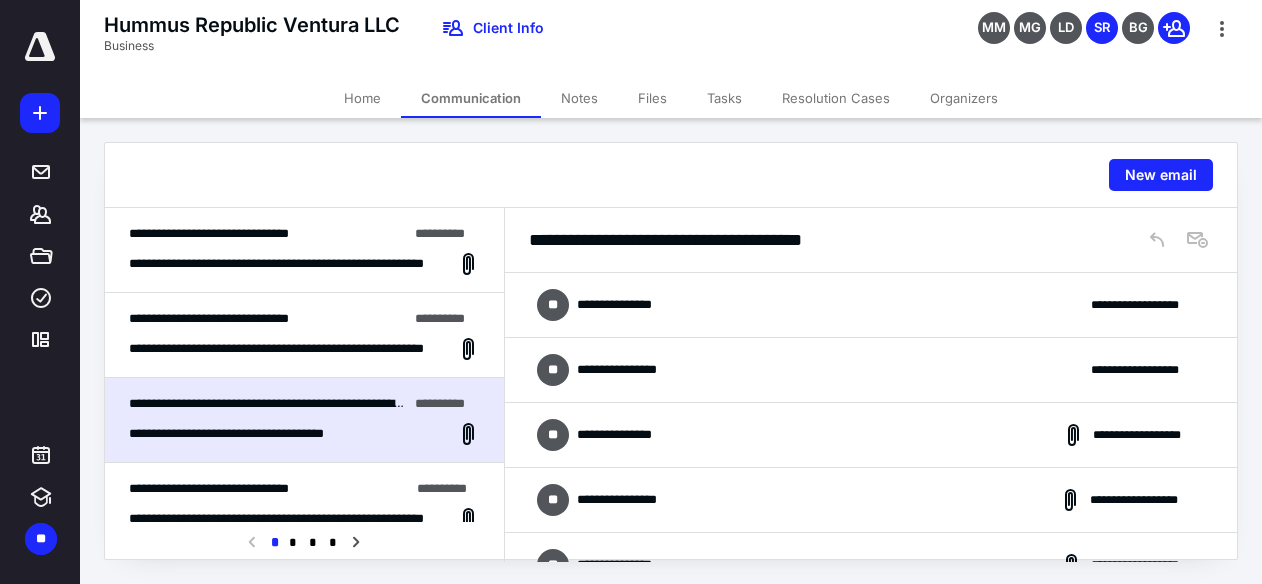 scroll, scrollTop: 0, scrollLeft: 0, axis: both 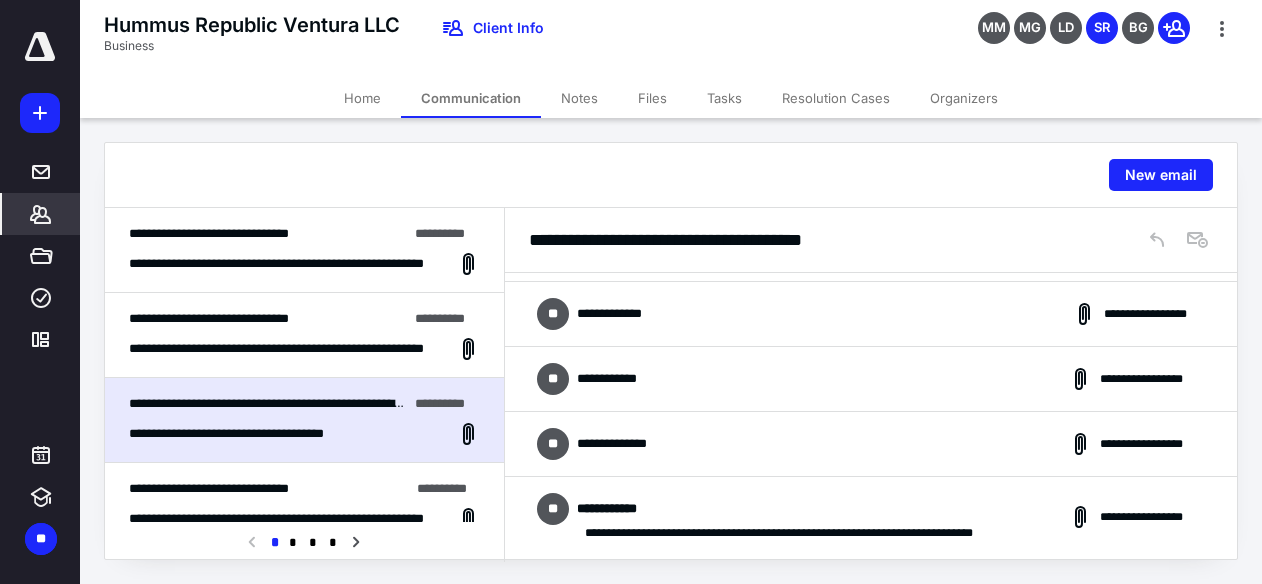 click 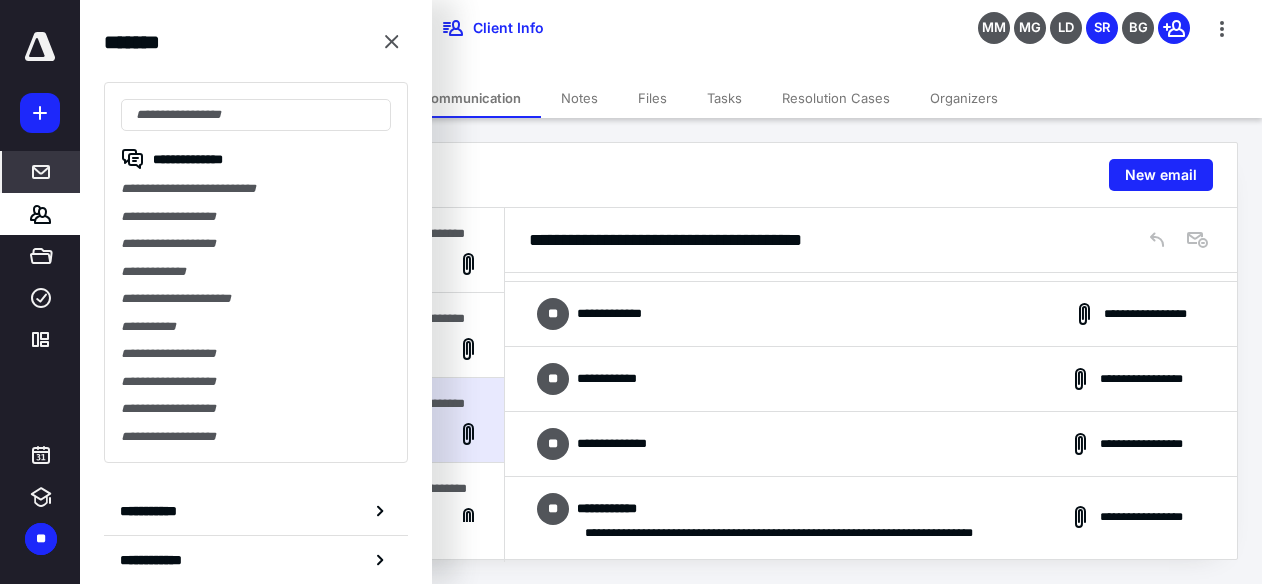 click on "*****" at bounding box center [41, 172] 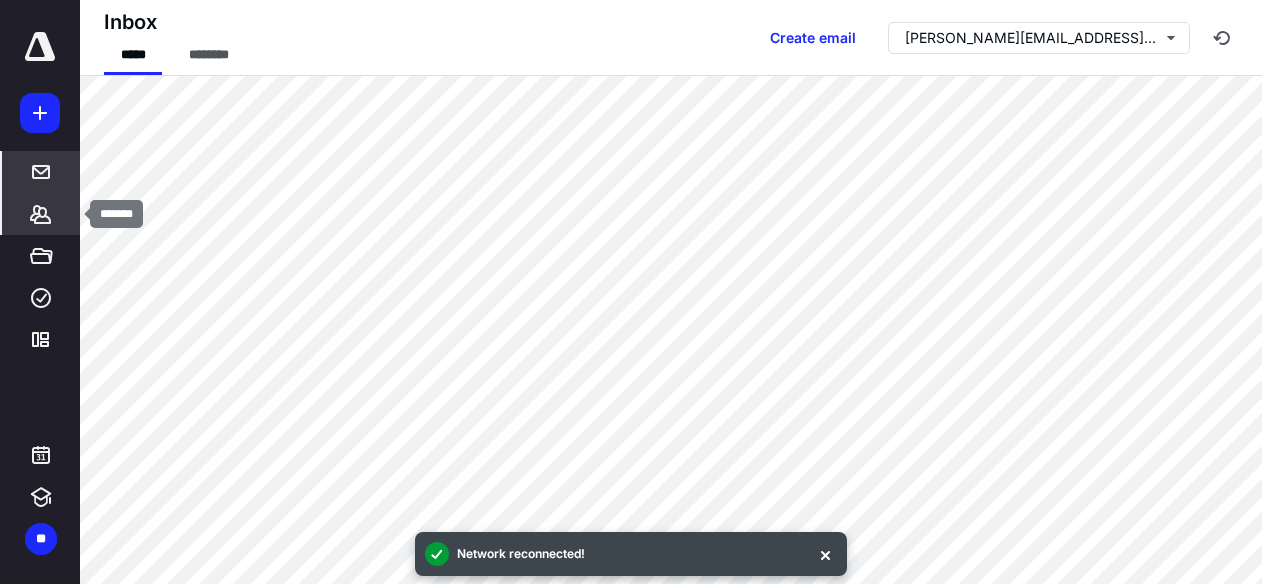 click on "*******" at bounding box center [41, 214] 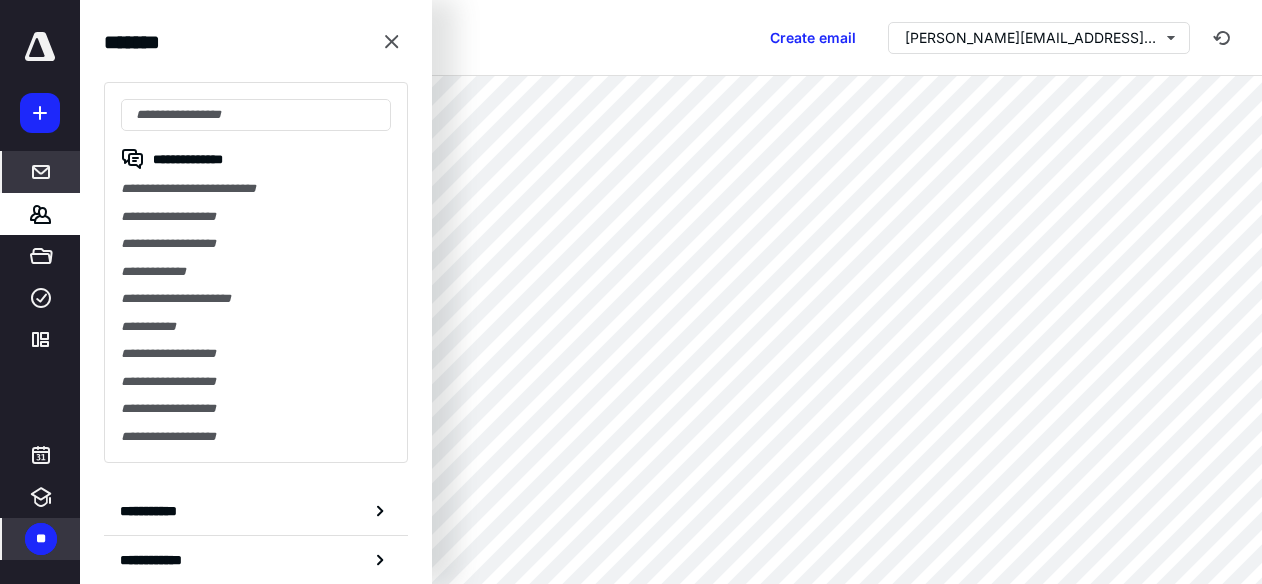 click on "**" at bounding box center (41, 539) 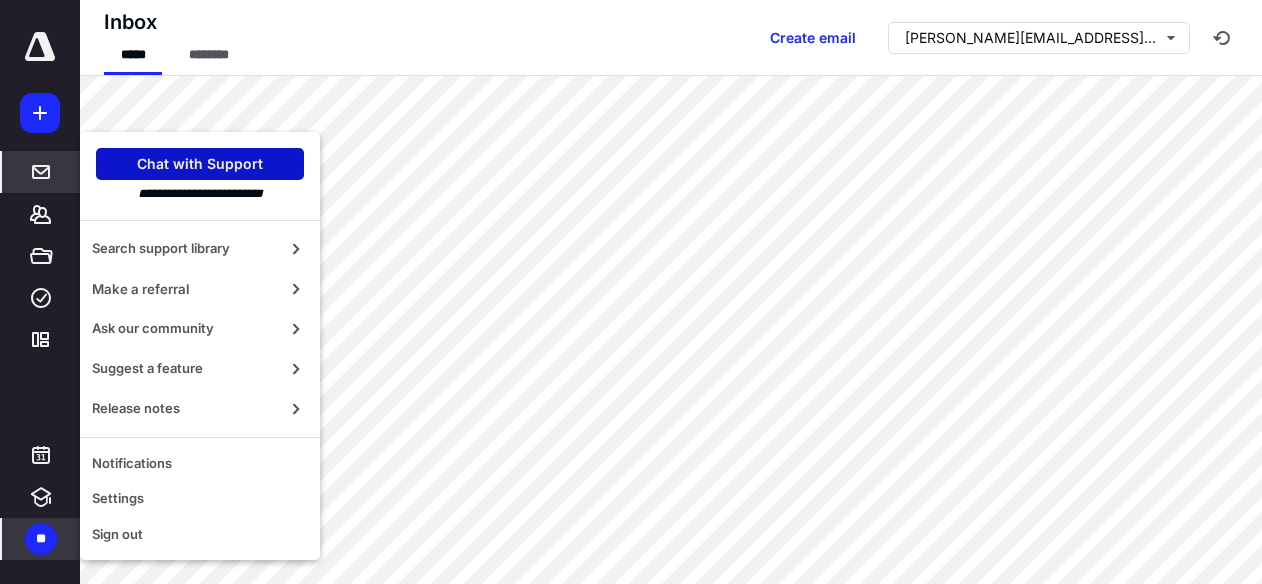 click on "Chat with Support" at bounding box center [200, 164] 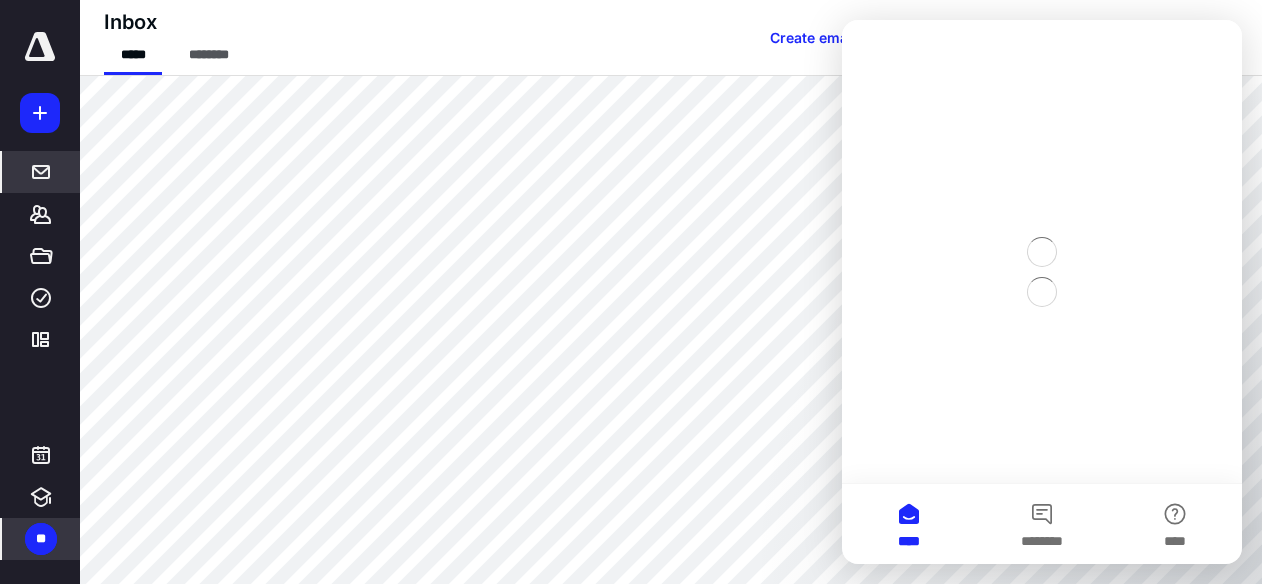 scroll, scrollTop: 0, scrollLeft: 0, axis: both 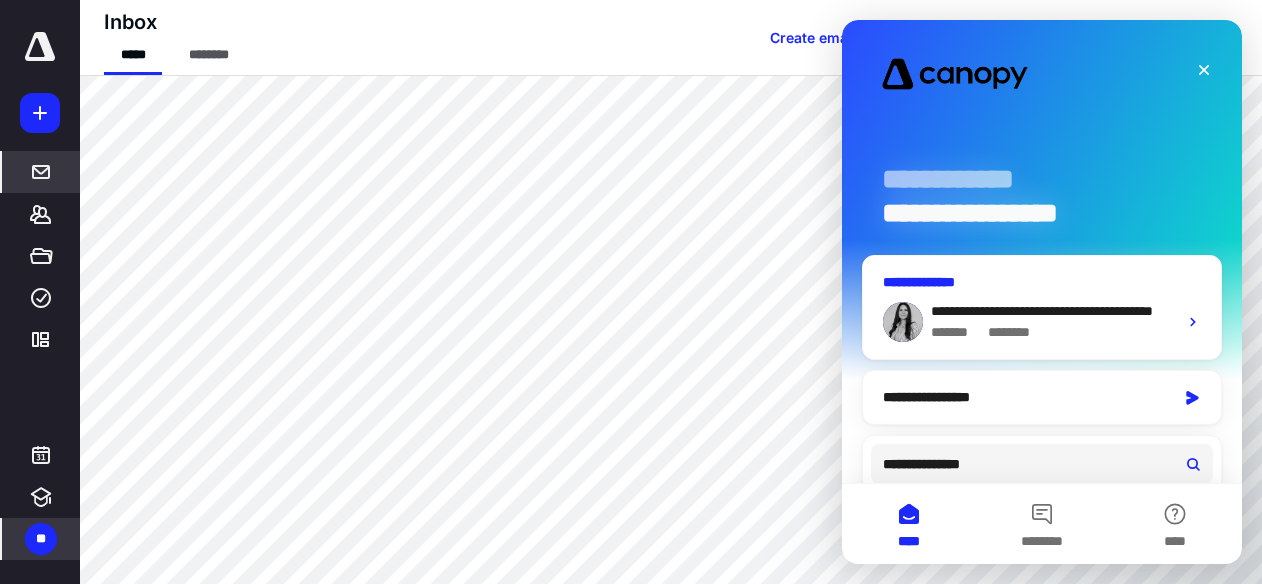 click on "**********" at bounding box center (1042, 311) 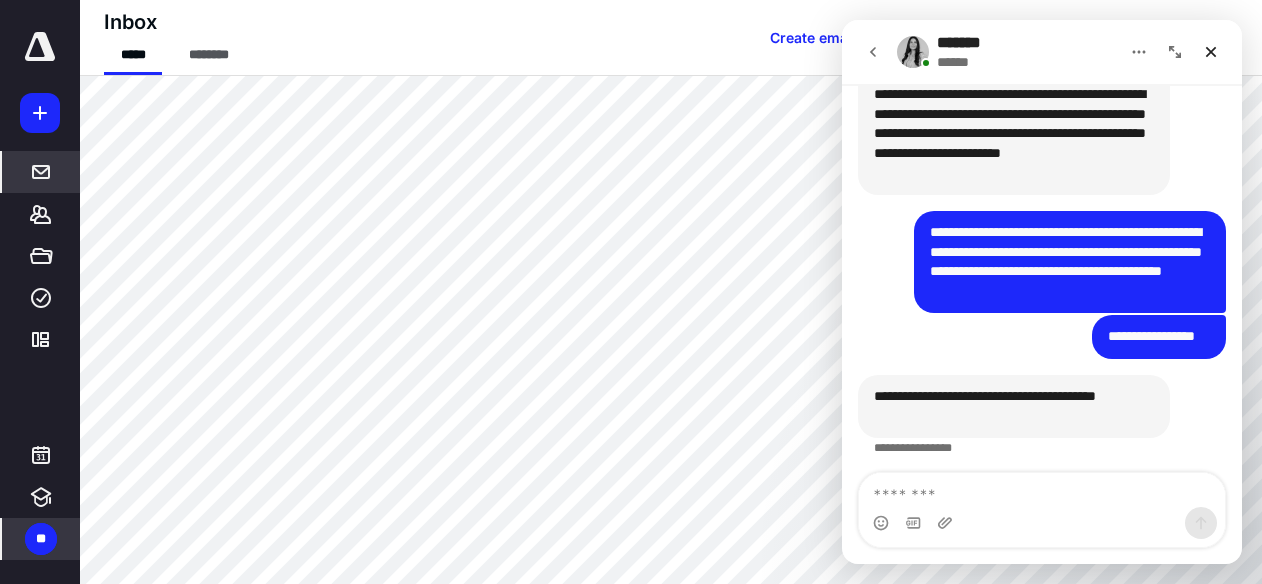 scroll, scrollTop: 4196, scrollLeft: 0, axis: vertical 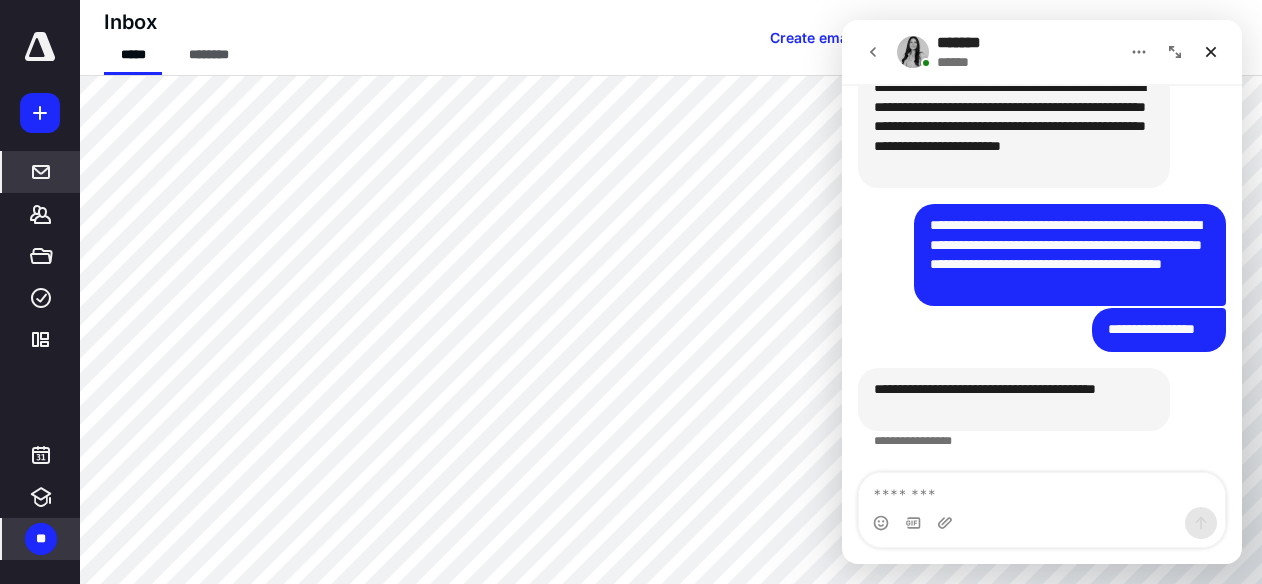click at bounding box center (1042, 490) 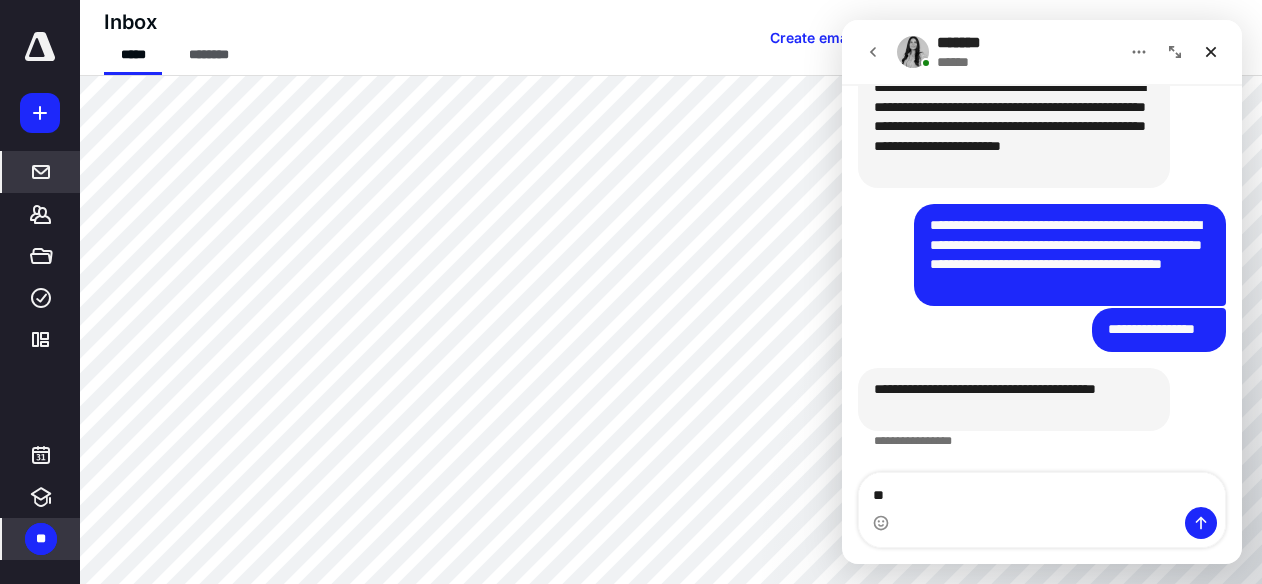 type on "*" 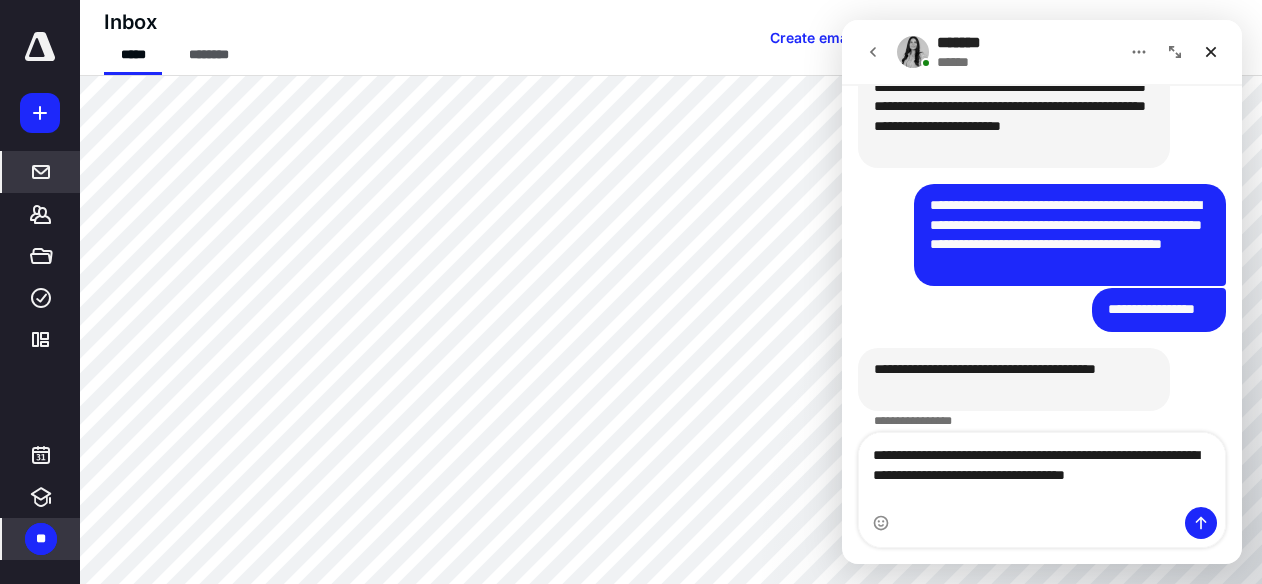 scroll, scrollTop: 4236, scrollLeft: 0, axis: vertical 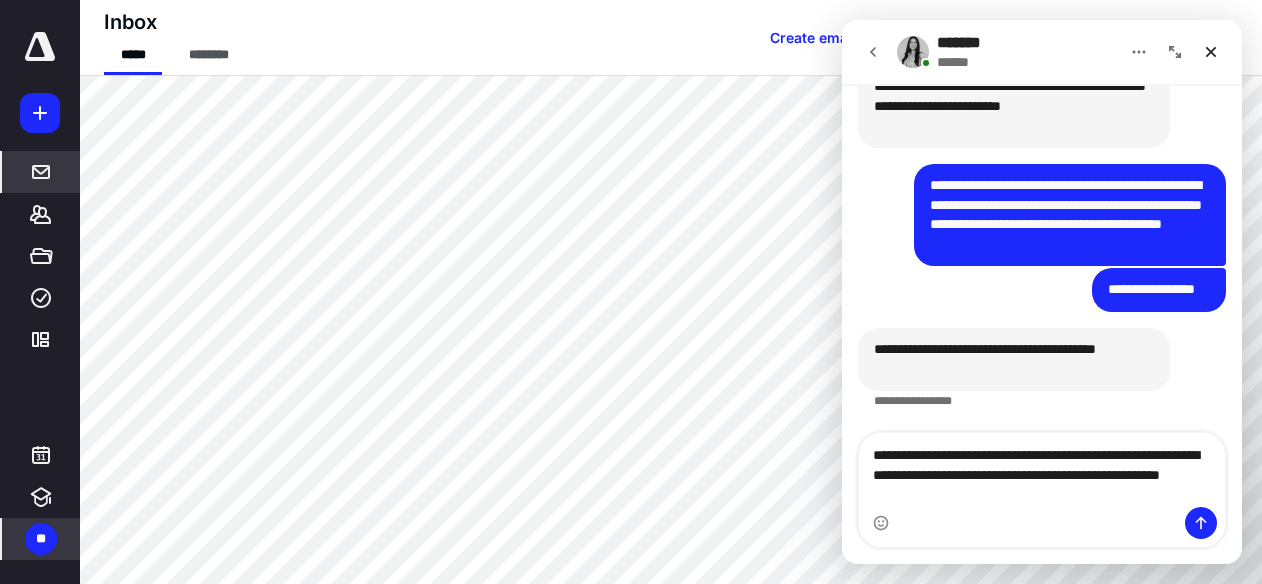 type on "**********" 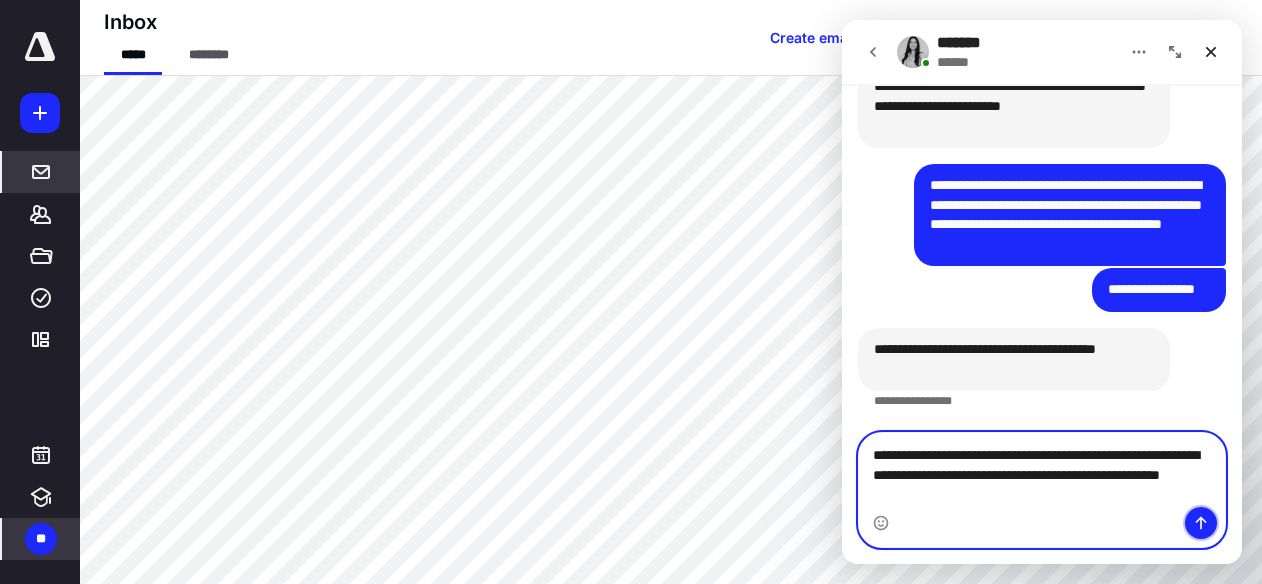 click at bounding box center (1201, 523) 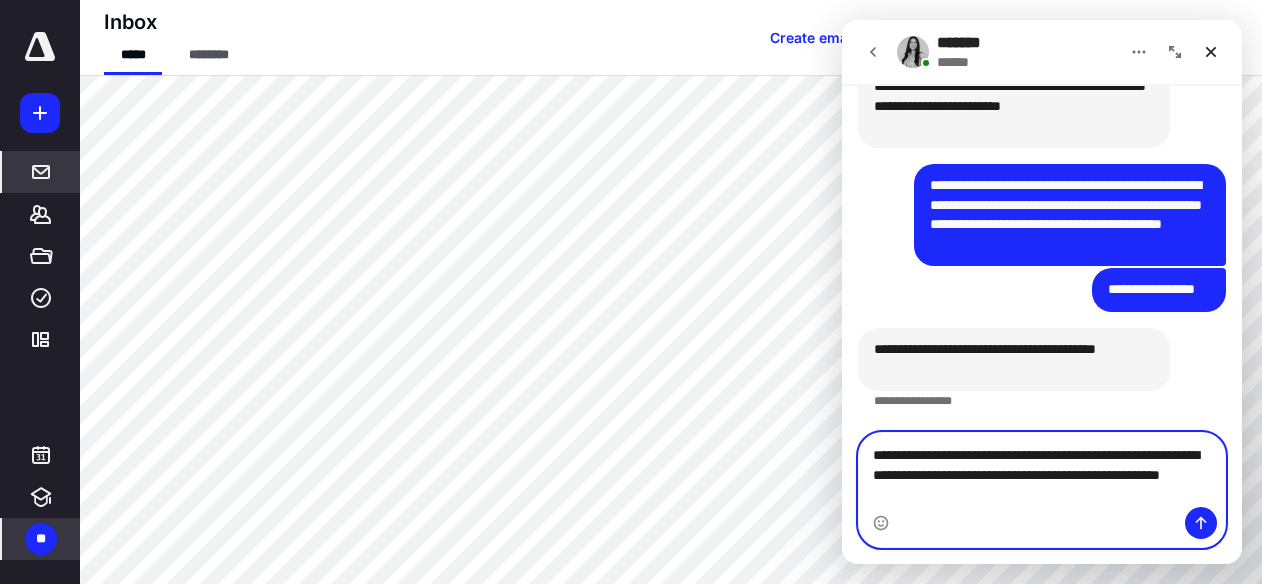 type 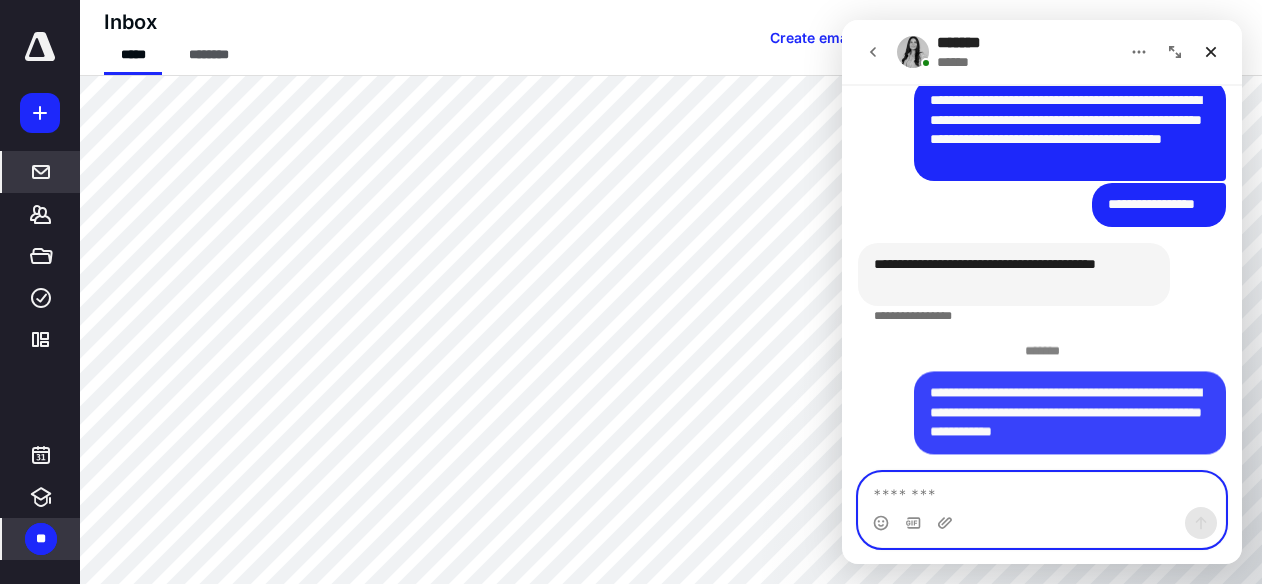 scroll, scrollTop: 4349, scrollLeft: 0, axis: vertical 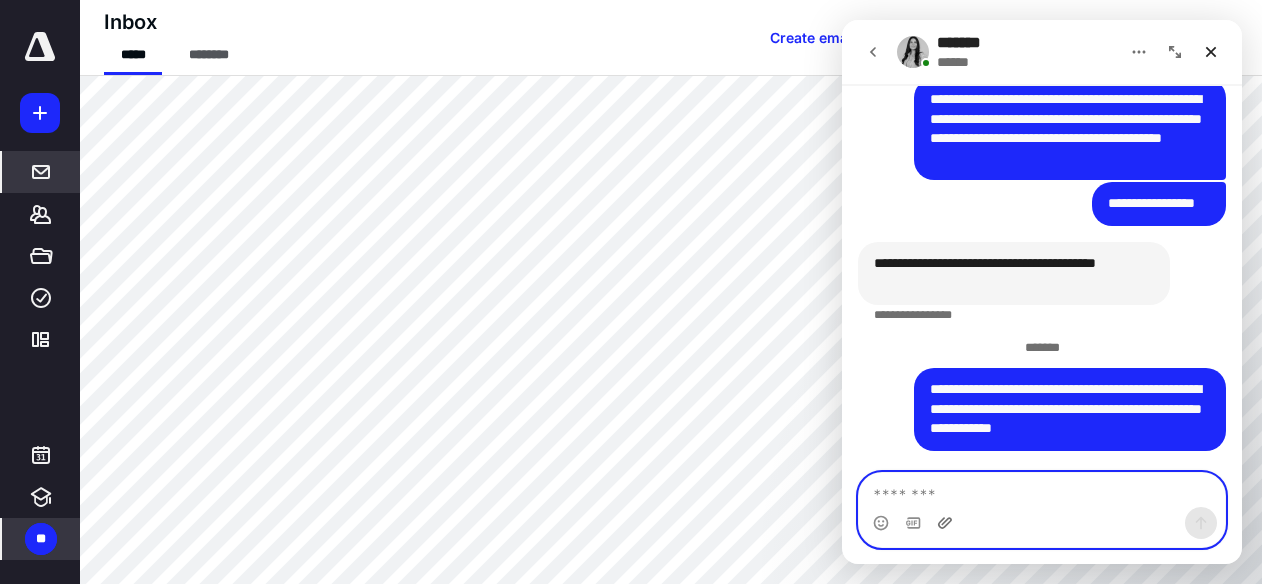 click 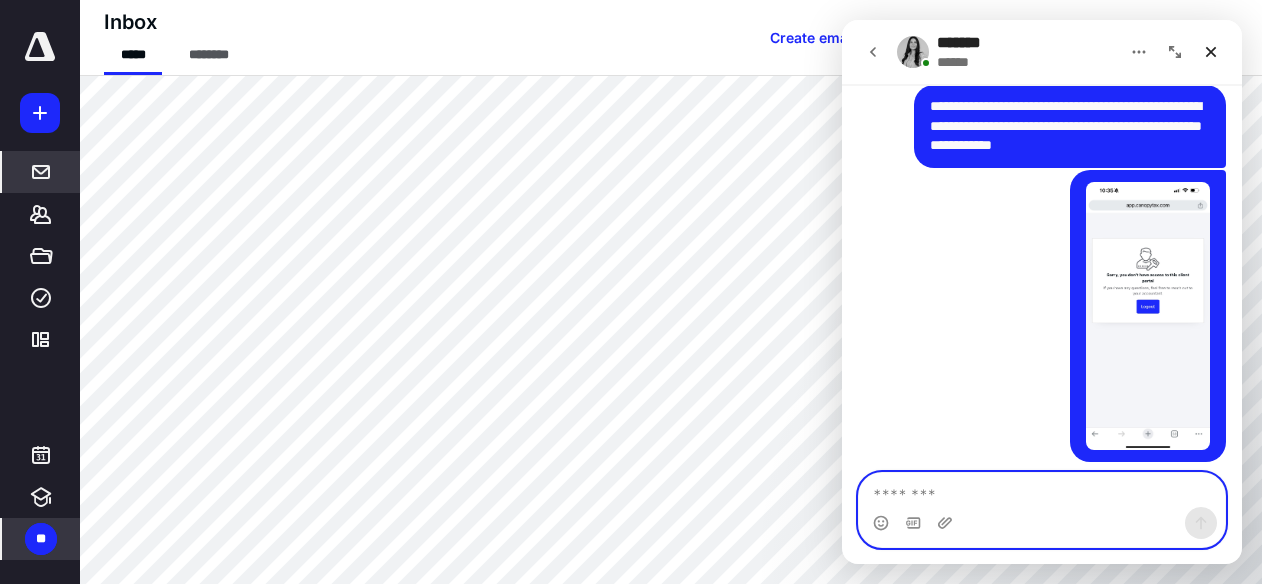 scroll, scrollTop: 4643, scrollLeft: 0, axis: vertical 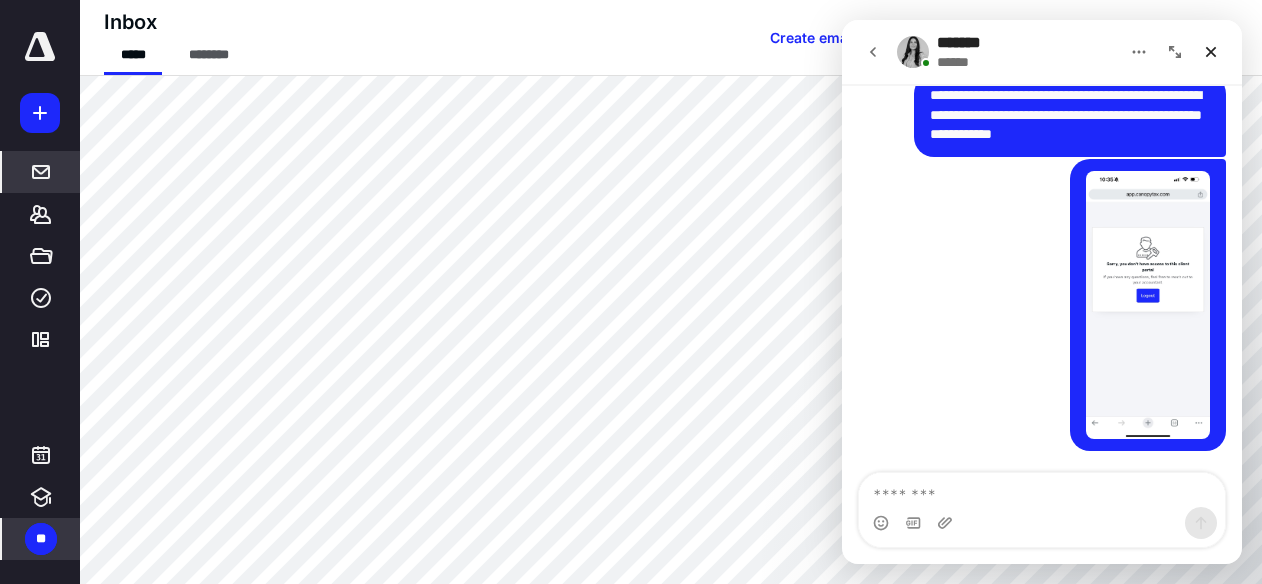 click at bounding box center [1148, 305] 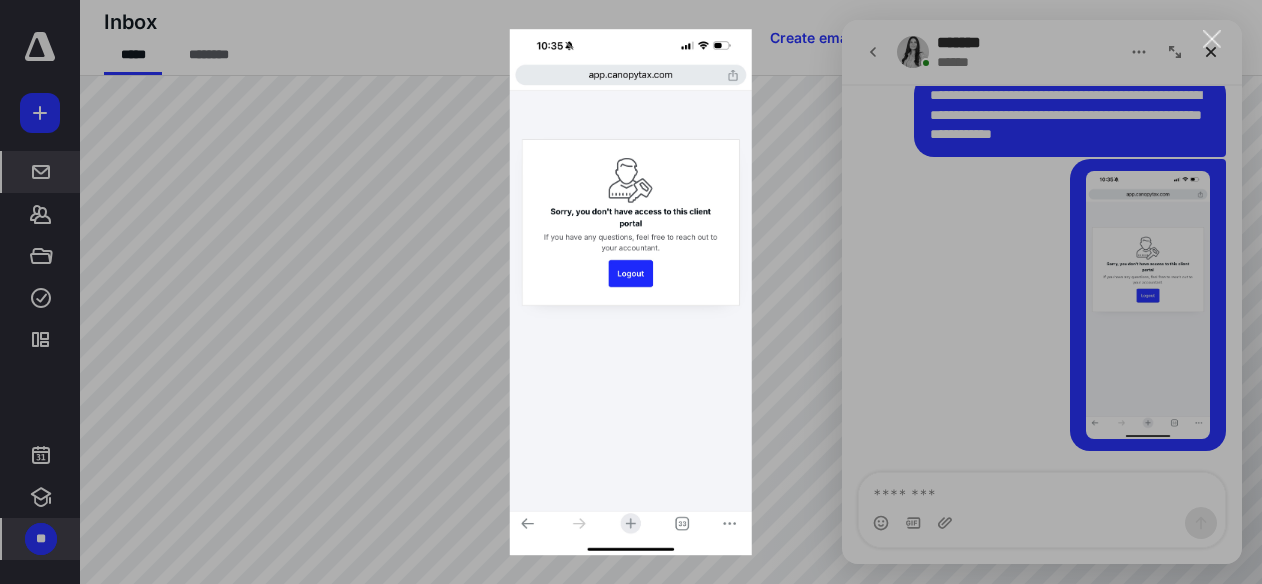 click at bounding box center [631, 292] 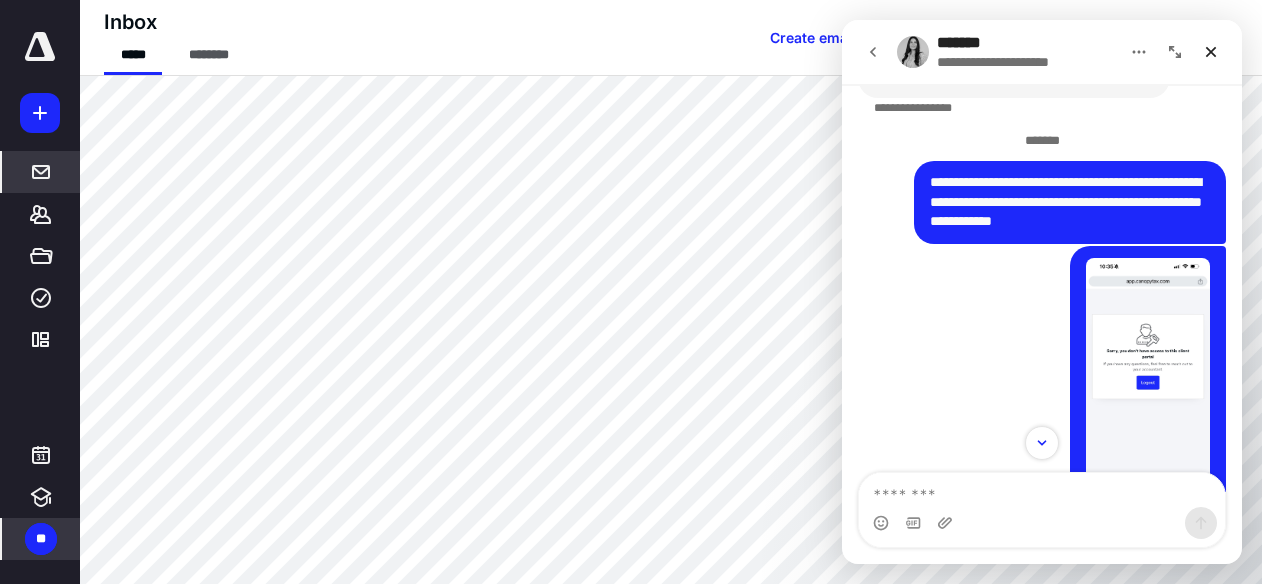 scroll, scrollTop: 4643, scrollLeft: 0, axis: vertical 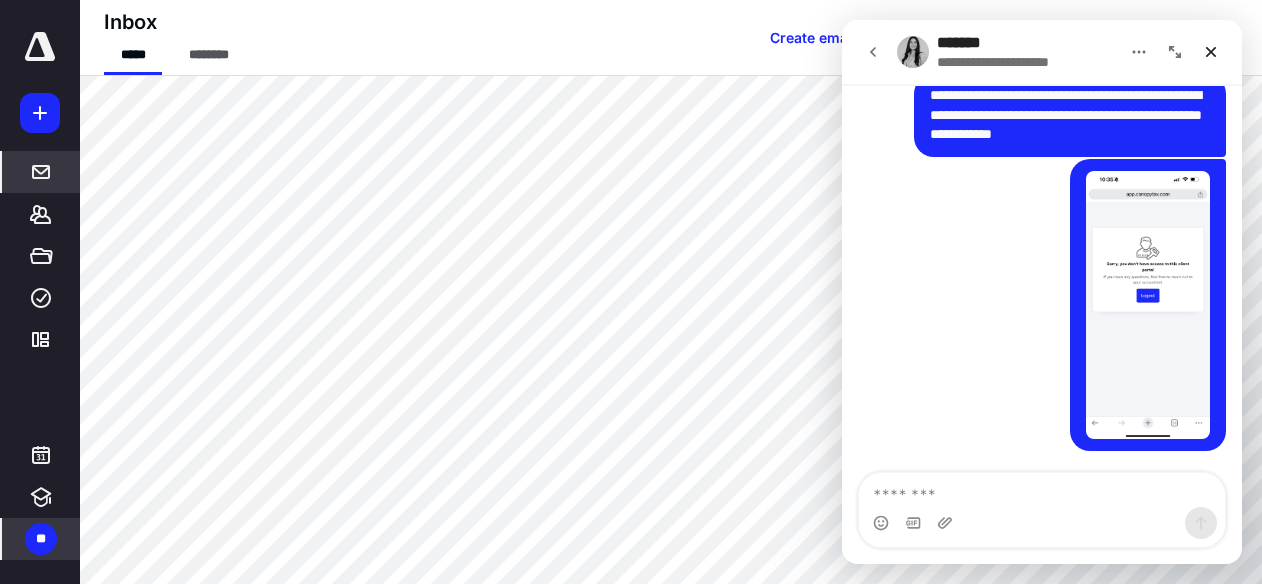 click on "Inbox ***** ******** Create email sofiya@qualityfinancialservice.com" at bounding box center (671, 38) 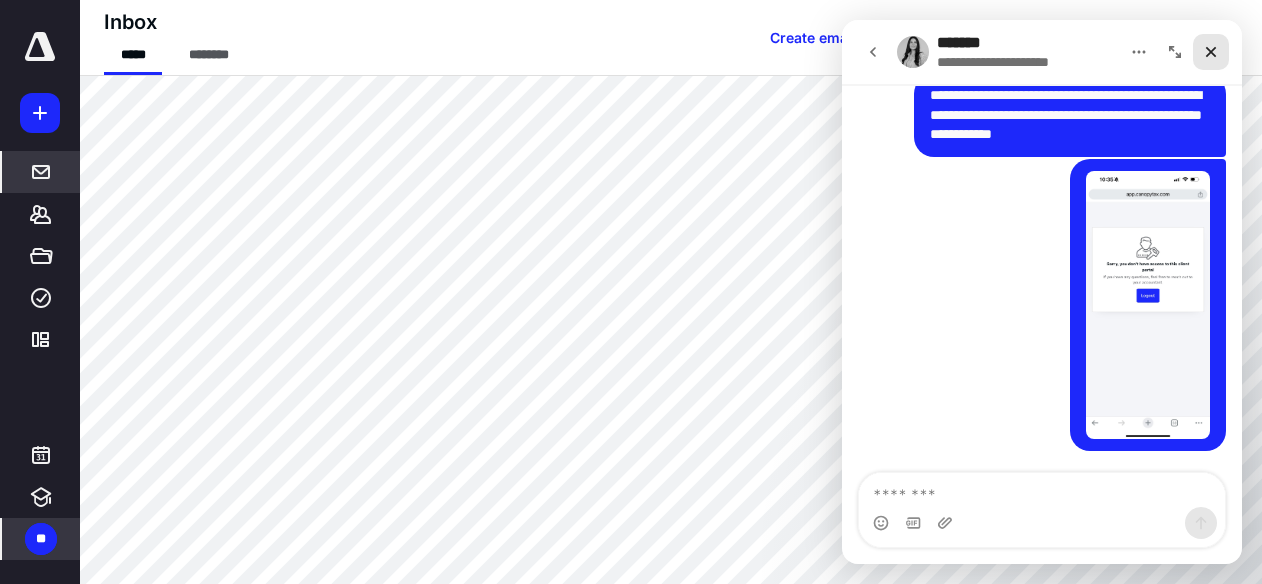 click 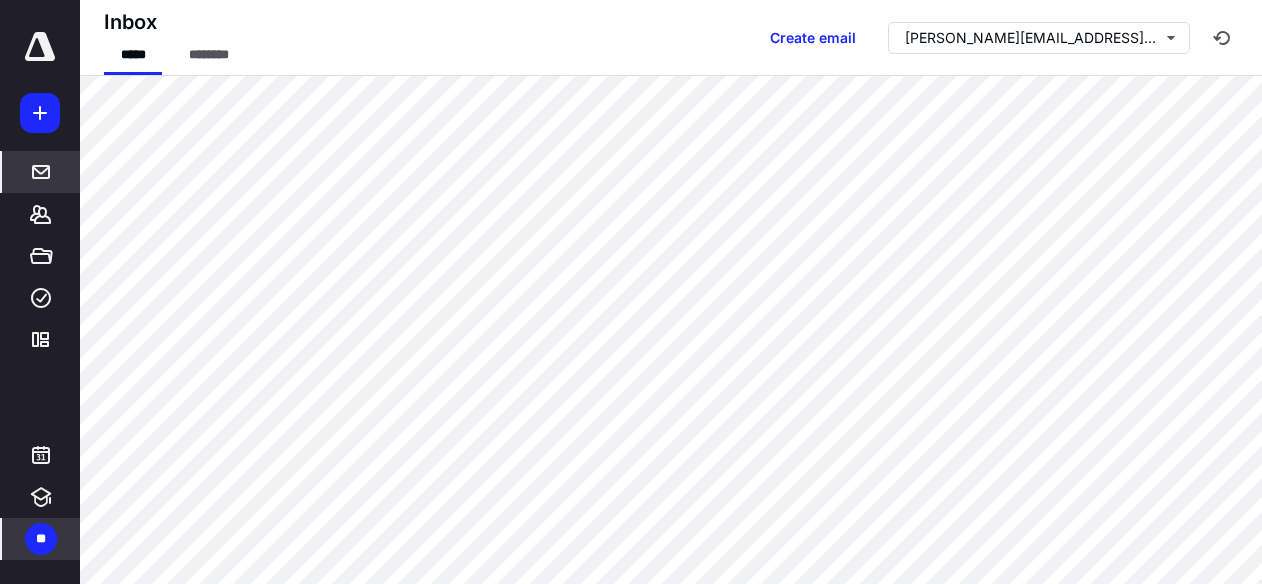 scroll, scrollTop: 0, scrollLeft: 0, axis: both 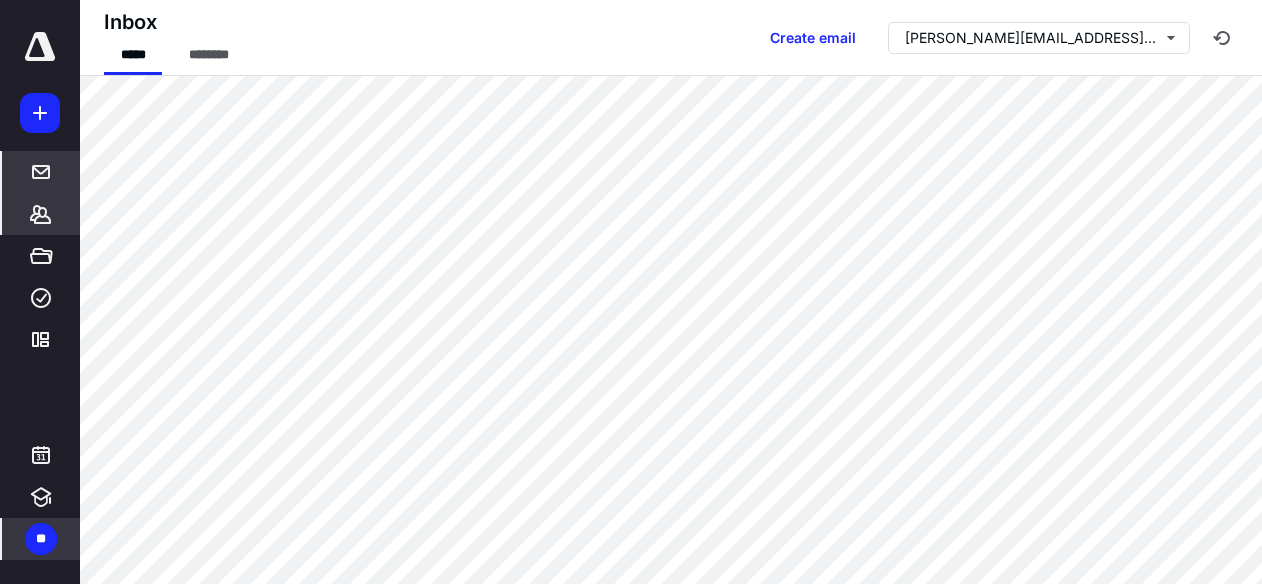 click on "*******" at bounding box center [41, 214] 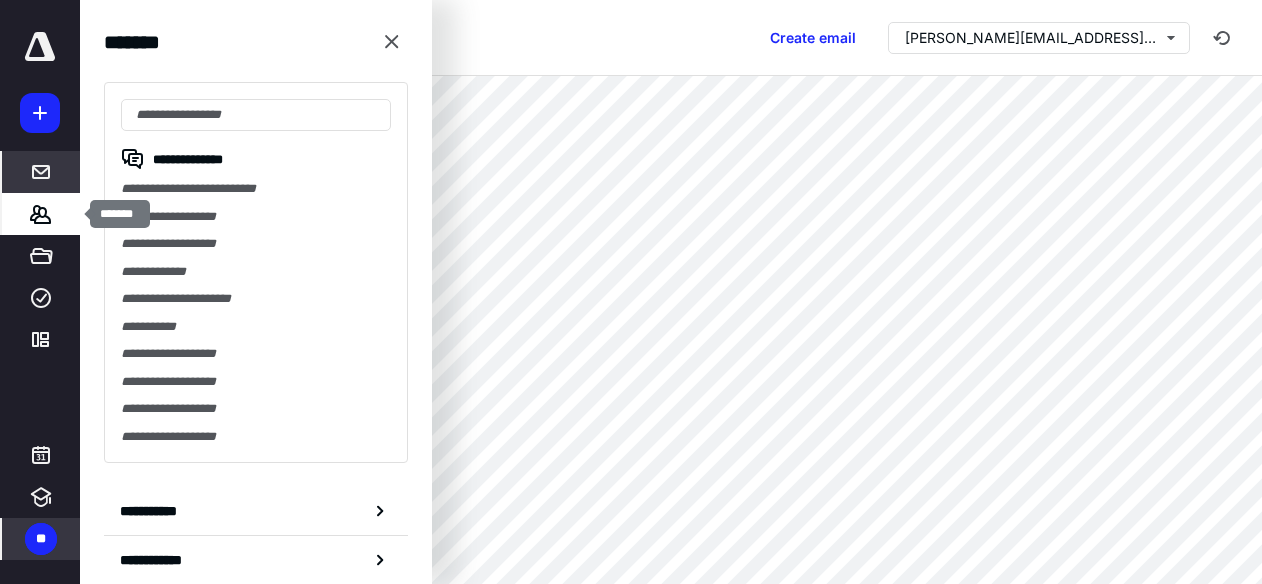 click on "*******" at bounding box center (41, 214) 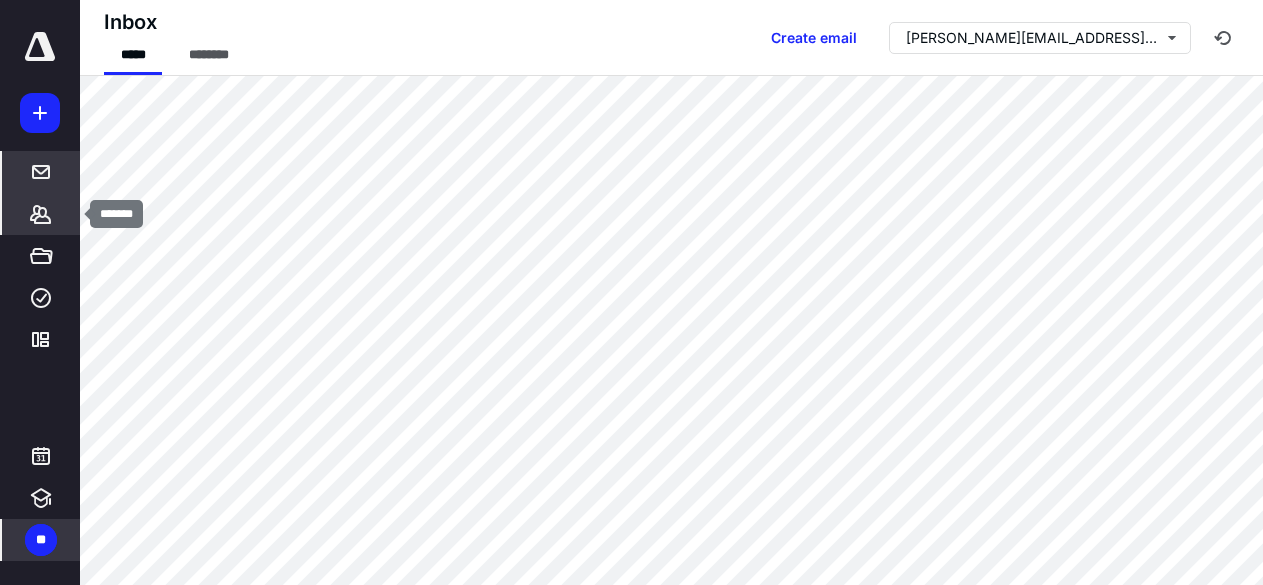 click on "*******" at bounding box center [41, 214] 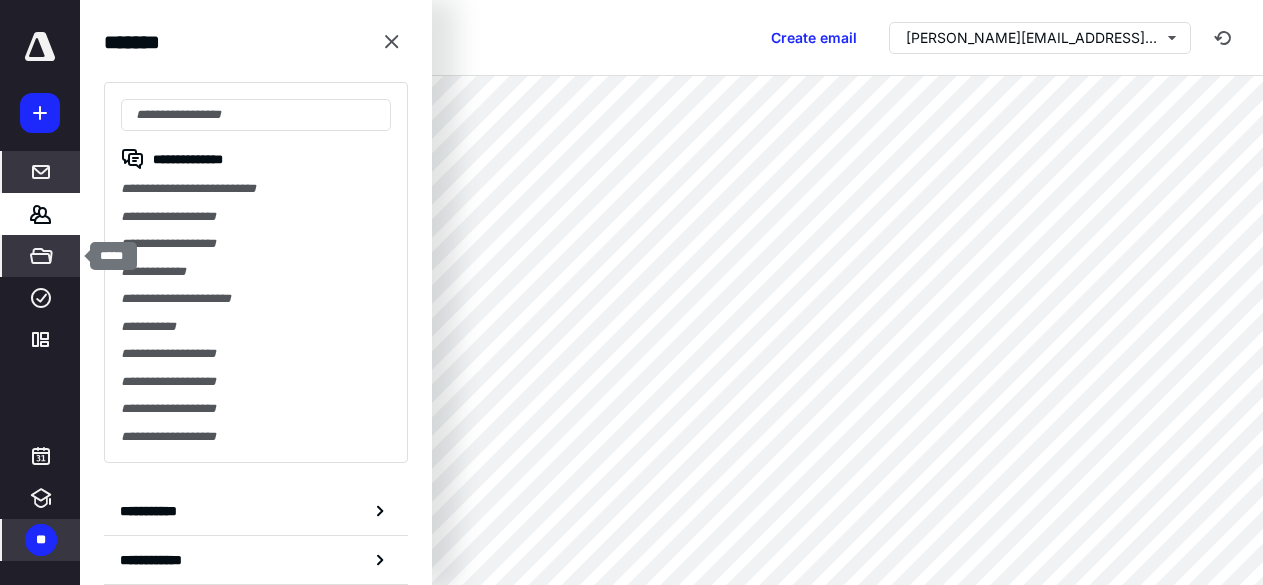 click 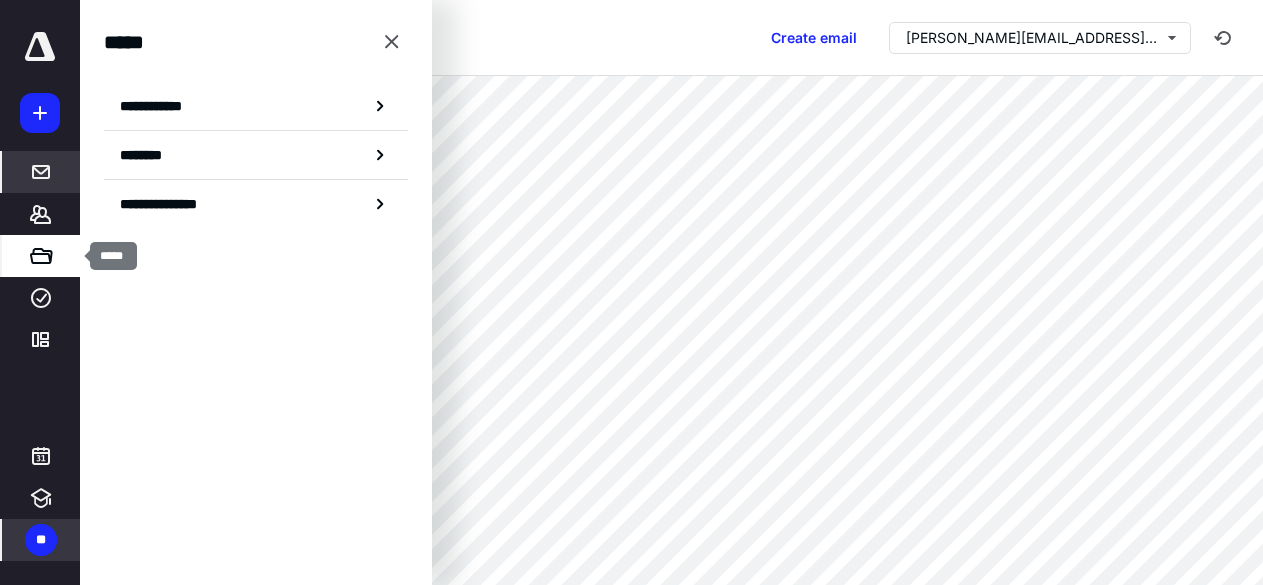 click 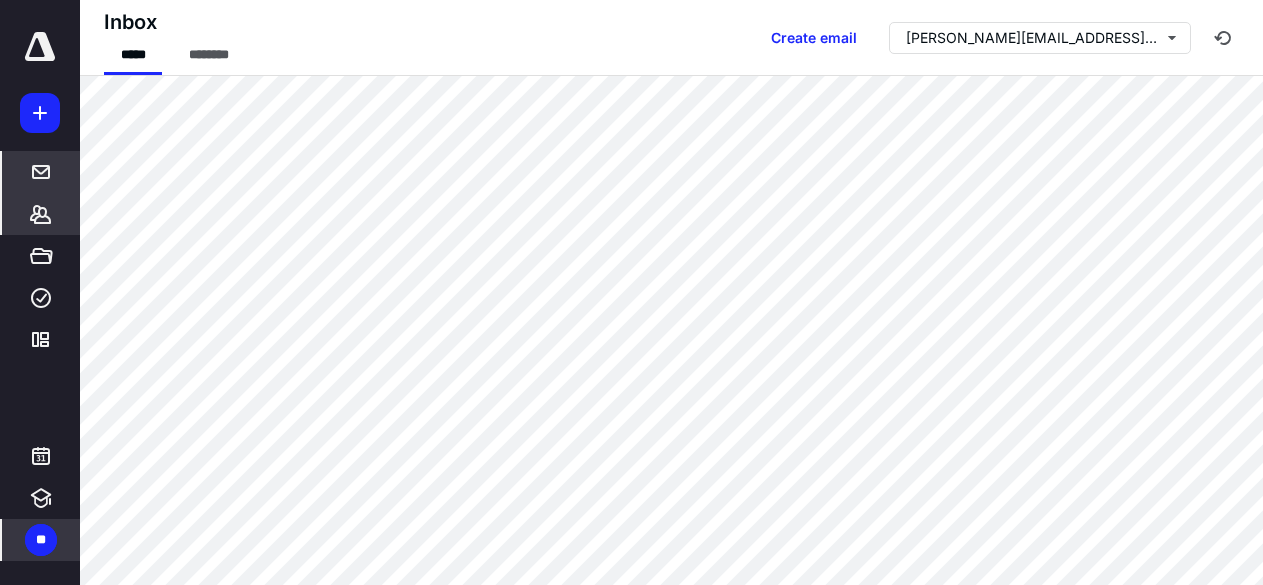 click on "*******" at bounding box center (41, 214) 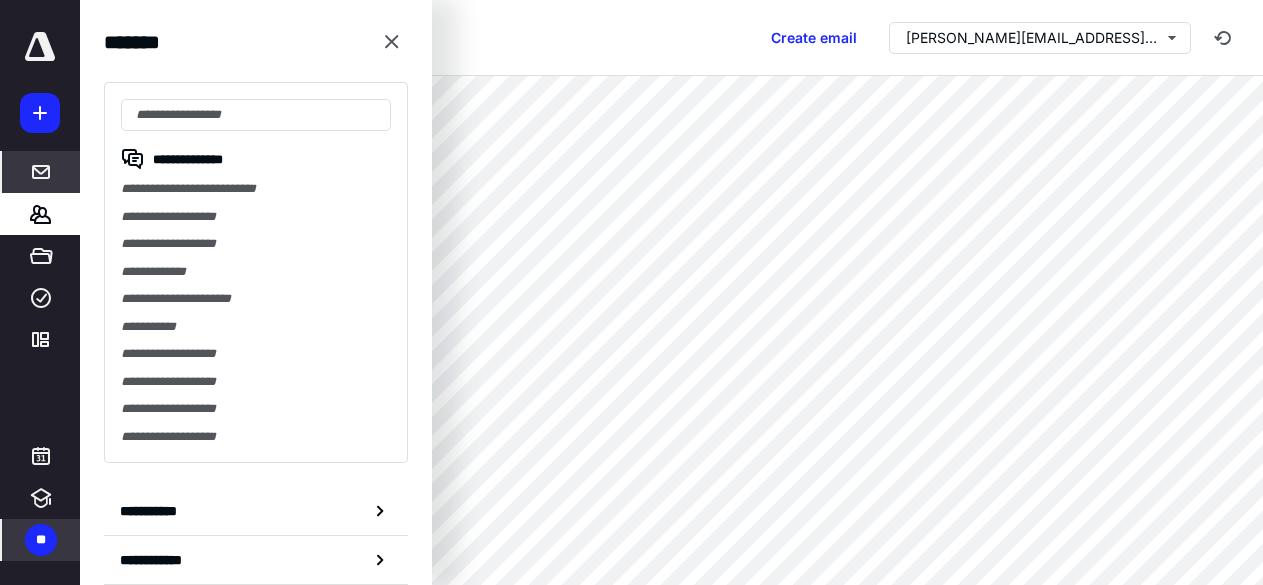 click 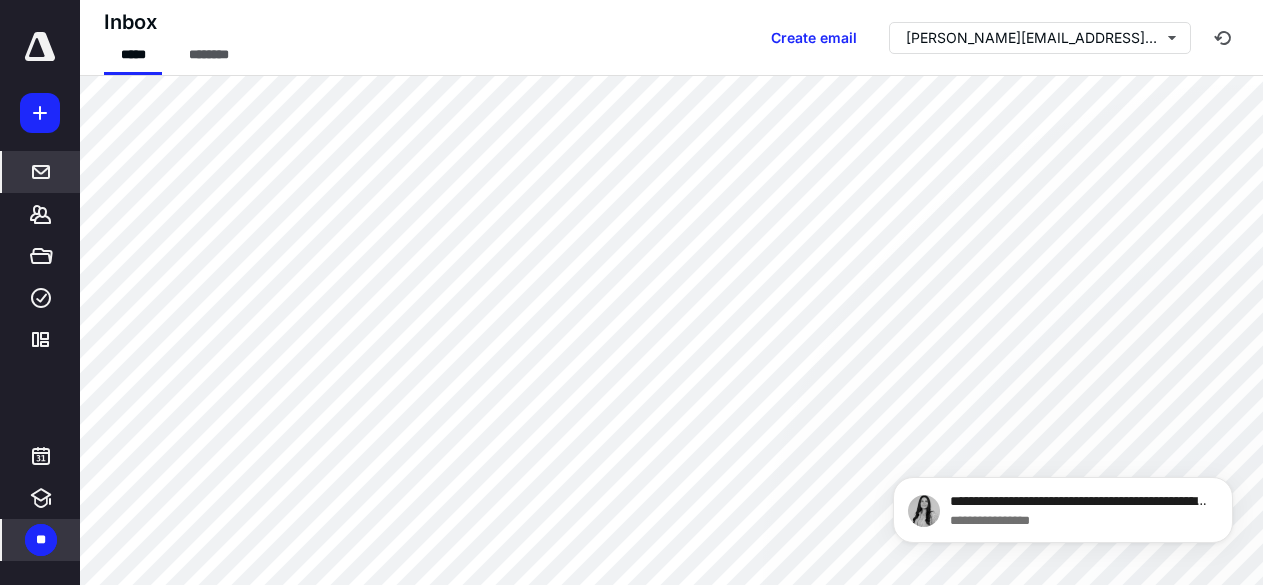 scroll, scrollTop: 0, scrollLeft: 0, axis: both 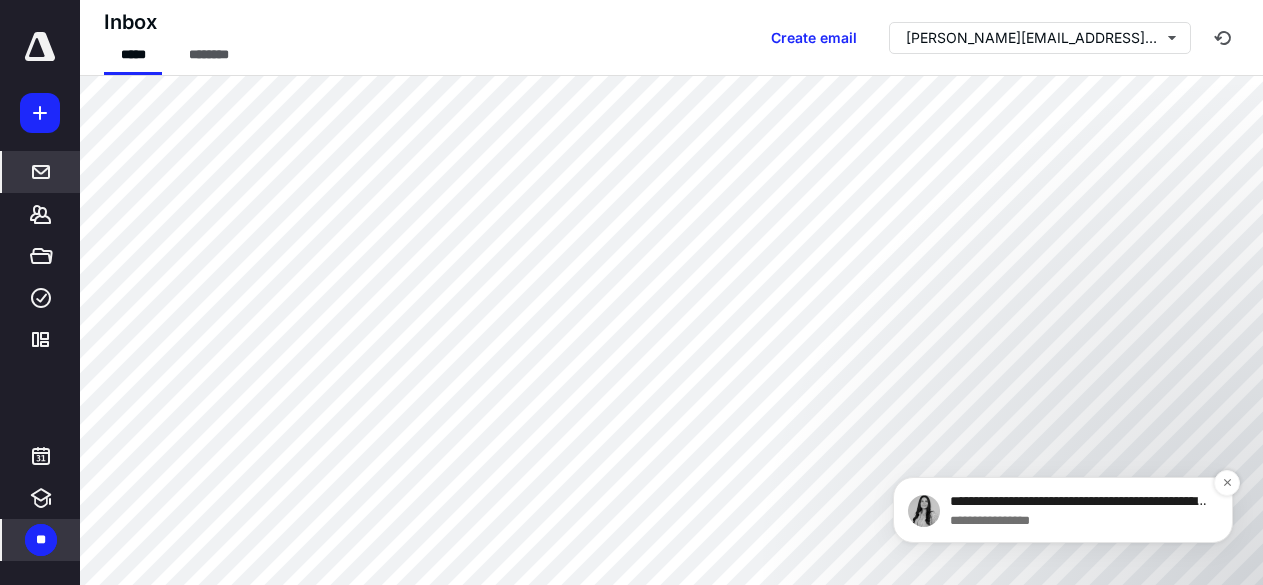 click on "**********" at bounding box center [1079, 521] 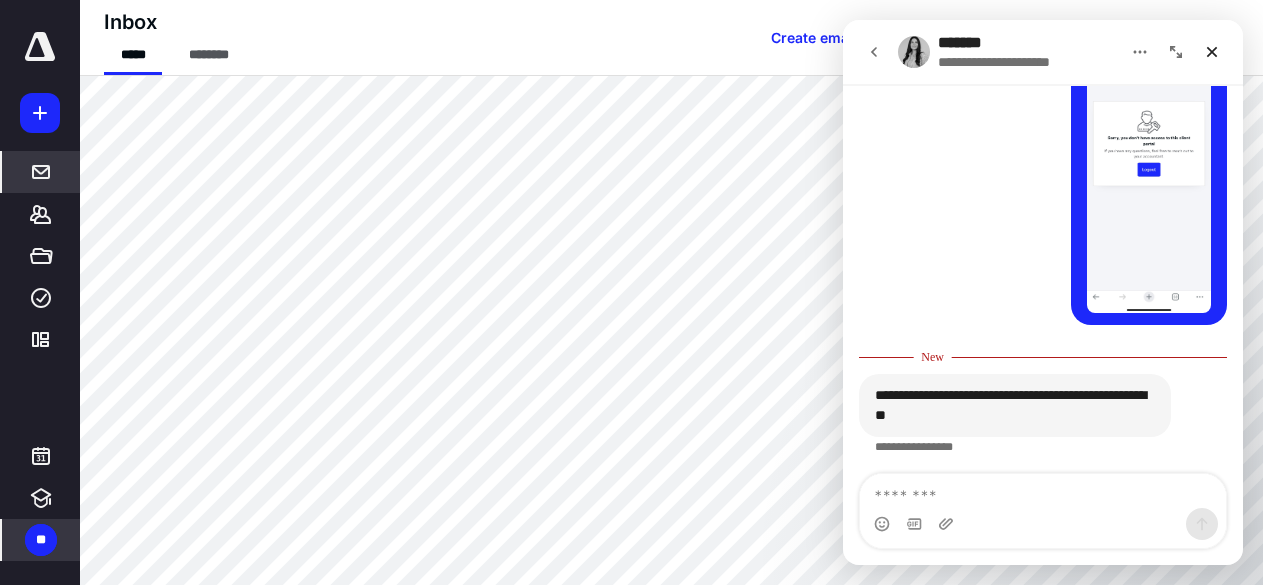 scroll, scrollTop: 4754, scrollLeft: 0, axis: vertical 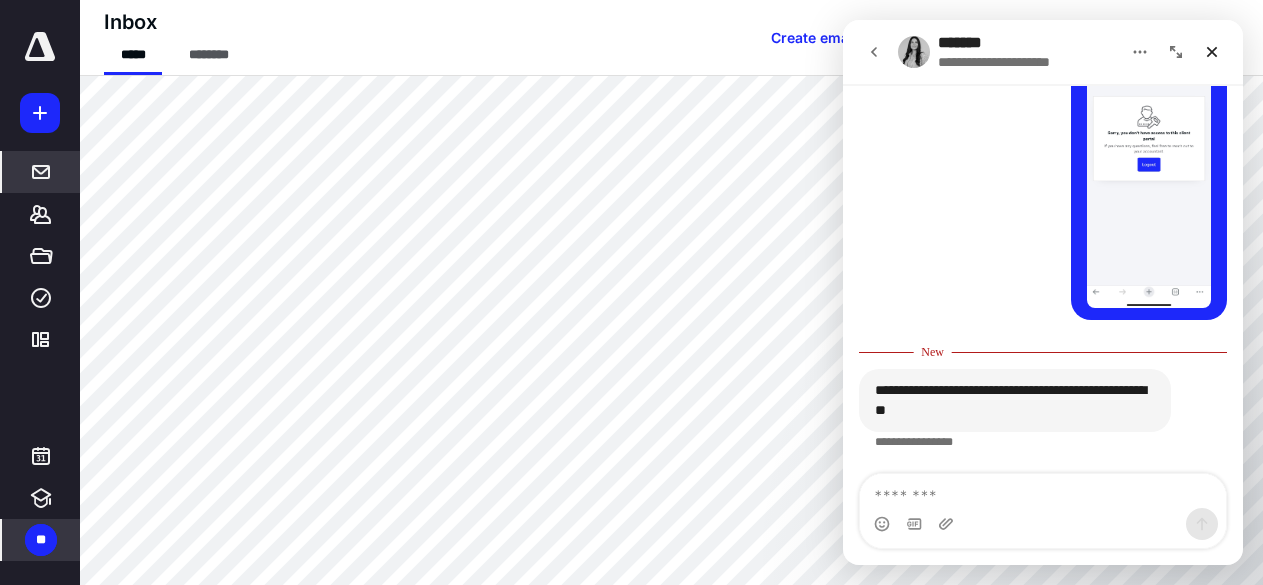 click on "**********" at bounding box center [1043, 422] 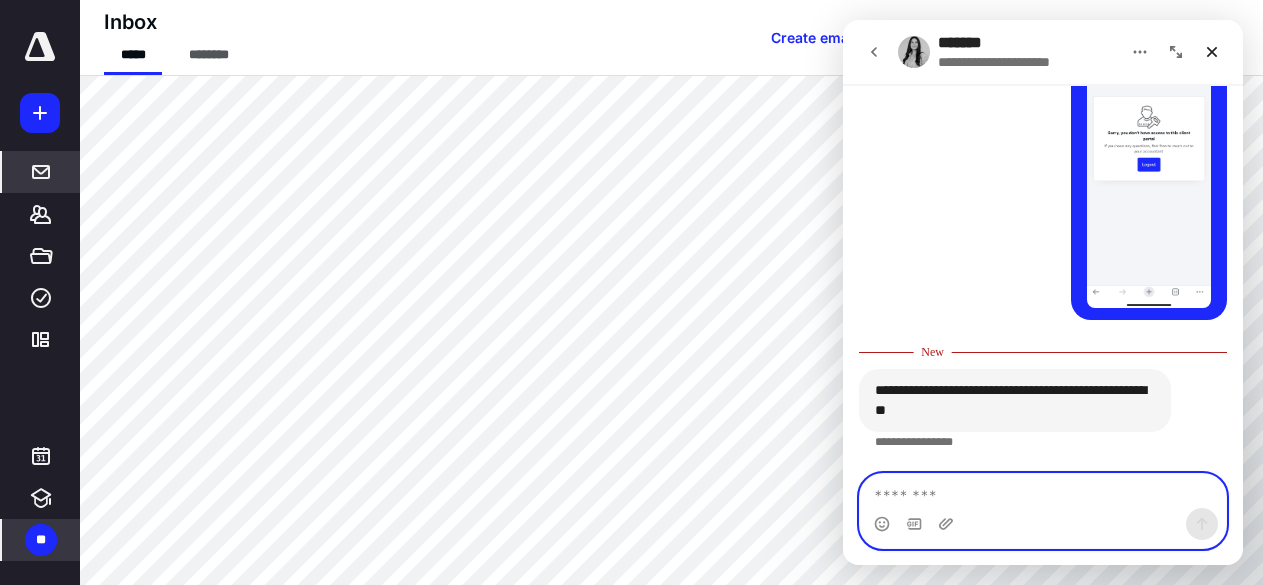 click at bounding box center (1043, 491) 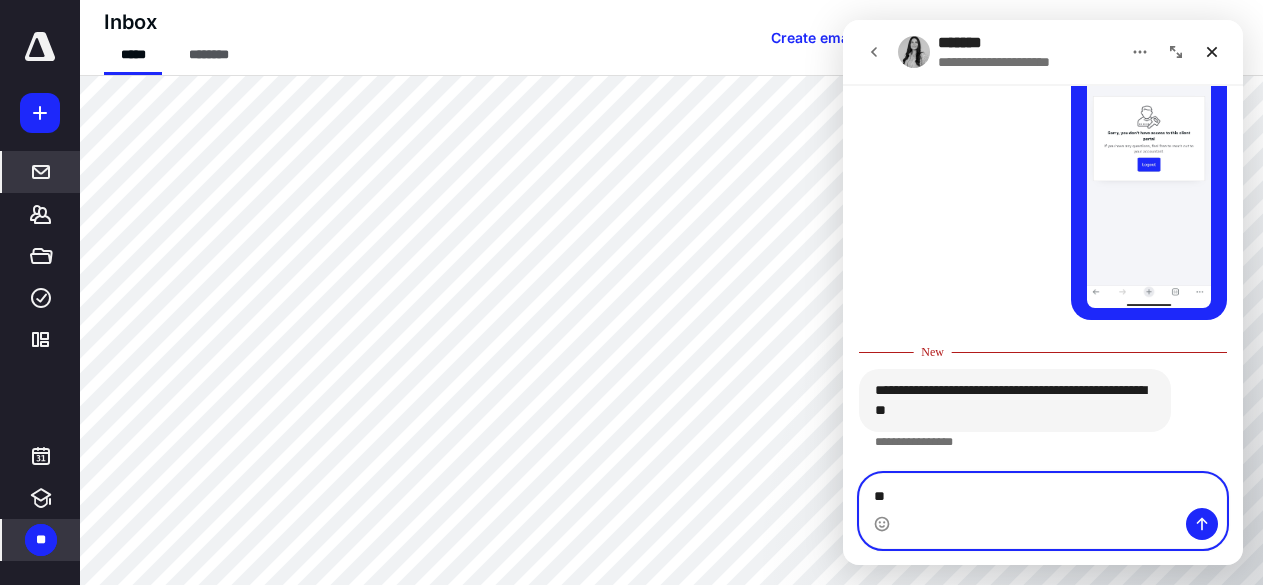 type on "*" 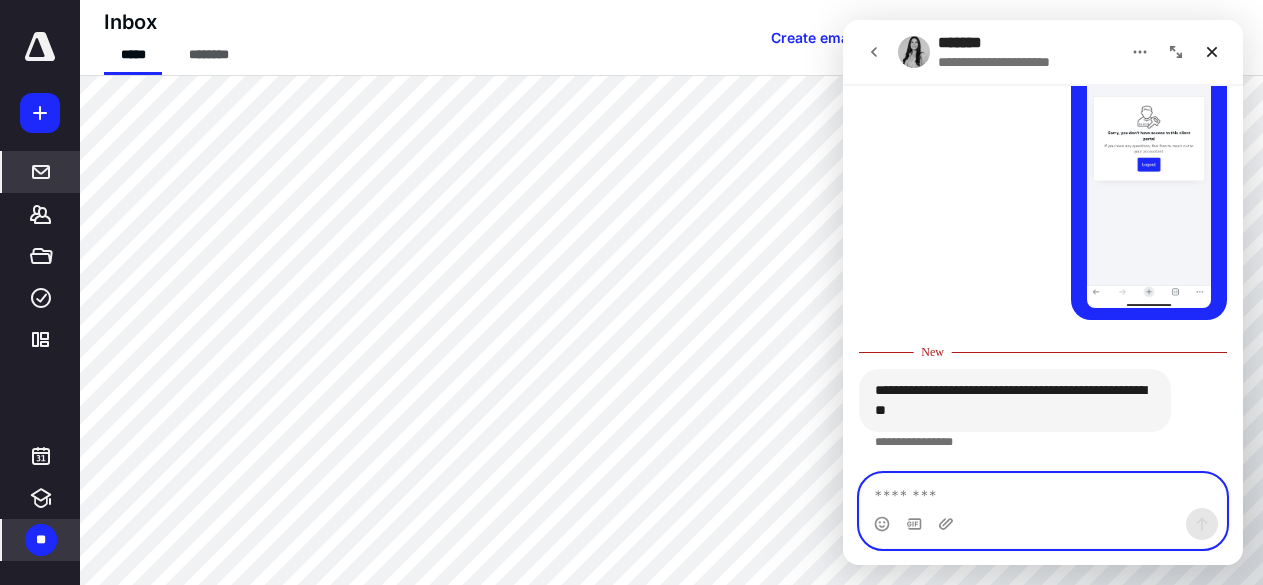 type on "*" 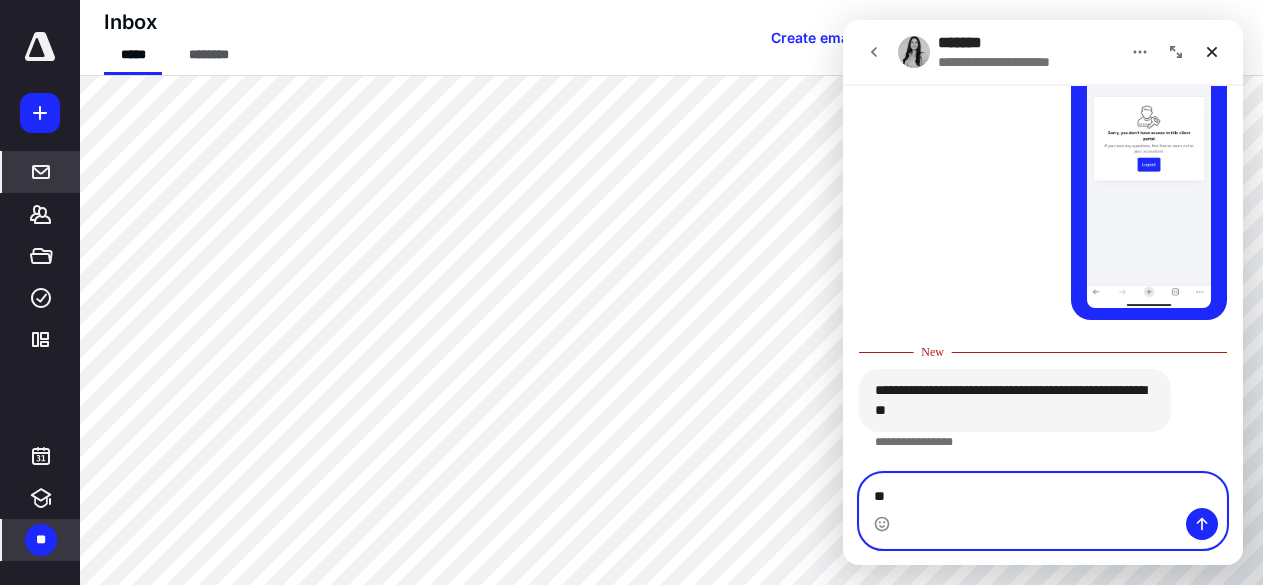 type on "*" 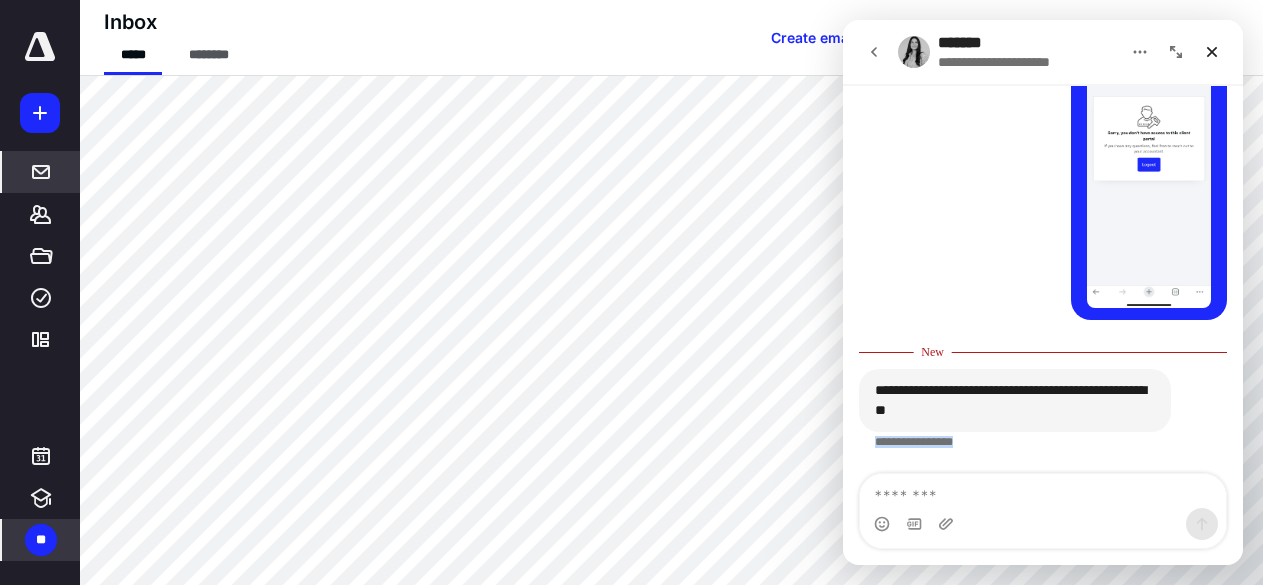 drag, startPoint x: 1001, startPoint y: 470, endPoint x: 989, endPoint y: 488, distance: 21.633308 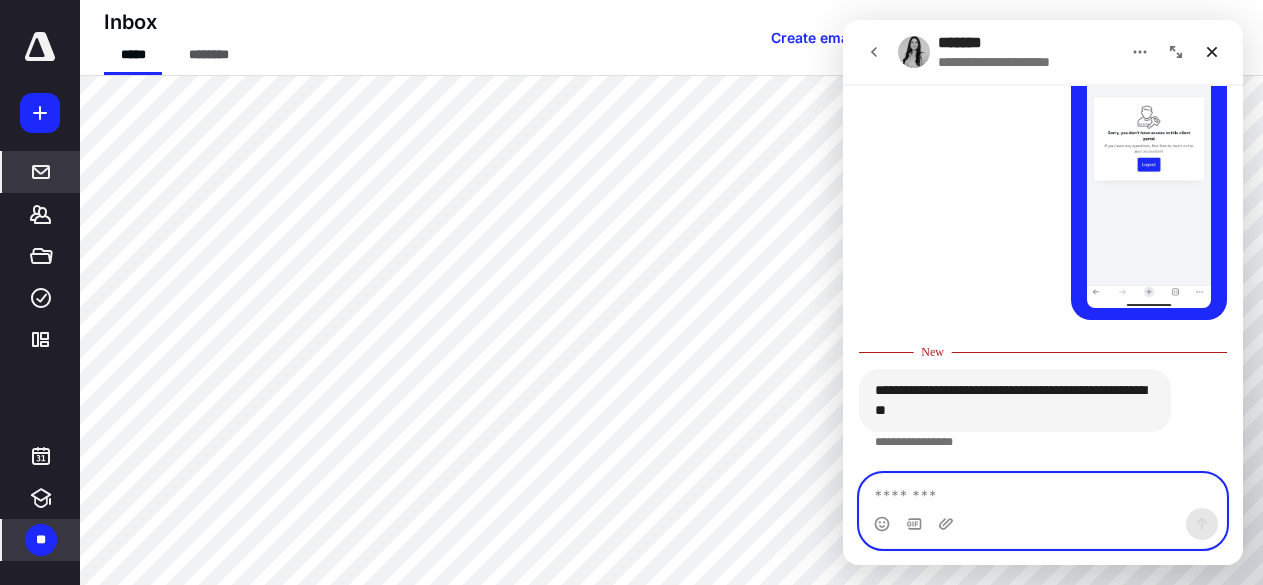 click at bounding box center (1043, 491) 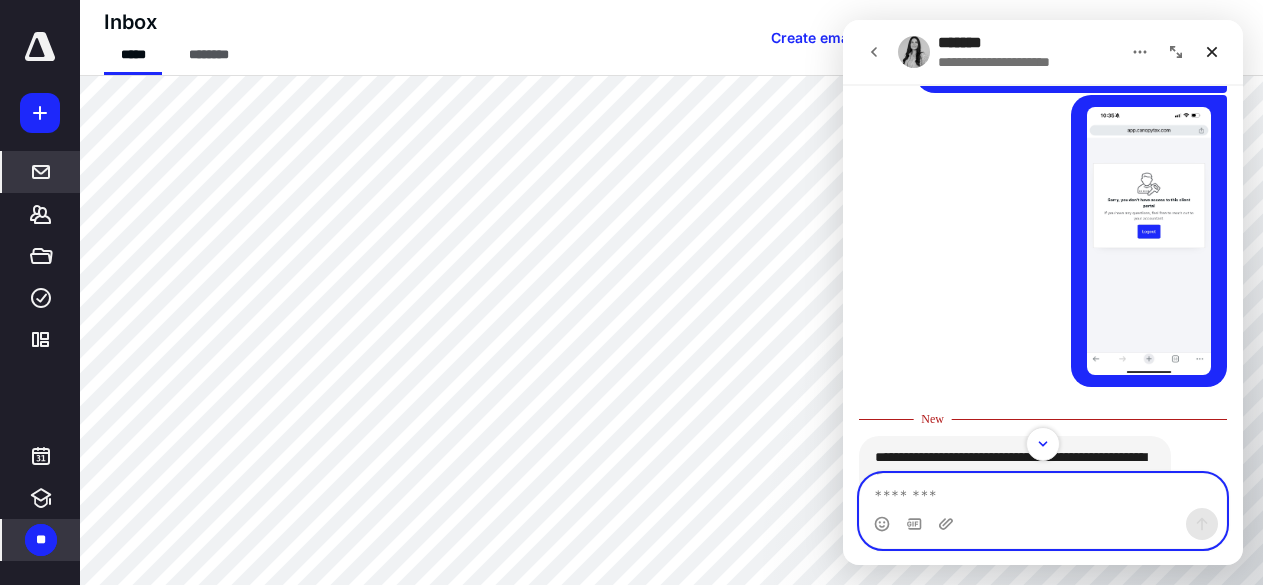 scroll, scrollTop: 4750, scrollLeft: 0, axis: vertical 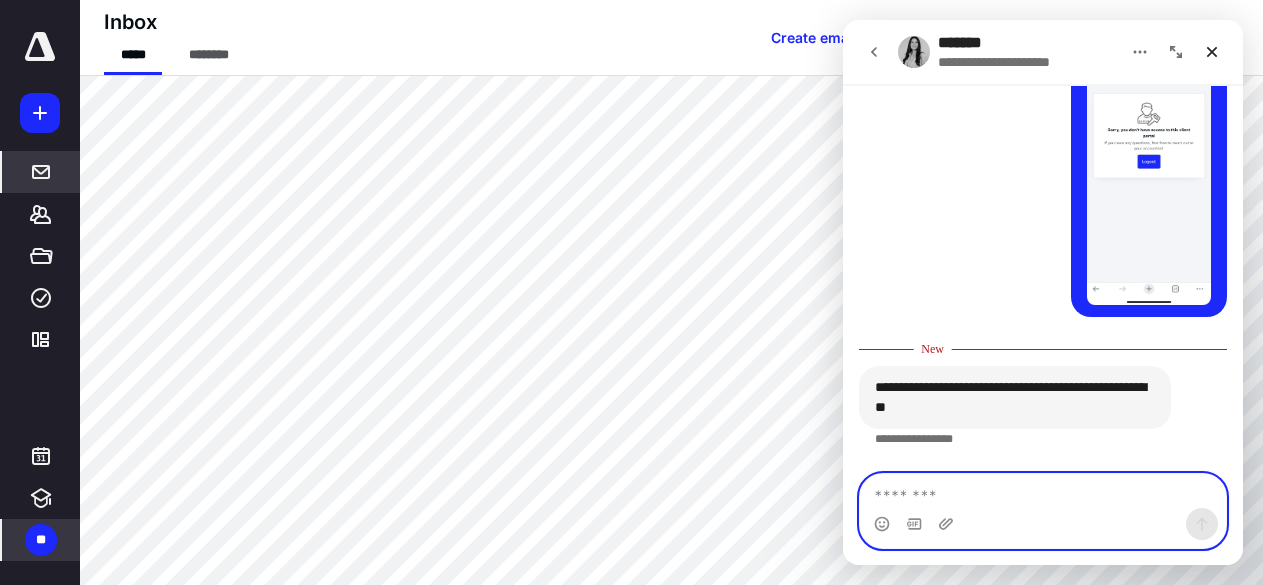 click at bounding box center (1043, 491) 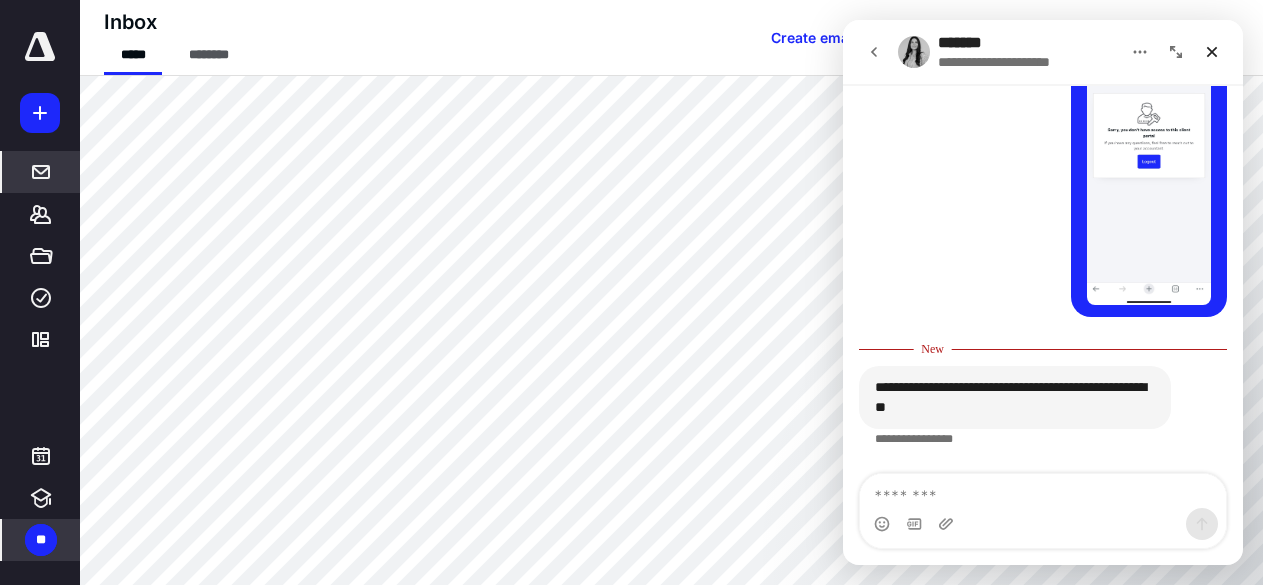 click at bounding box center [1176, 52] 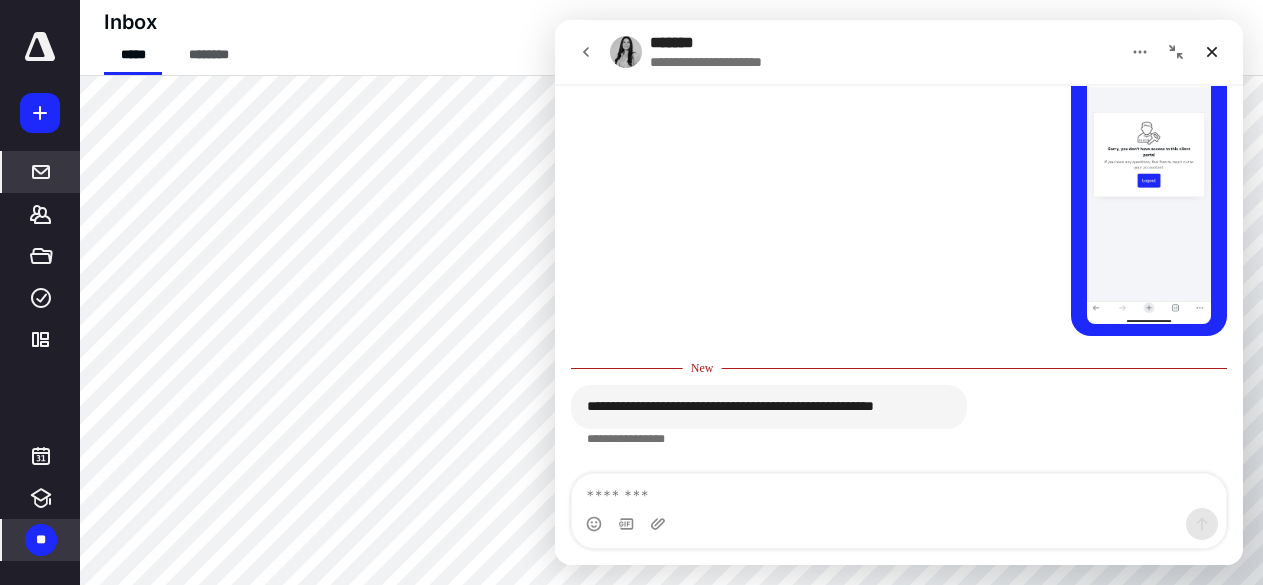 click 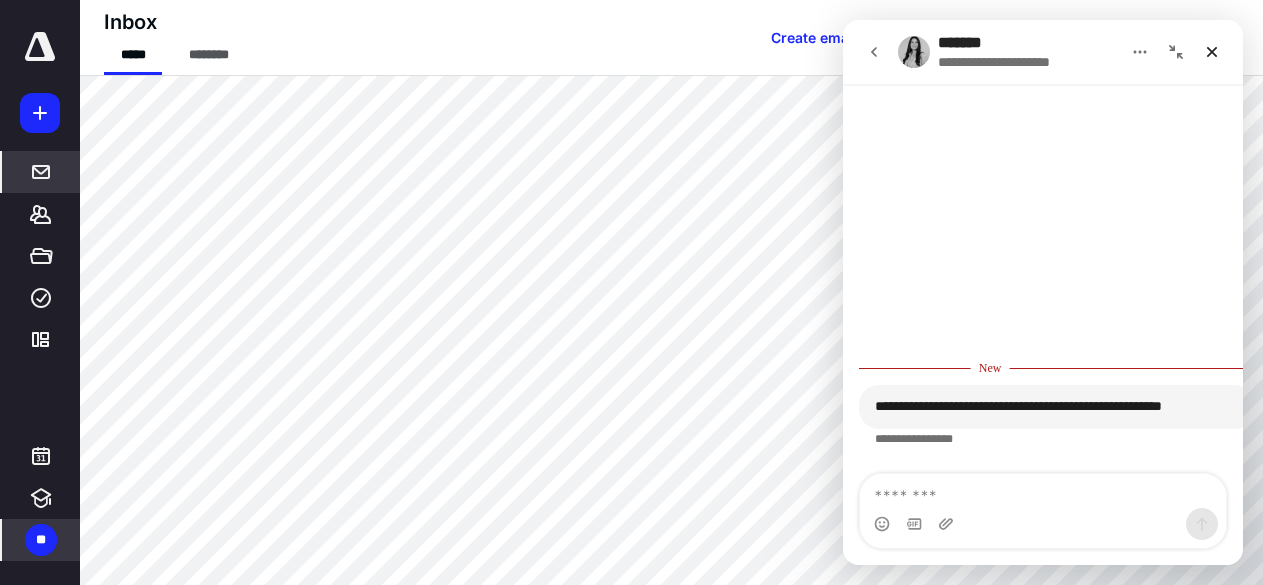 scroll, scrollTop: 4754, scrollLeft: 0, axis: vertical 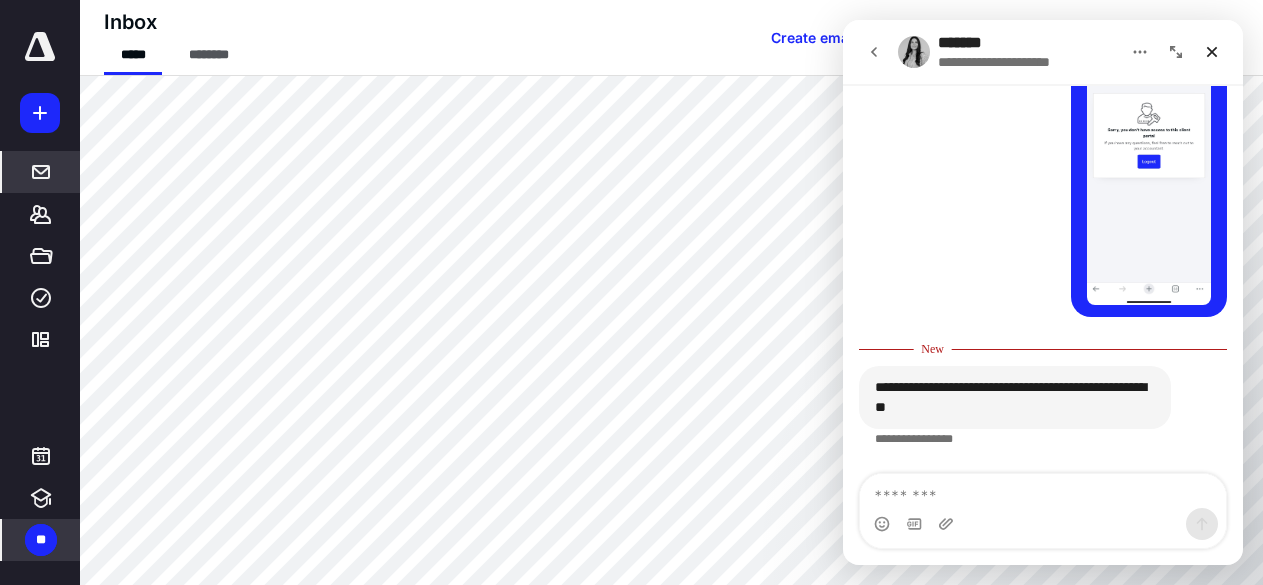 click 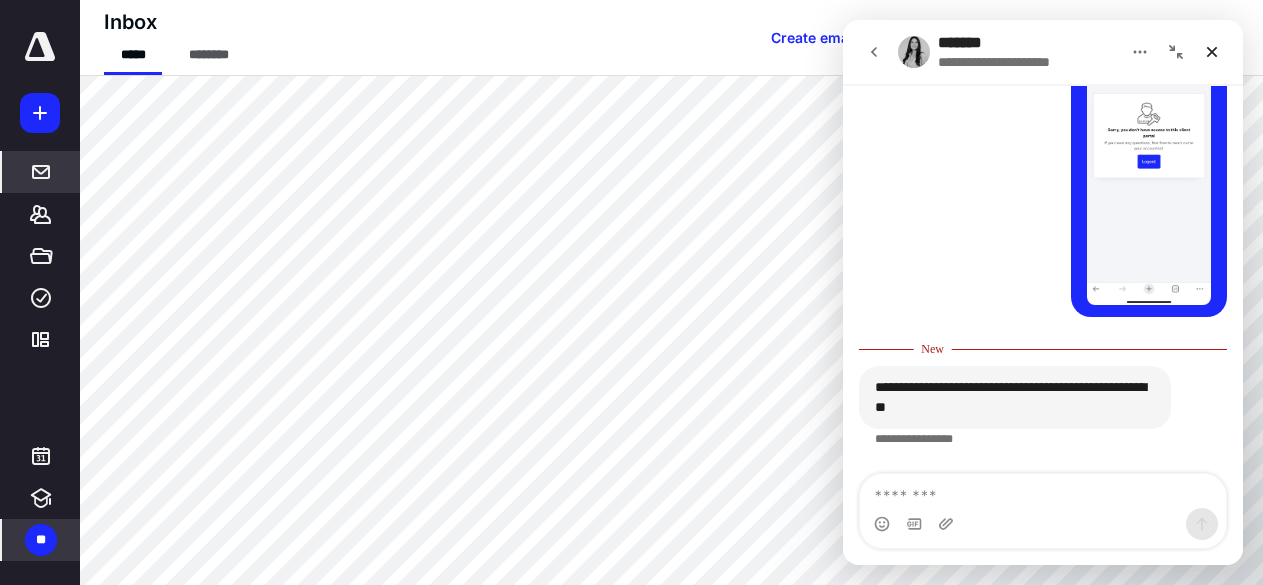 scroll, scrollTop: 4147, scrollLeft: 0, axis: vertical 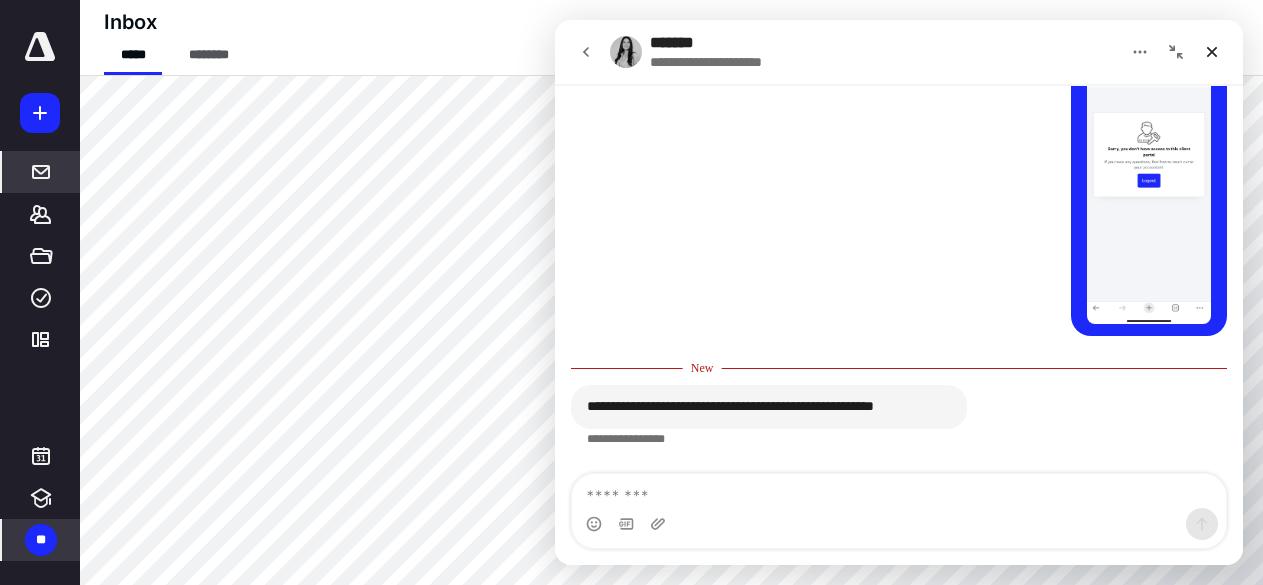 click 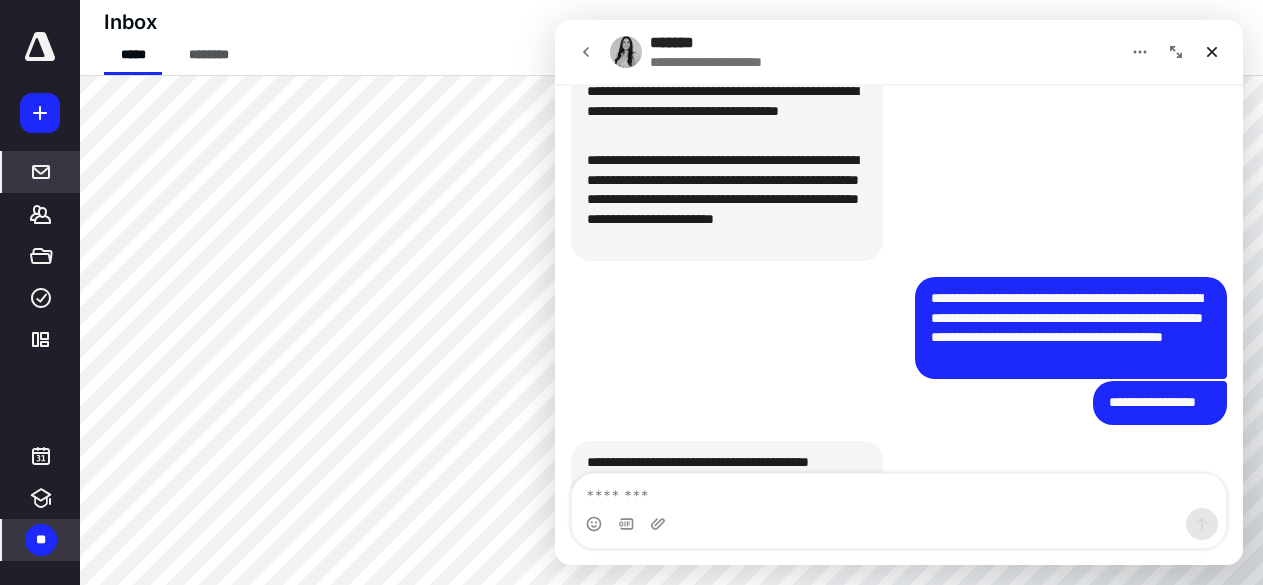 scroll, scrollTop: 4754, scrollLeft: 0, axis: vertical 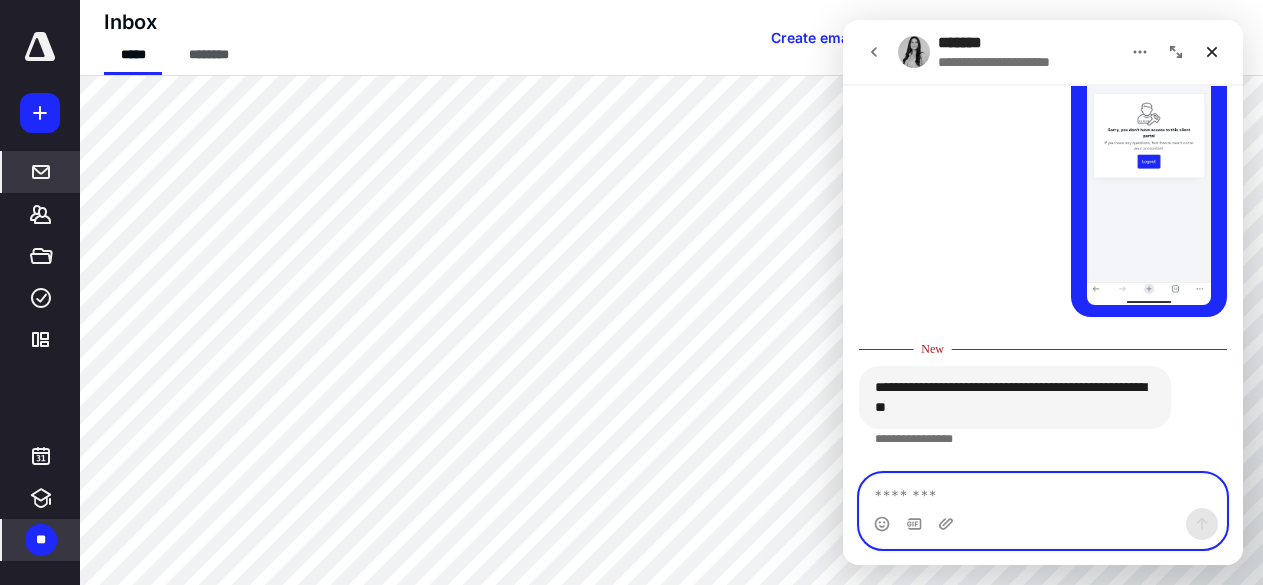 click at bounding box center [1043, 491] 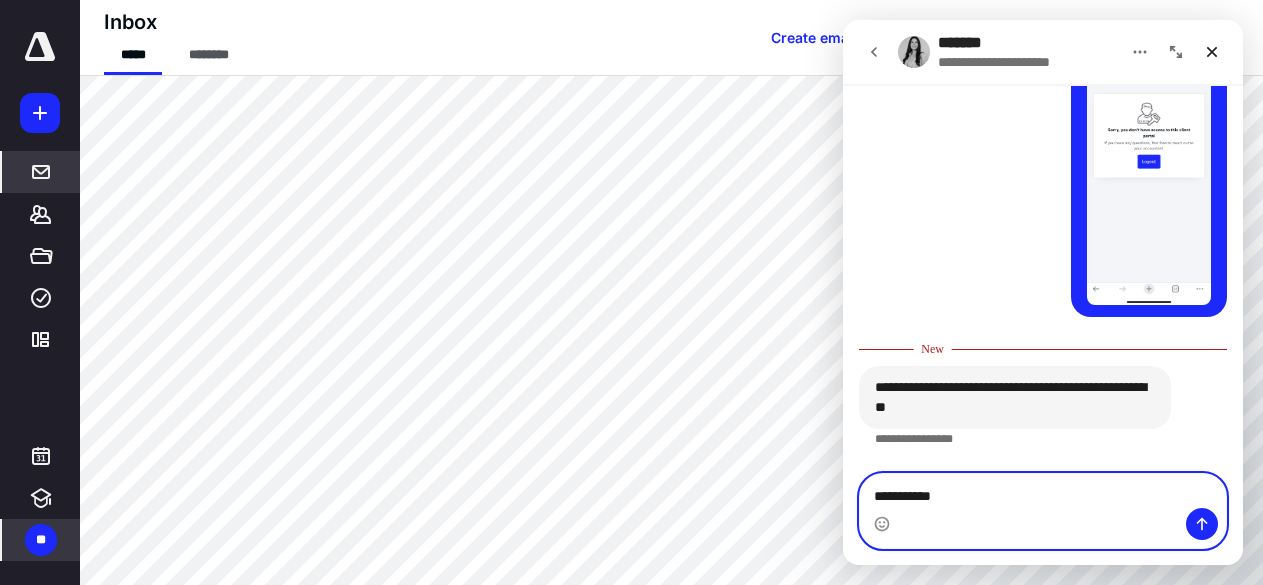 type on "**********" 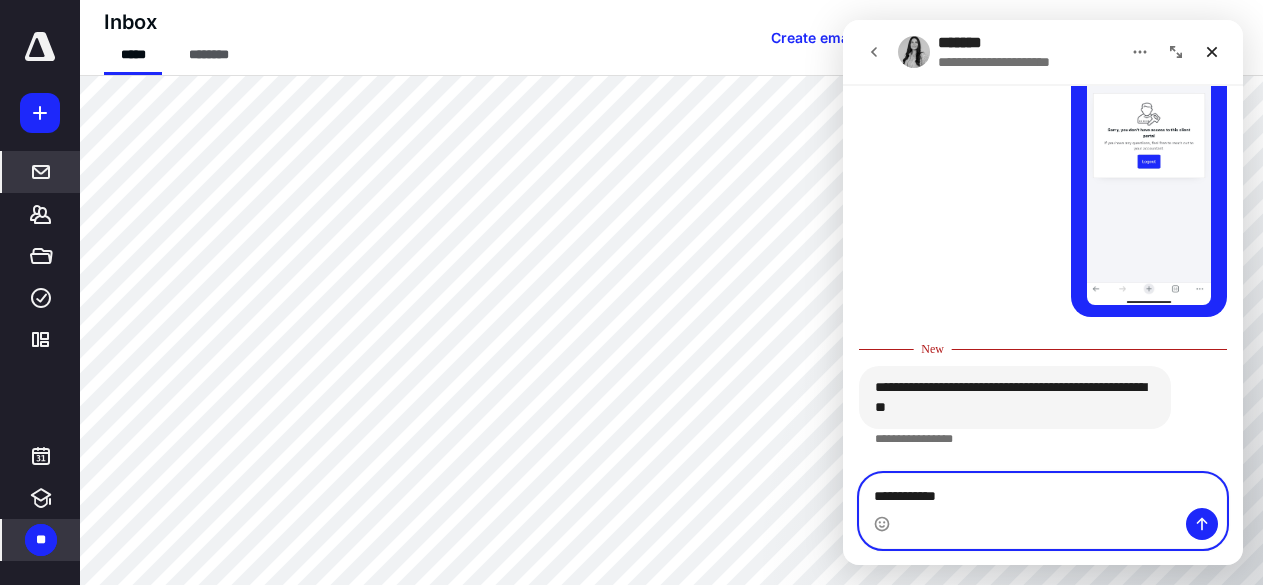 type 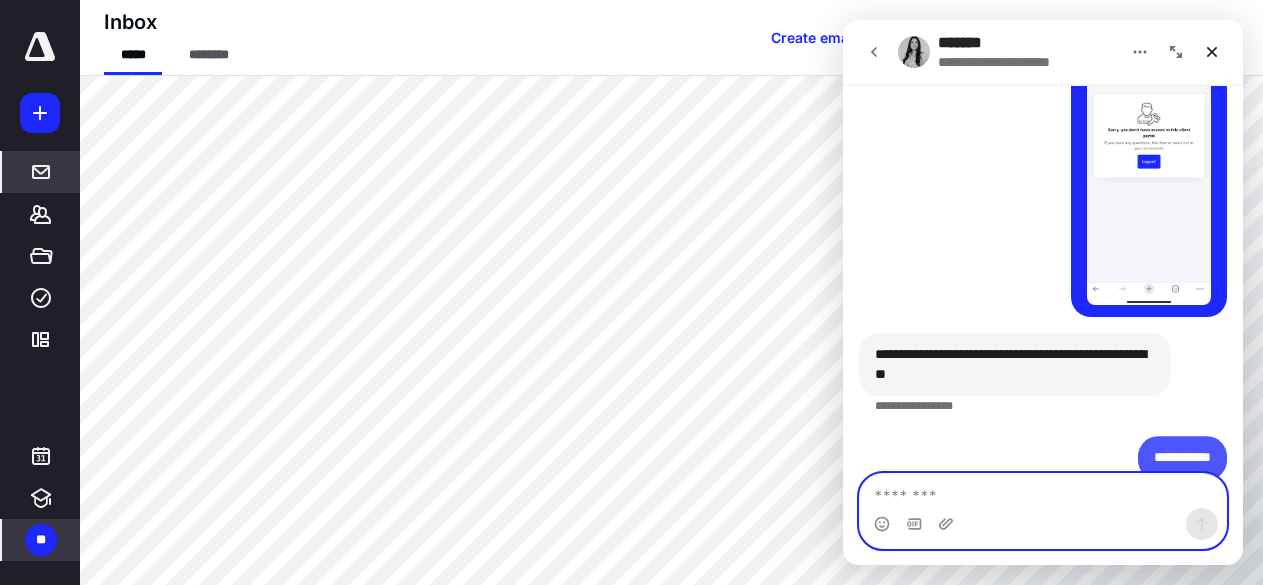 scroll, scrollTop: 4781, scrollLeft: 0, axis: vertical 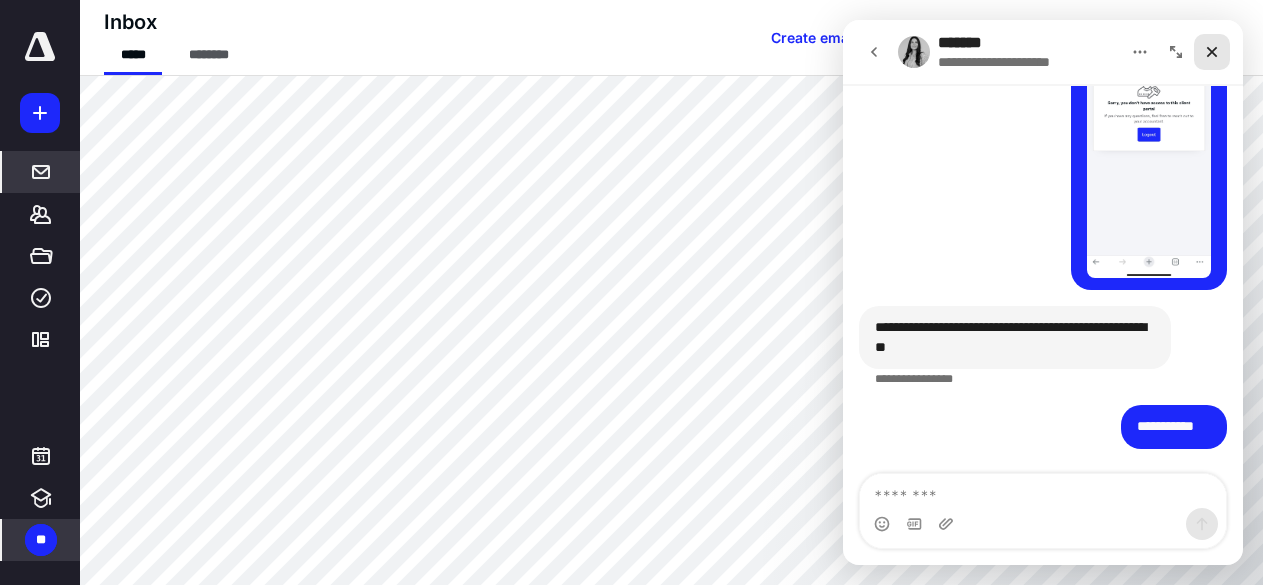 drag, startPoint x: 1226, startPoint y: 44, endPoint x: 2069, endPoint y: 64, distance: 843.23724 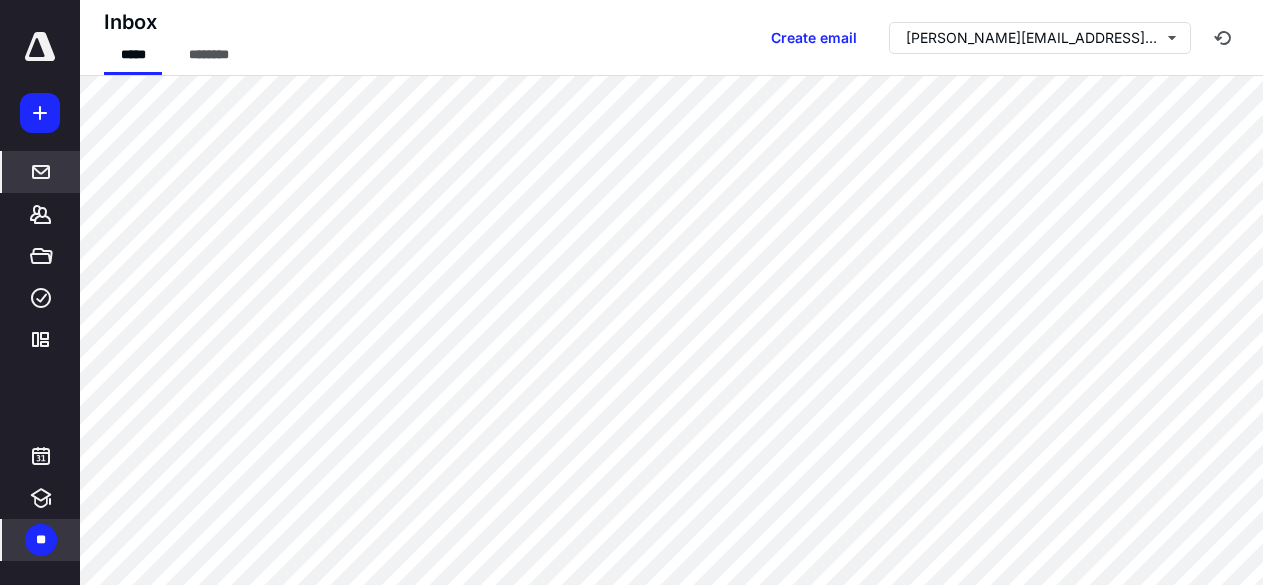scroll, scrollTop: 4858, scrollLeft: 0, axis: vertical 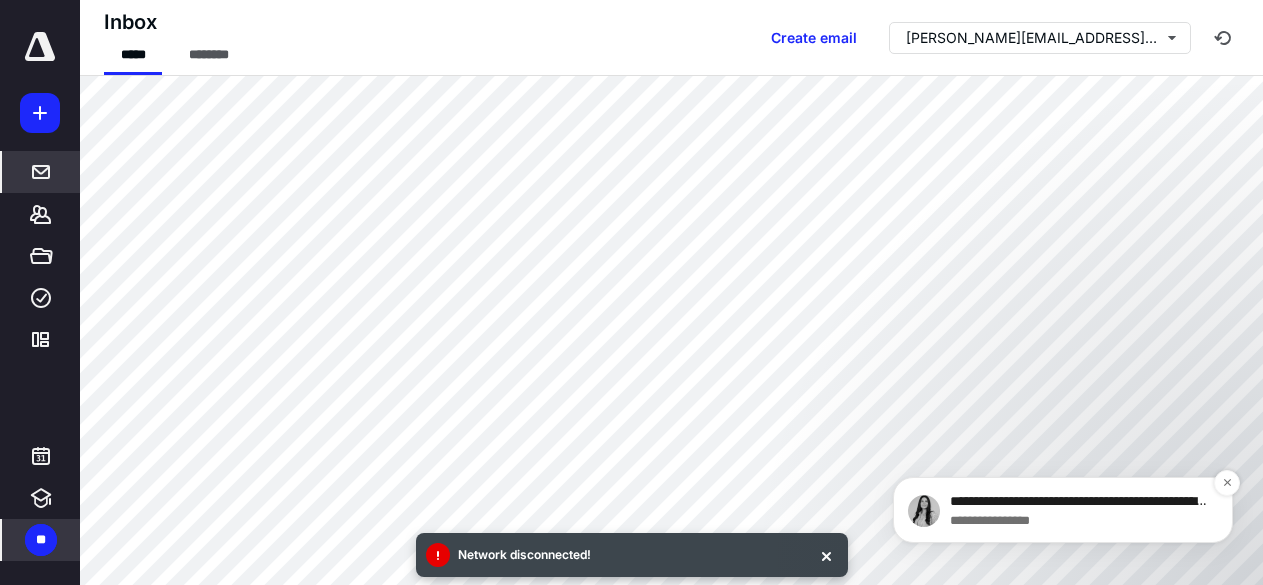 click on "**********" at bounding box center [1063, 510] 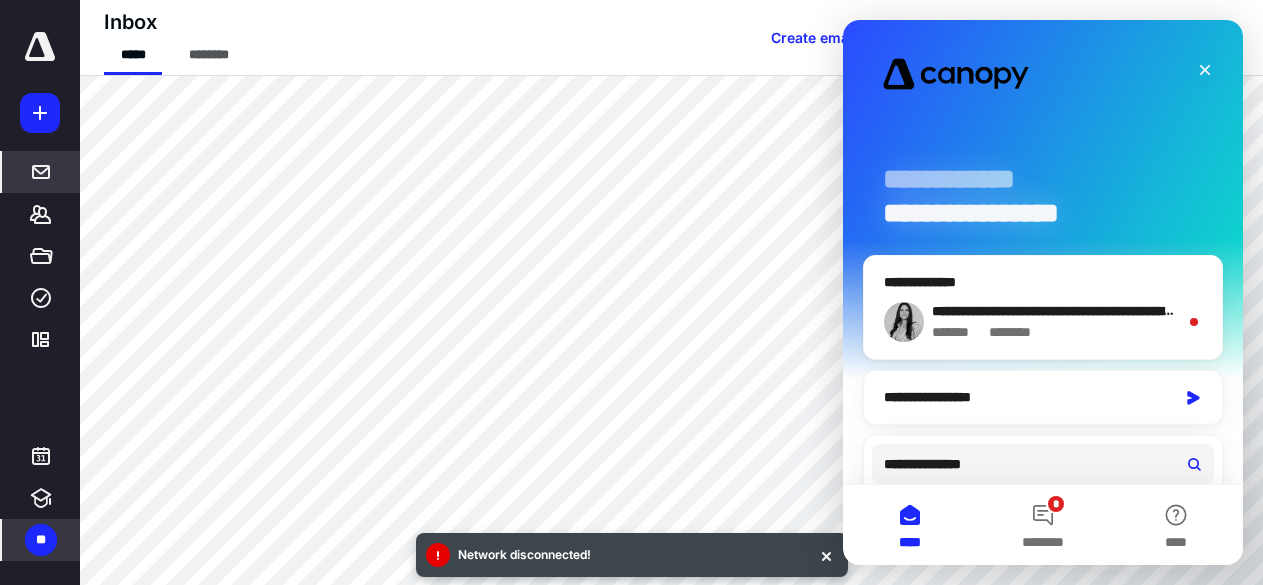 click on "**********" at bounding box center (1043, 282) 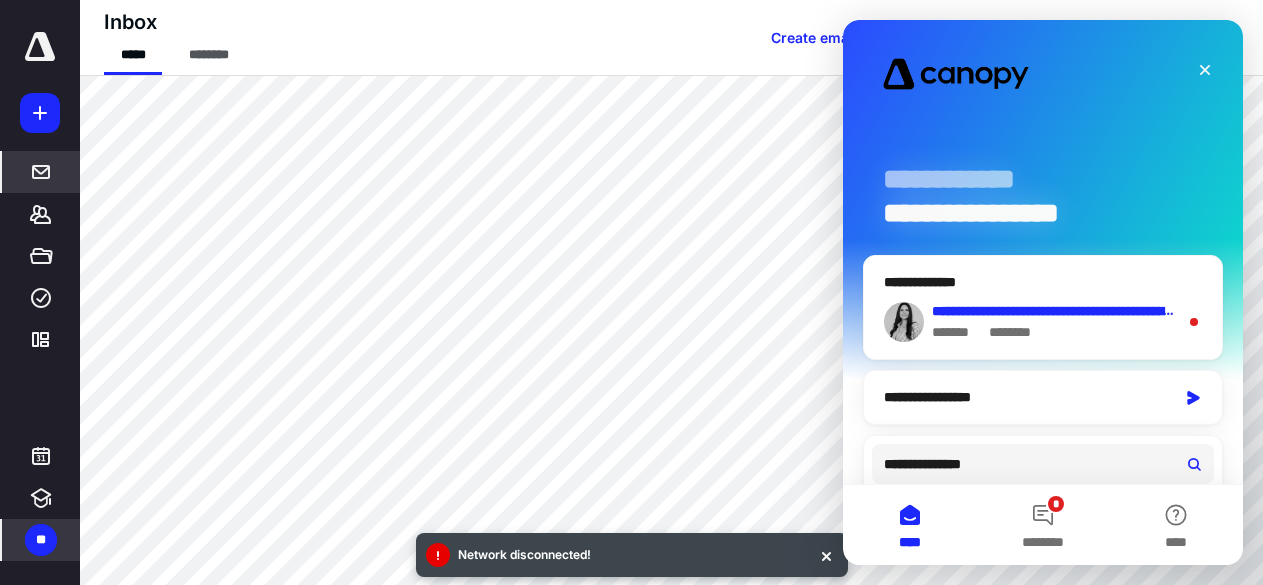 click on "******* * ******" at bounding box center (1055, 332) 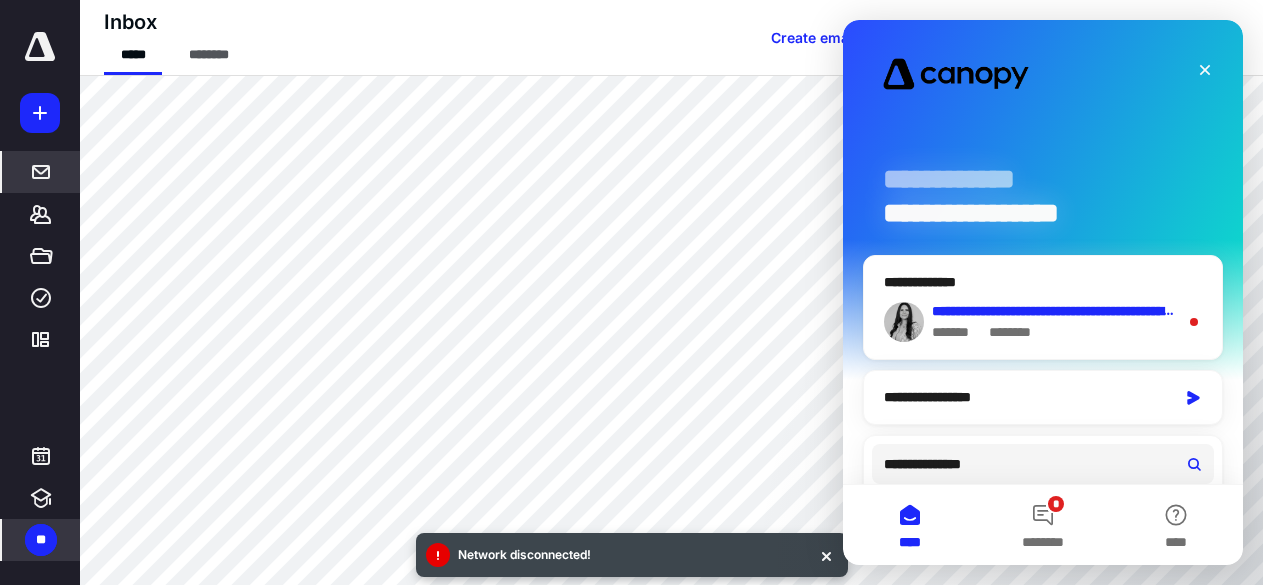click on "**********" at bounding box center [1055, 311] 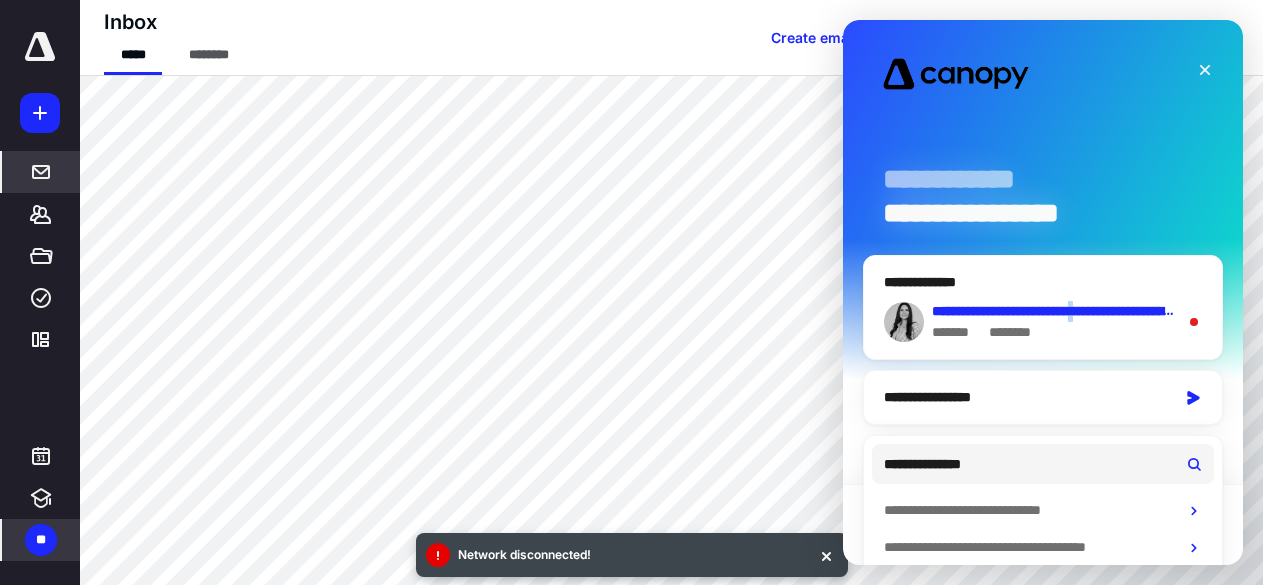 click on "**********" at bounding box center [1055, 311] 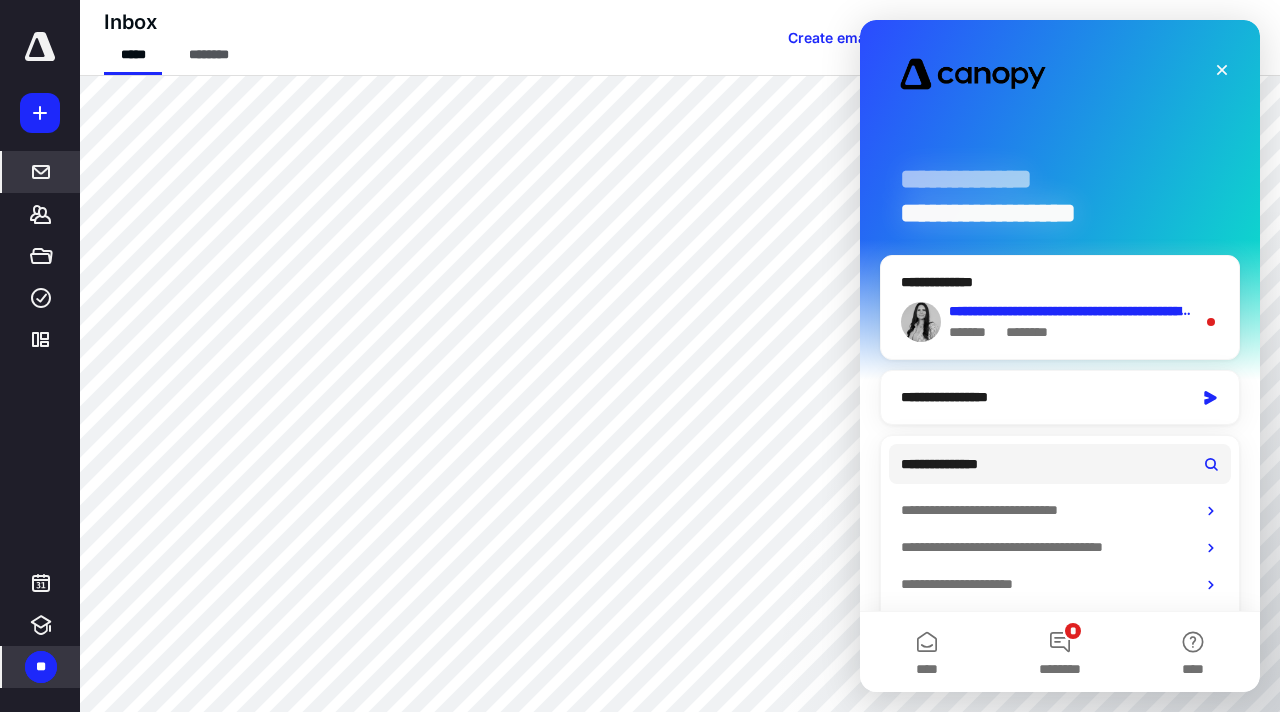 click on "**********" at bounding box center [1060, 322] 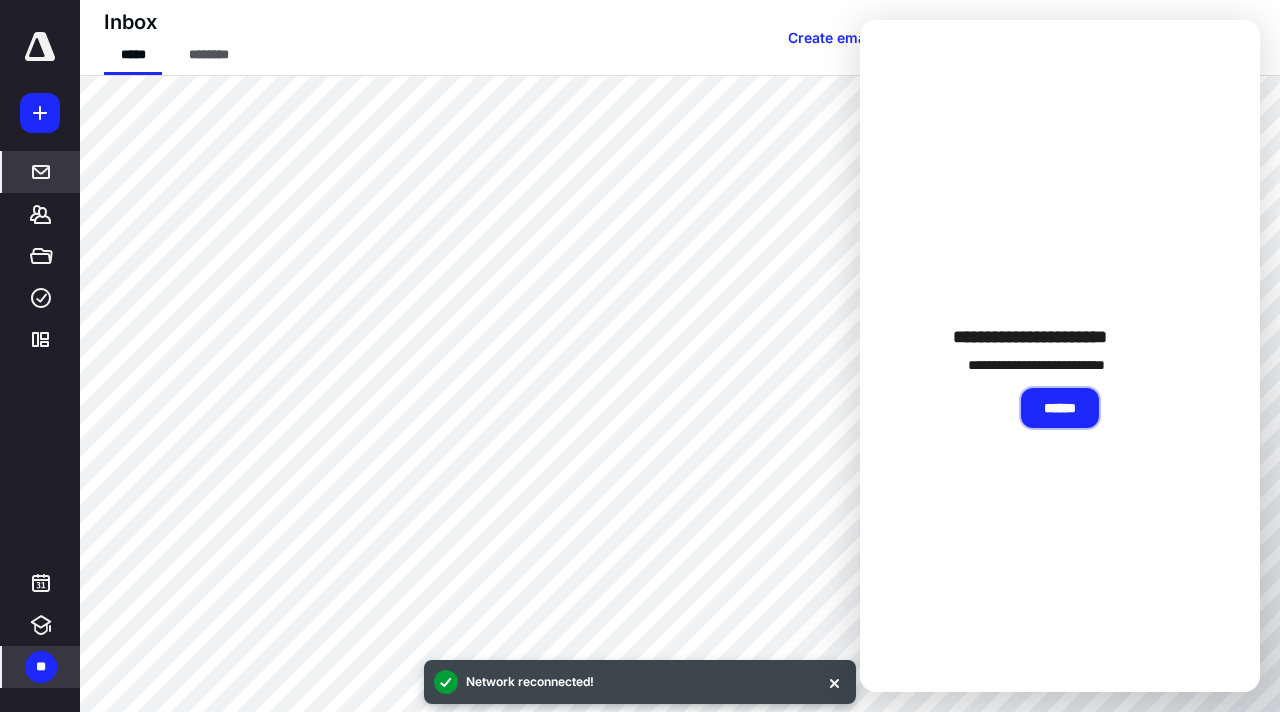 click on "******" at bounding box center (1060, 408) 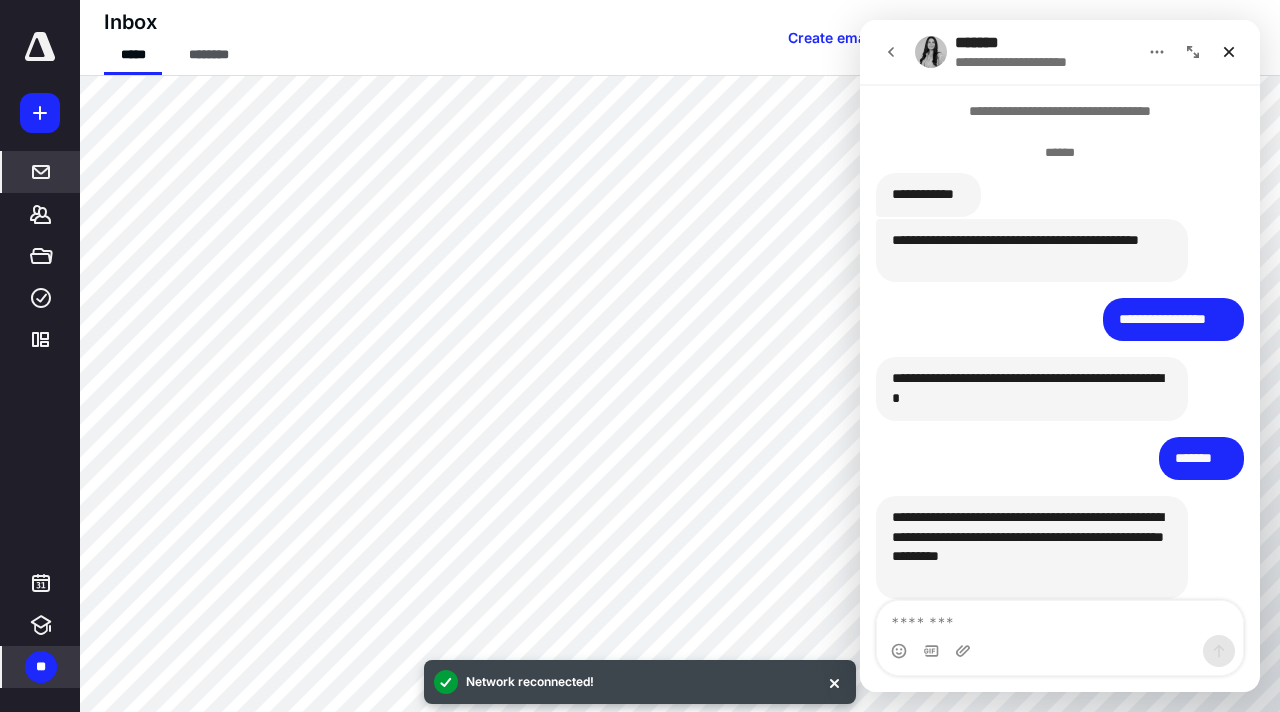scroll, scrollTop: 1434, scrollLeft: 0, axis: vertical 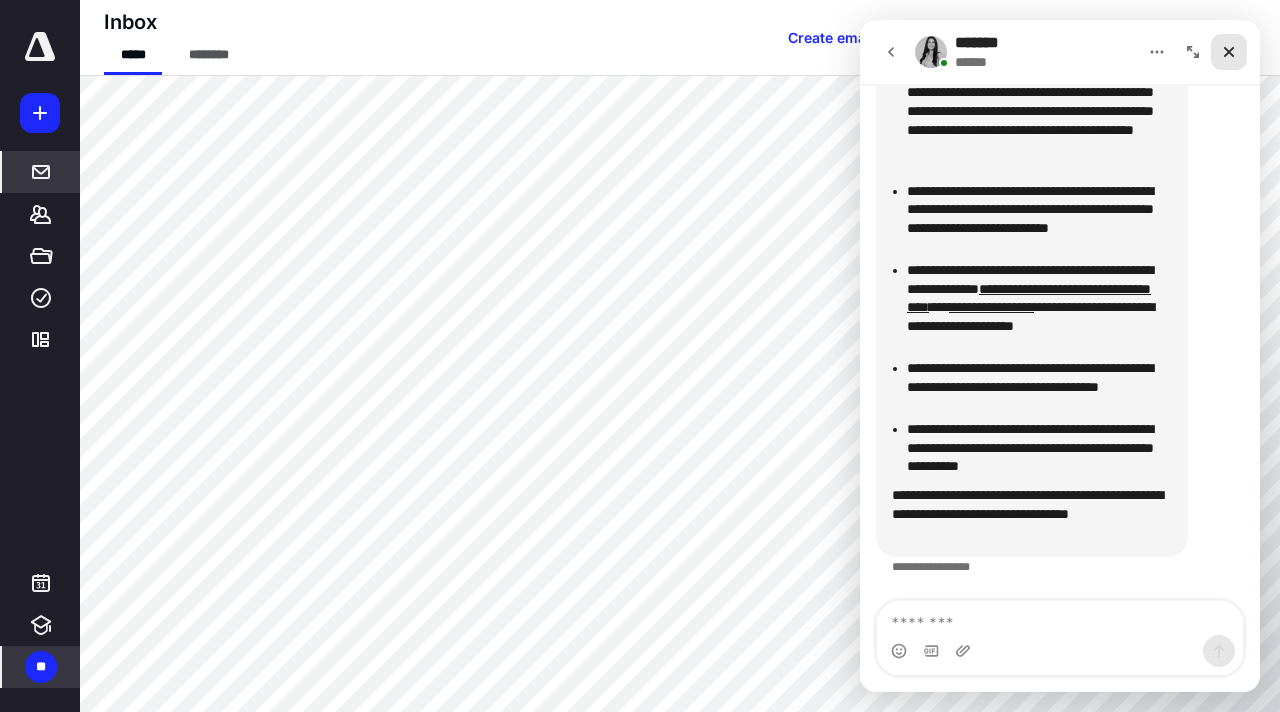 click 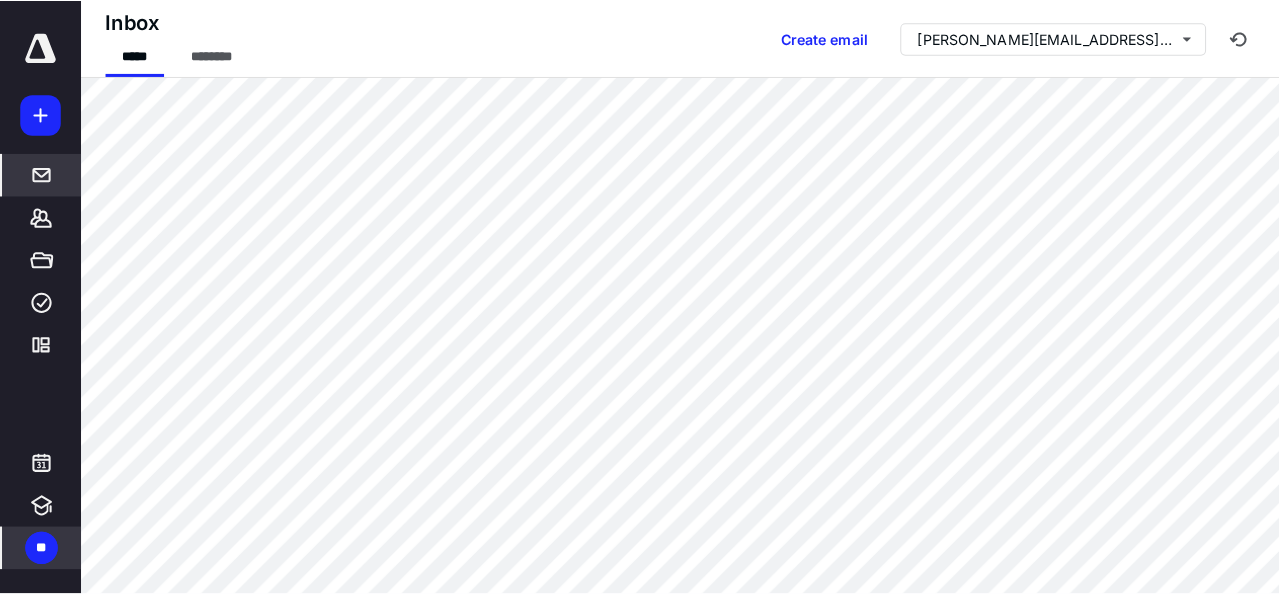 scroll, scrollTop: 5440, scrollLeft: 0, axis: vertical 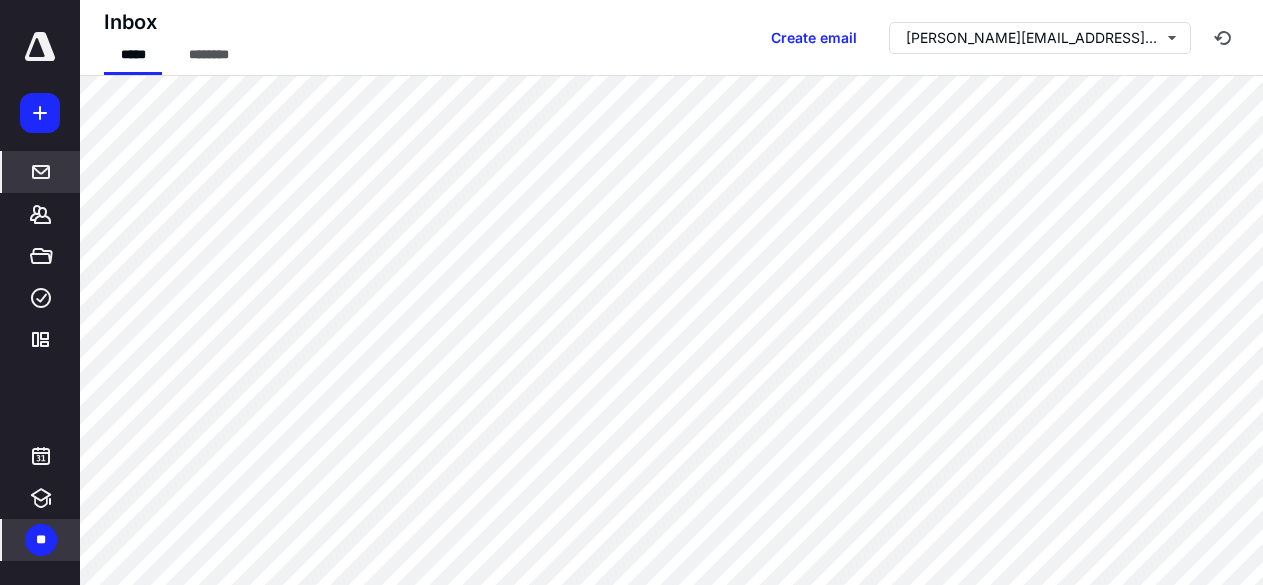 click on "Inbox ***** ******** Create email sofiya@qualityfinancialservice.com" at bounding box center (671, 38) 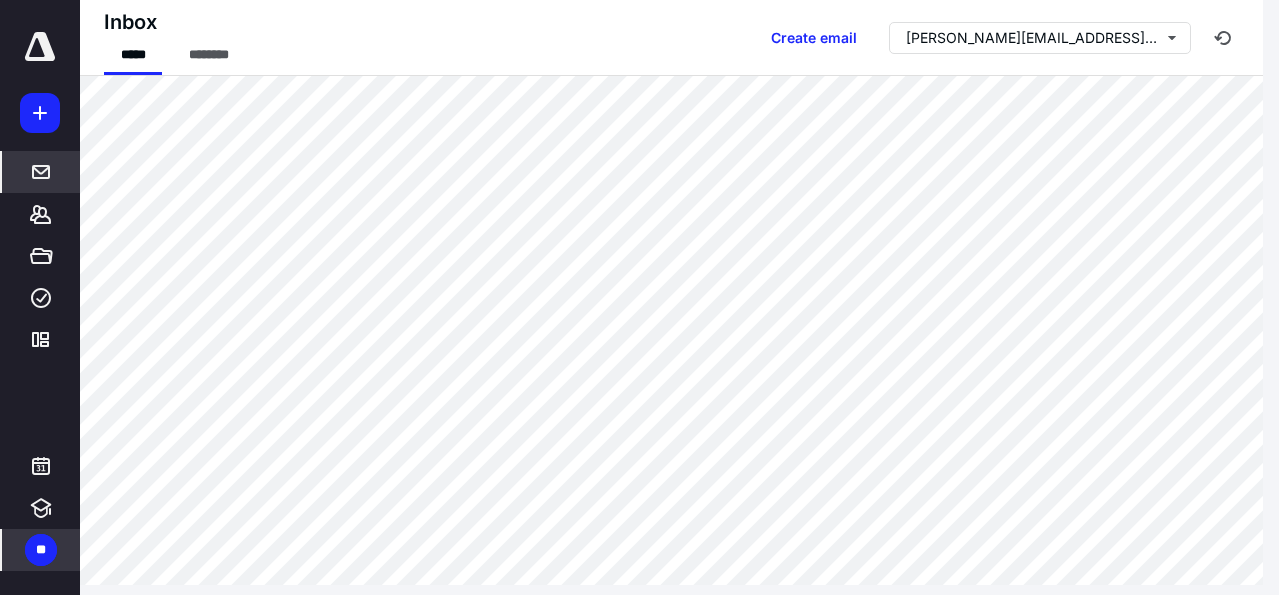 scroll, scrollTop: 5430, scrollLeft: 0, axis: vertical 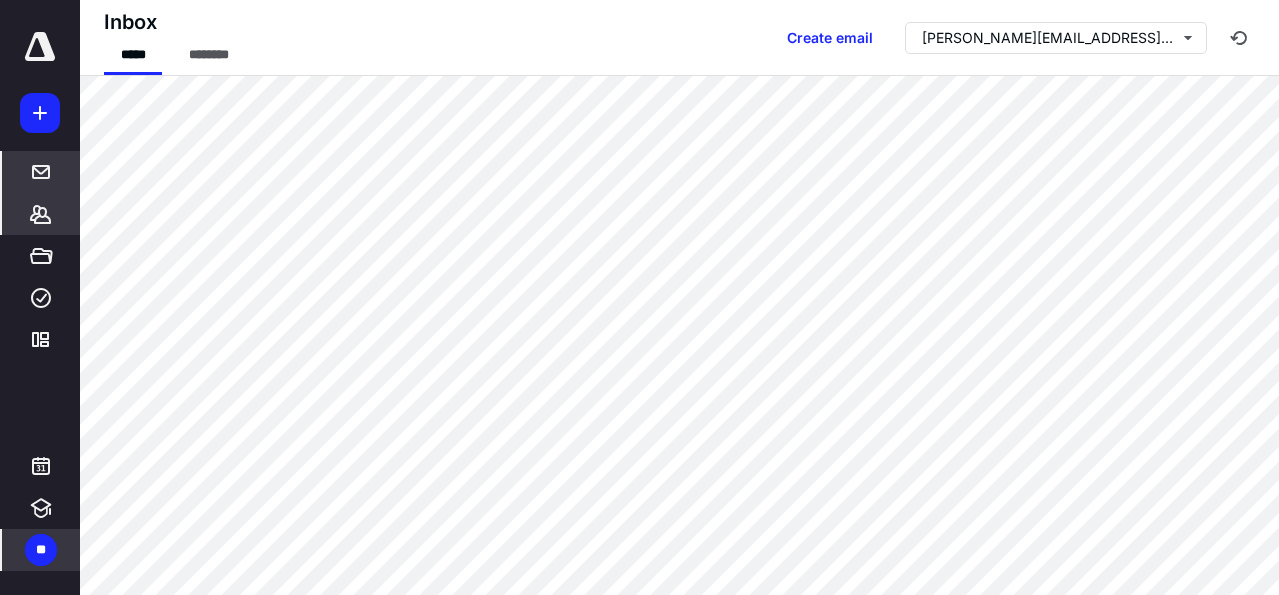 click on "*******" at bounding box center (41, 214) 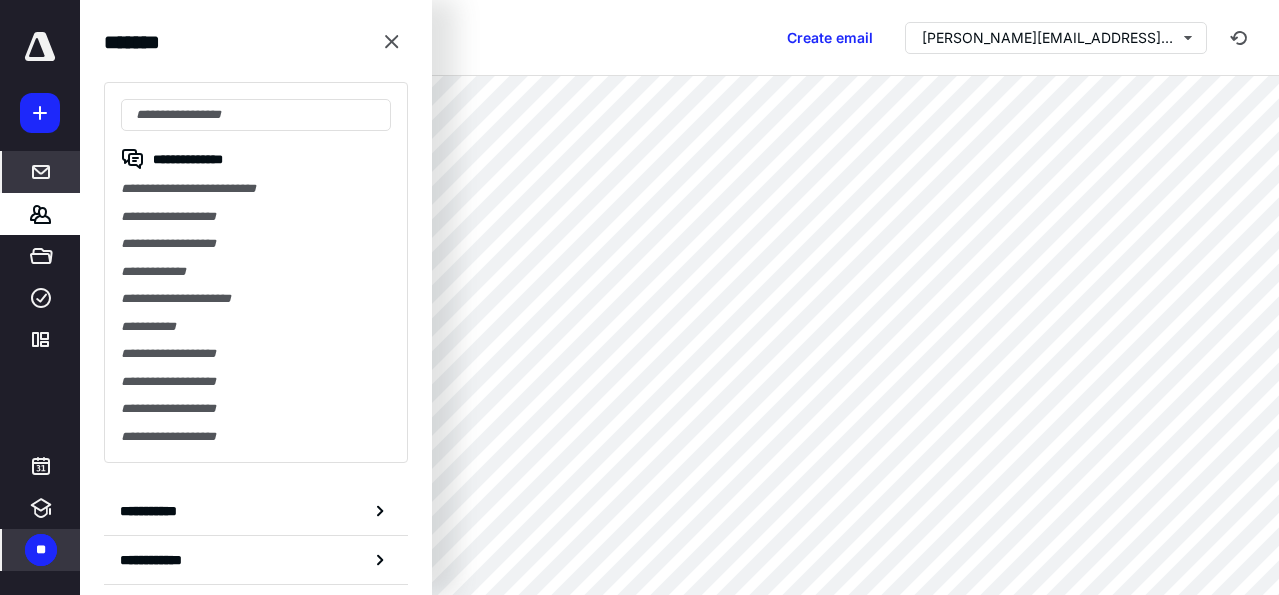 click on "**" at bounding box center [41, 550] 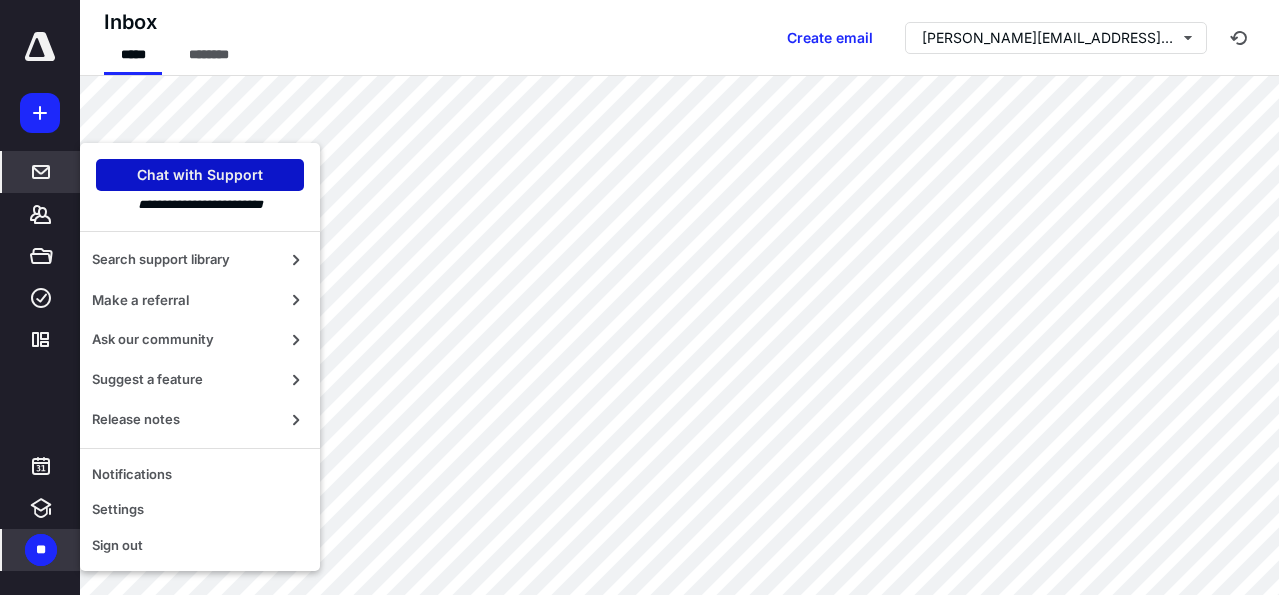 click on "Chat with Support" at bounding box center [200, 175] 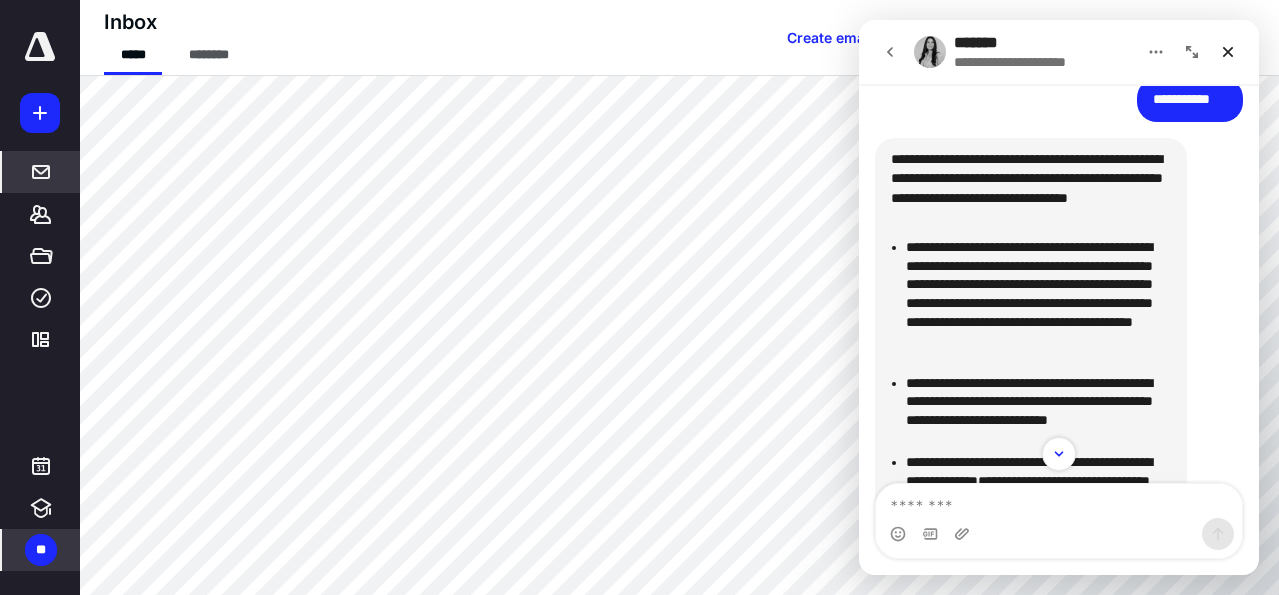 scroll, scrollTop: 5107, scrollLeft: 0, axis: vertical 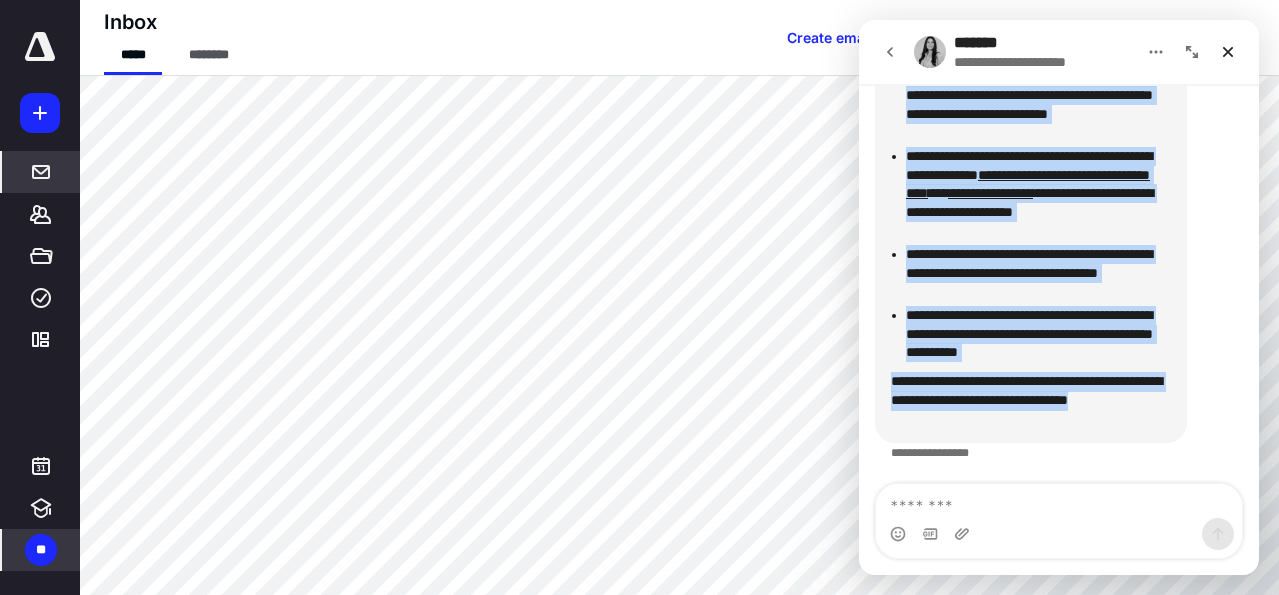 drag, startPoint x: 892, startPoint y: 144, endPoint x: 1123, endPoint y: 441, distance: 376.2579 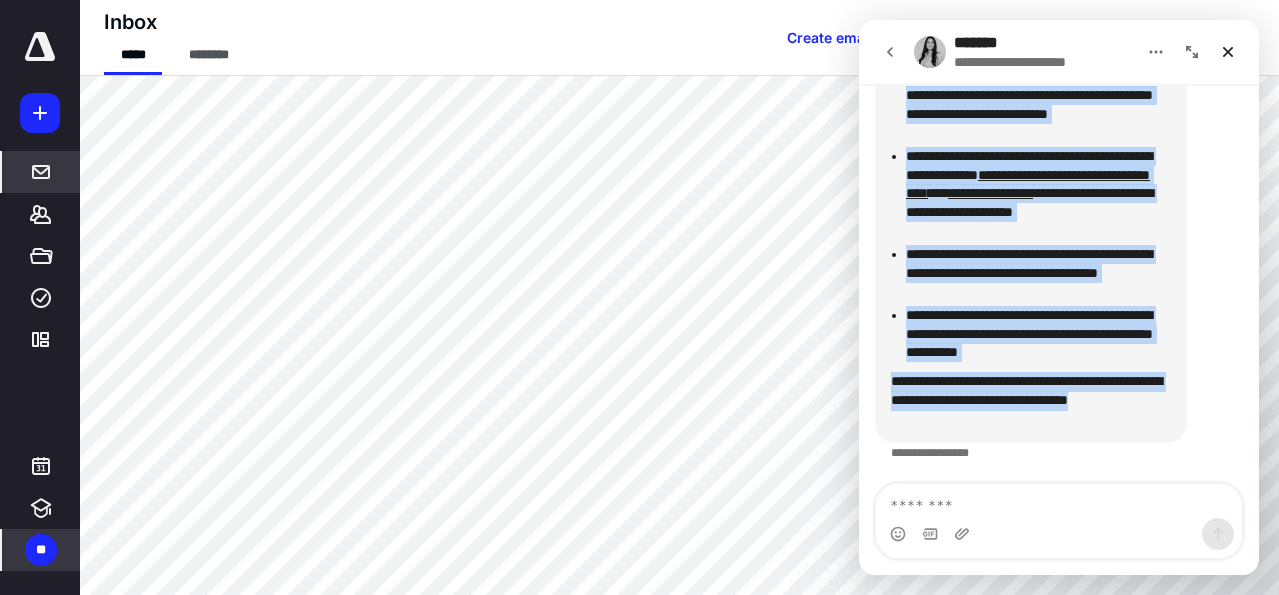 copy on "**********" 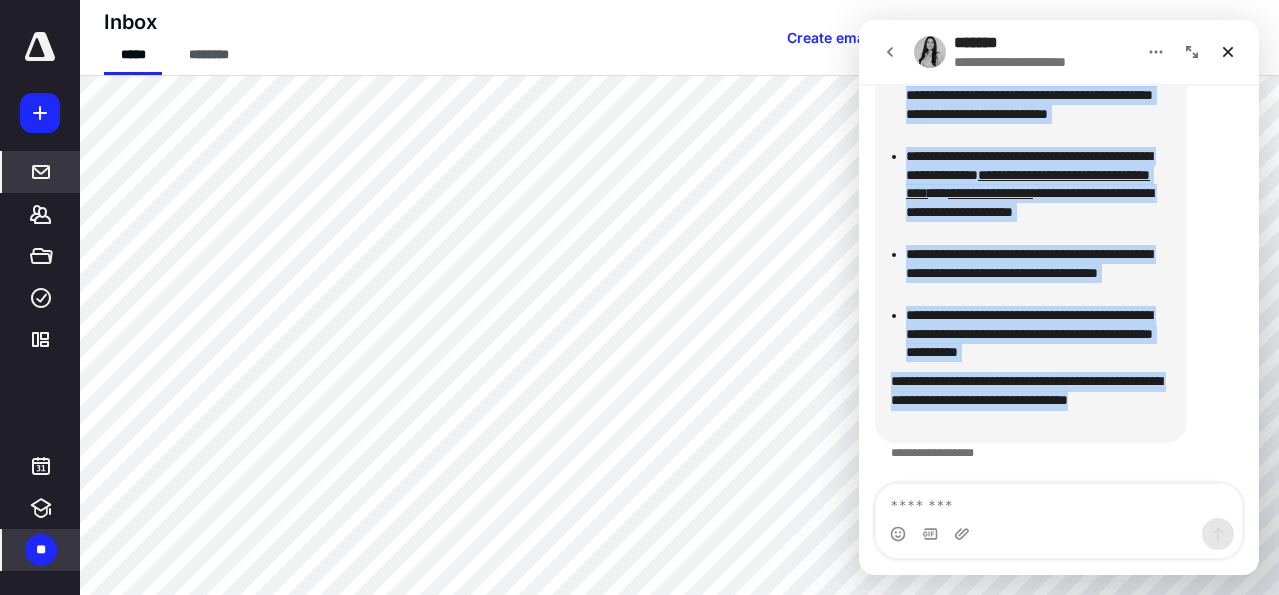 click on "**********" at bounding box center [1031, 401] 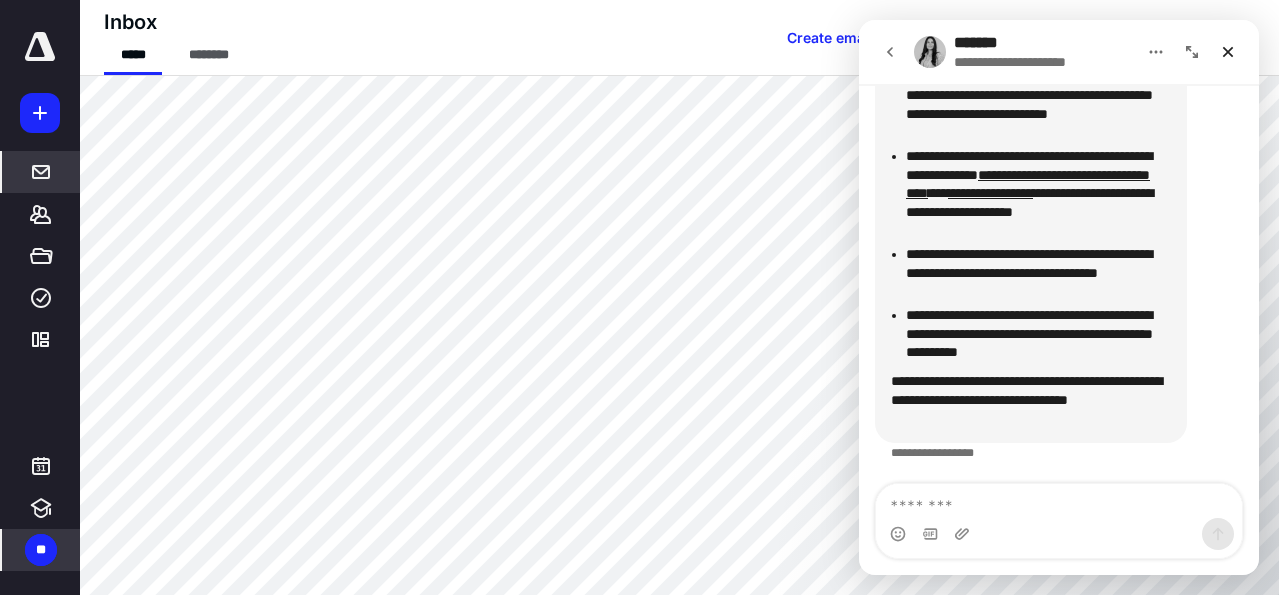 click on "**********" at bounding box center [1031, 401] 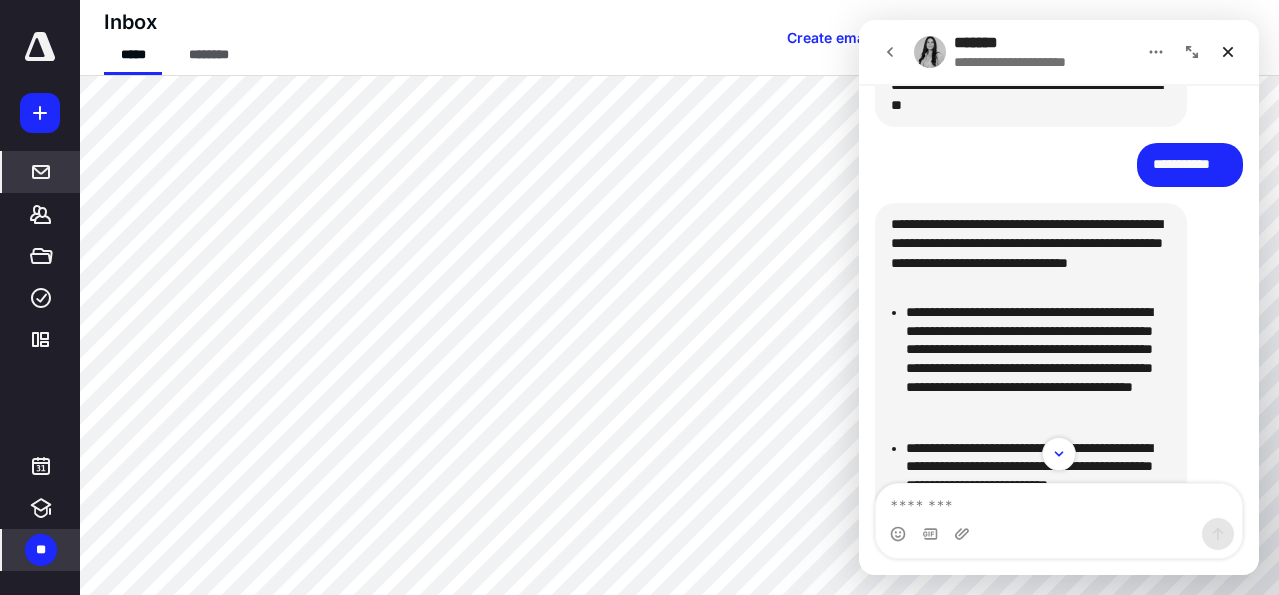 scroll, scrollTop: 5116, scrollLeft: 0, axis: vertical 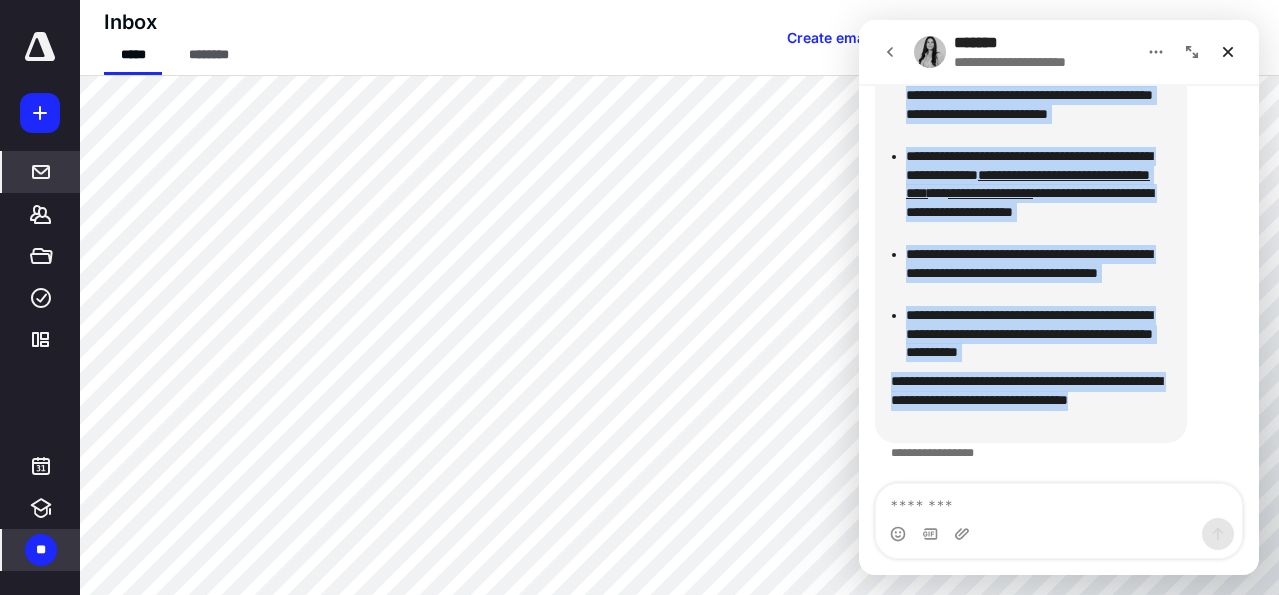 drag, startPoint x: 890, startPoint y: 130, endPoint x: 1124, endPoint y: 431, distance: 381.25714 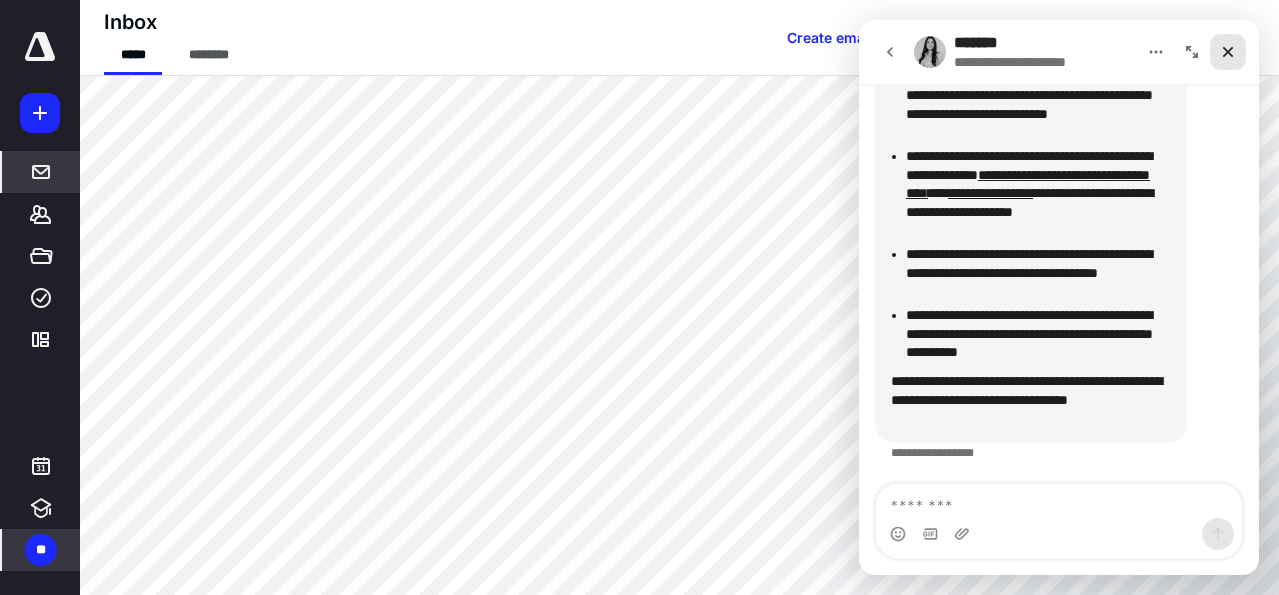 click at bounding box center [1228, 52] 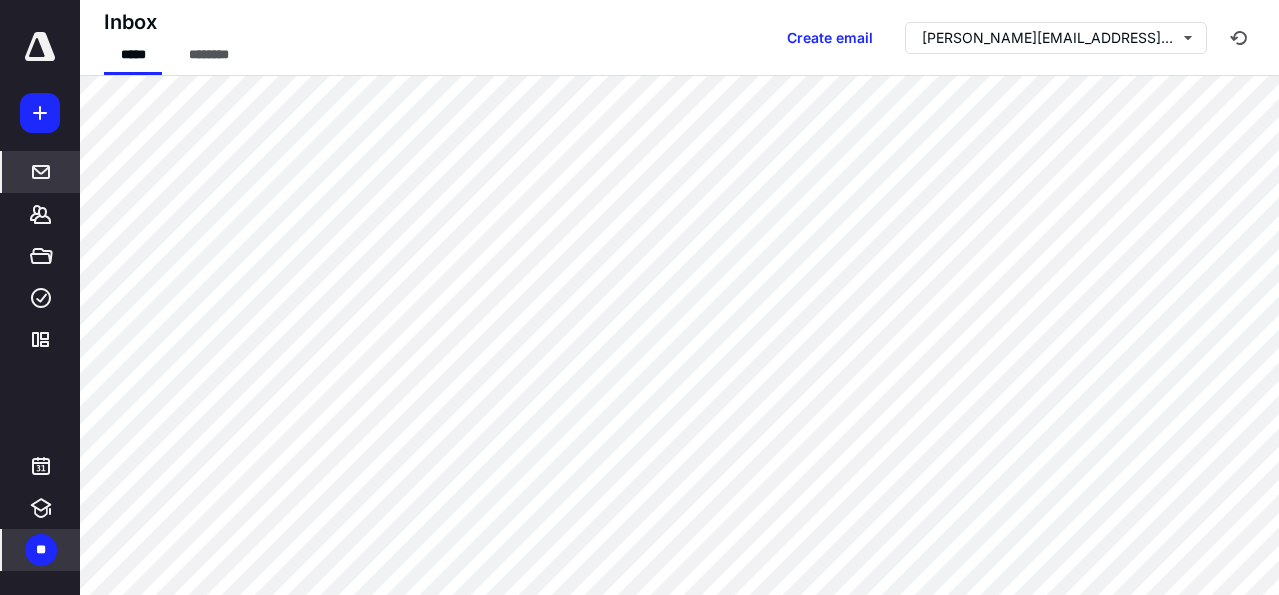 click on "**" at bounding box center [41, 550] 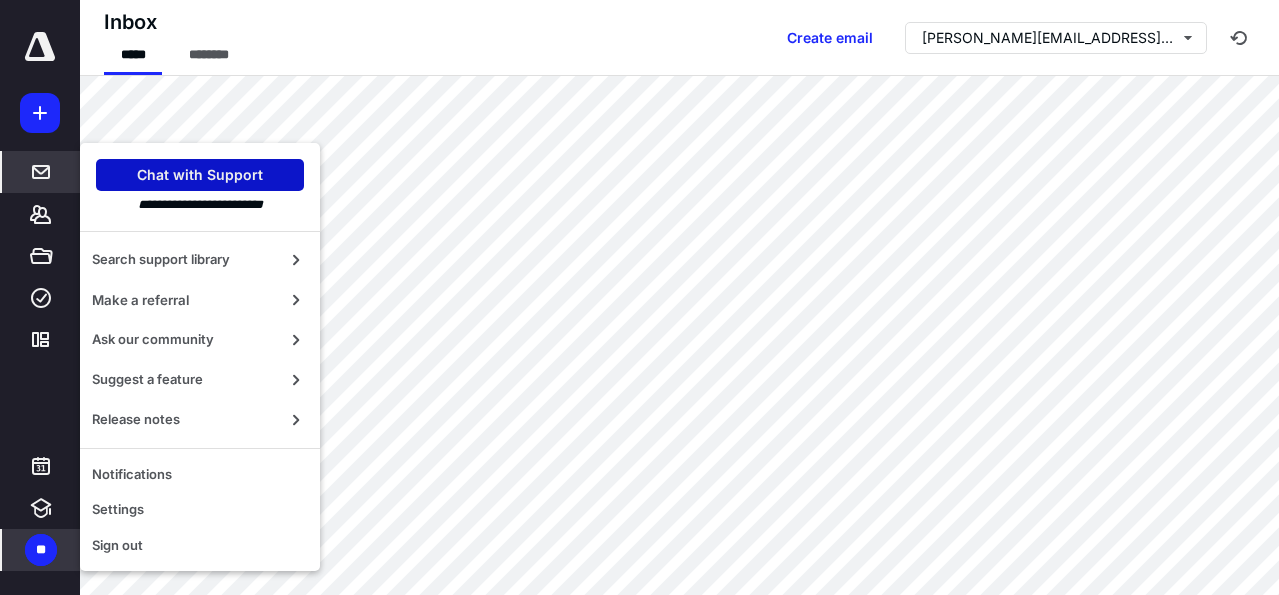 click on "Chat with Support" at bounding box center (200, 175) 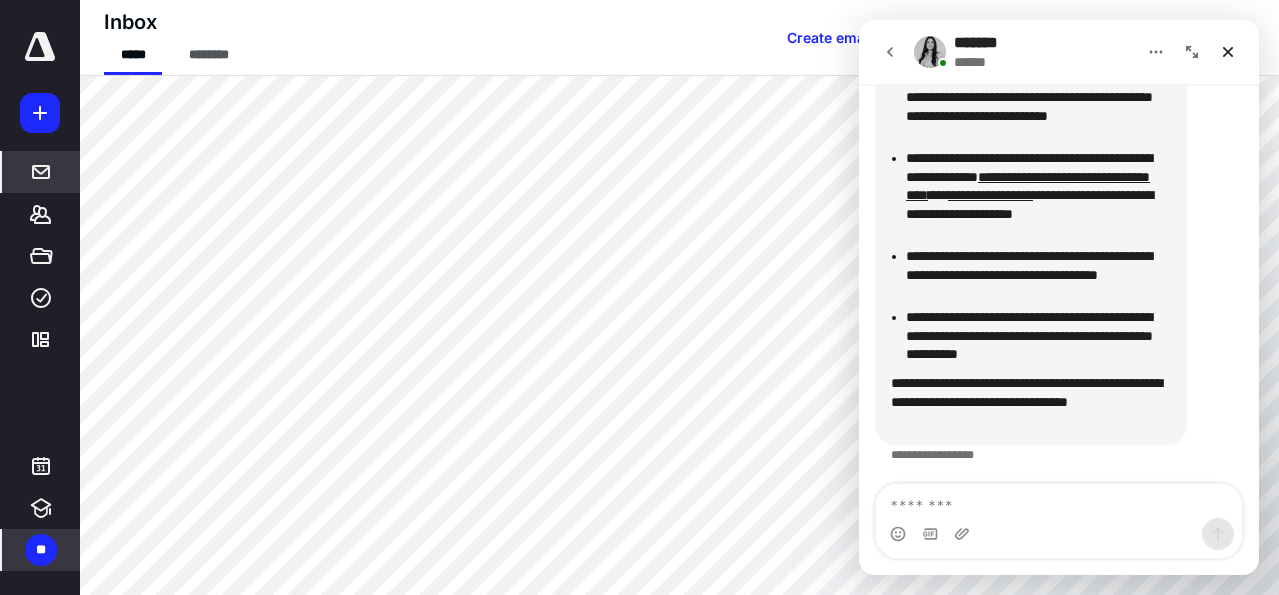 scroll, scrollTop: 5397, scrollLeft: 0, axis: vertical 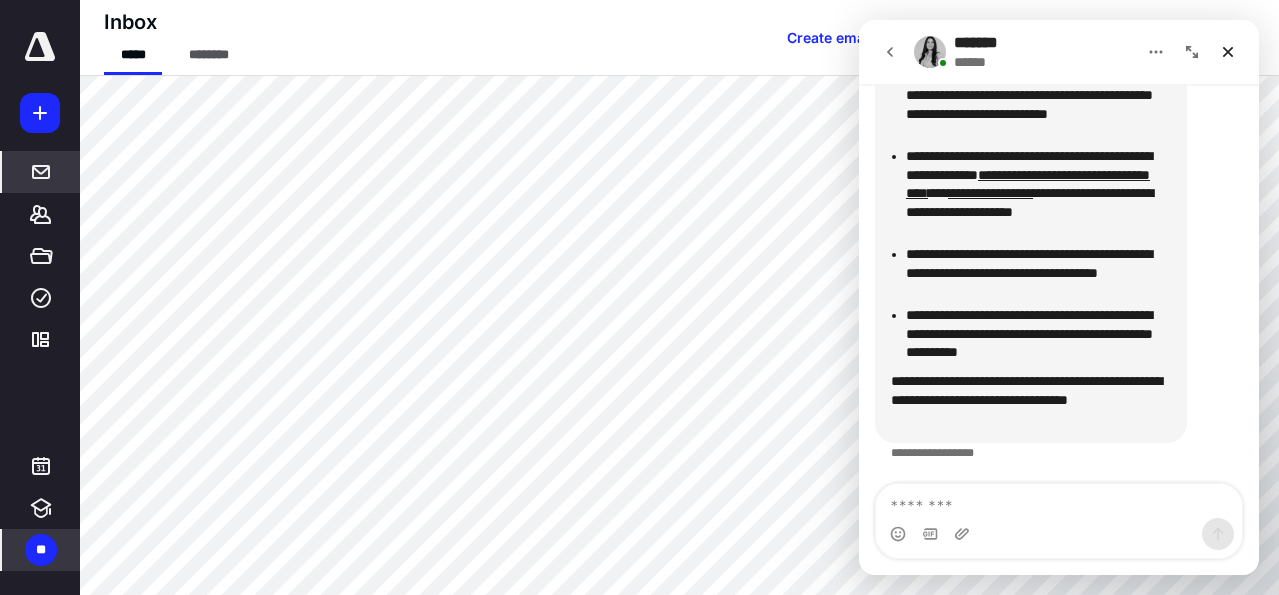 click at bounding box center (1059, 501) 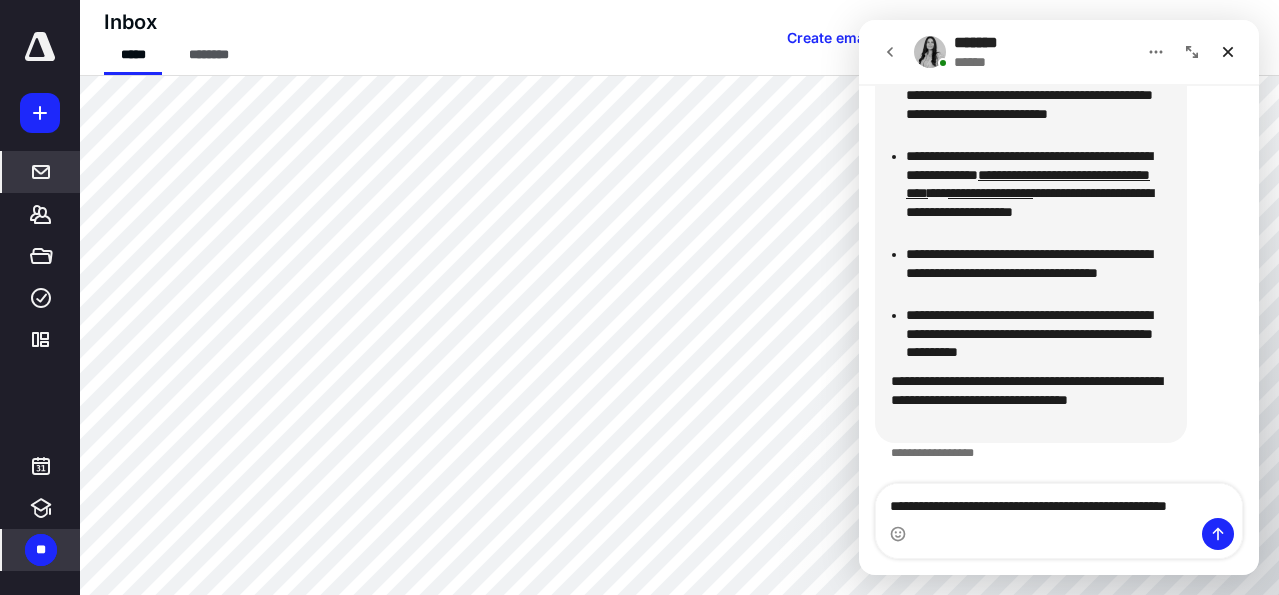 click on "**********" at bounding box center (1059, 501) 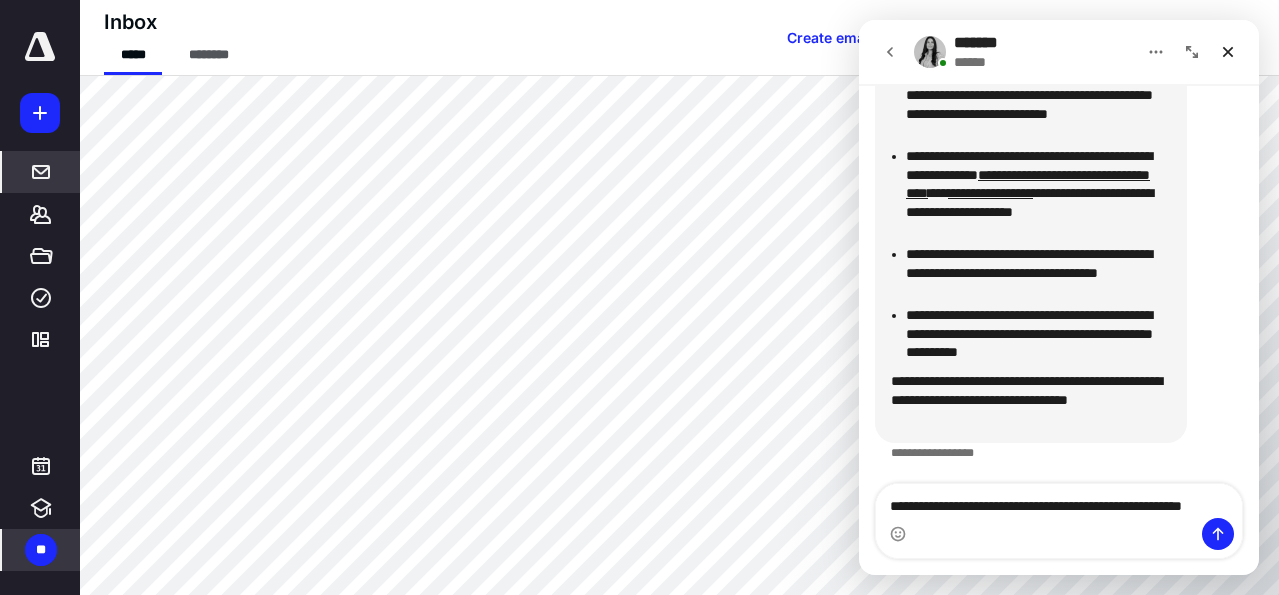 scroll, scrollTop: 5417, scrollLeft: 0, axis: vertical 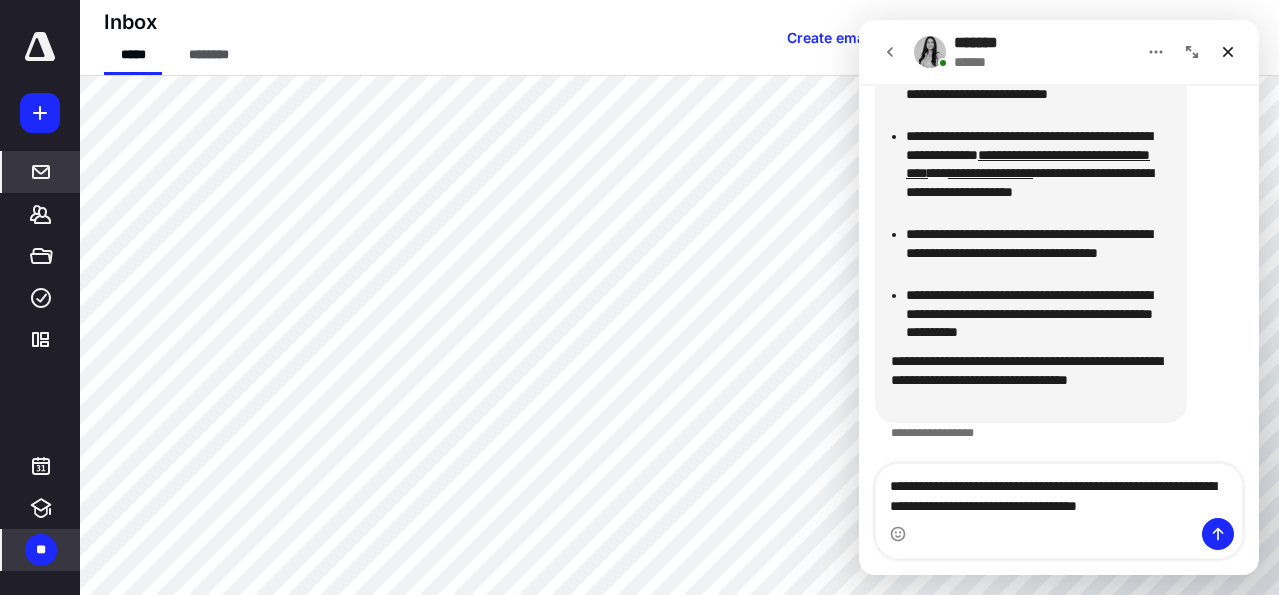 type on "**********" 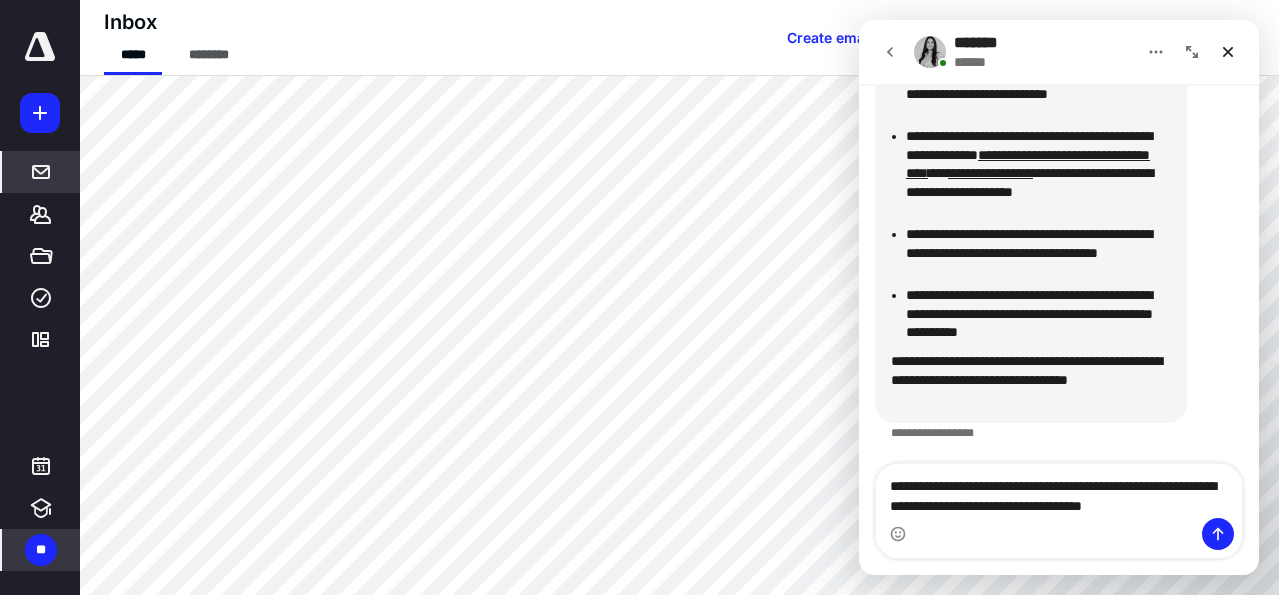 type 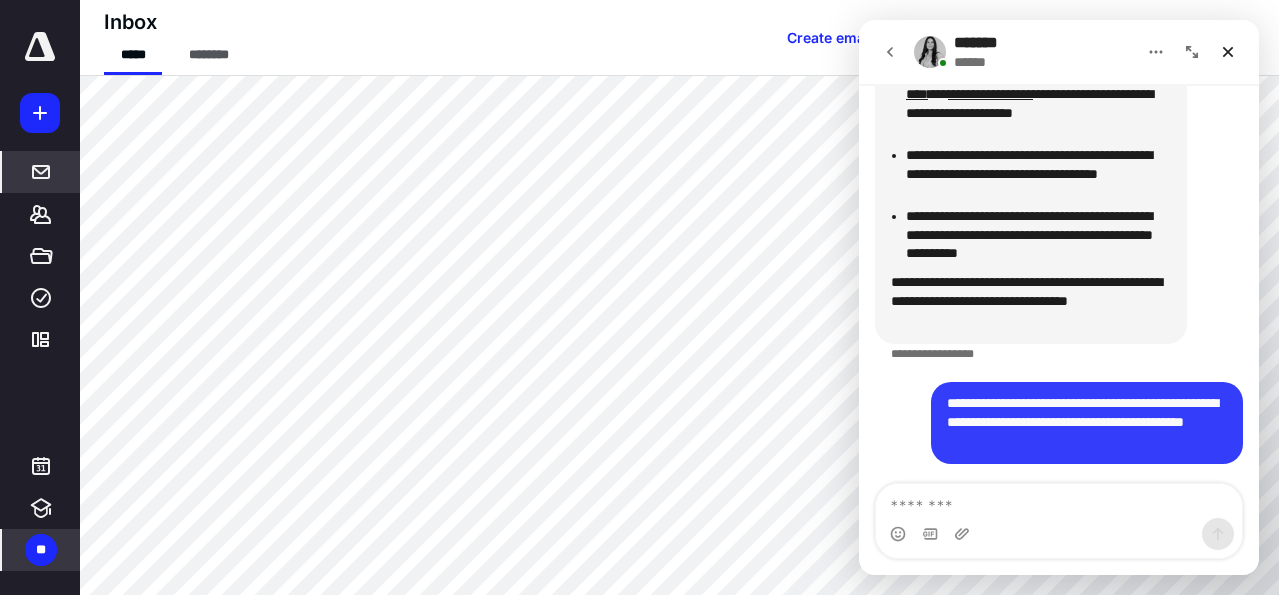 scroll, scrollTop: 5496, scrollLeft: 0, axis: vertical 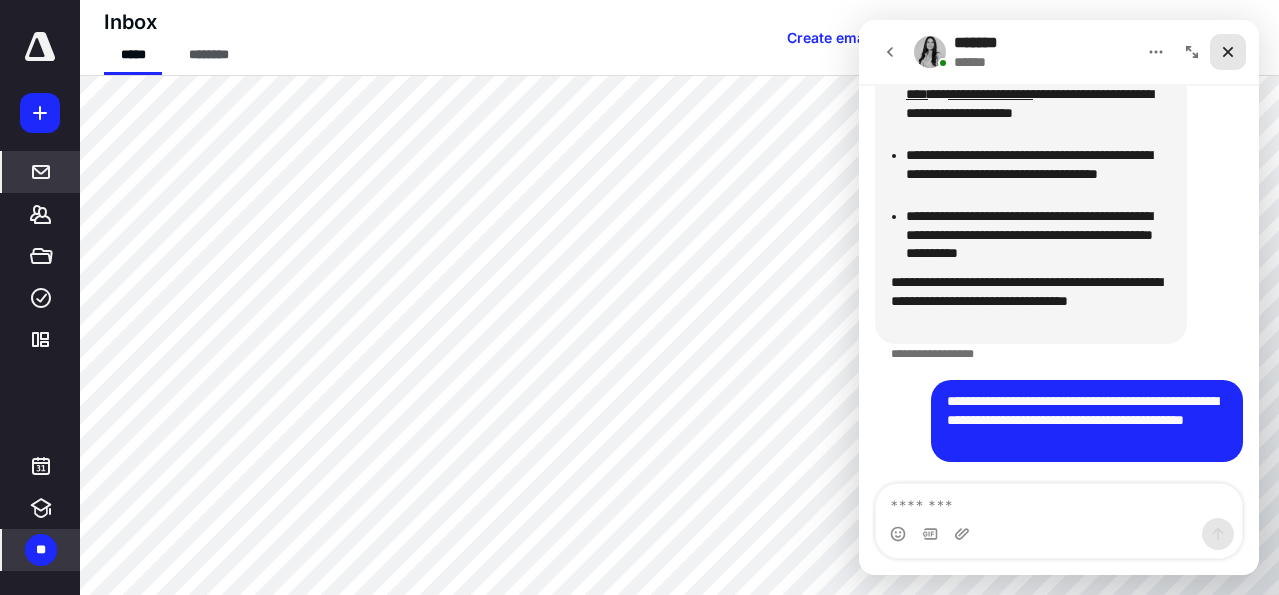 drag, startPoint x: 1223, startPoint y: 62, endPoint x: 2082, endPoint y: 82, distance: 859.2328 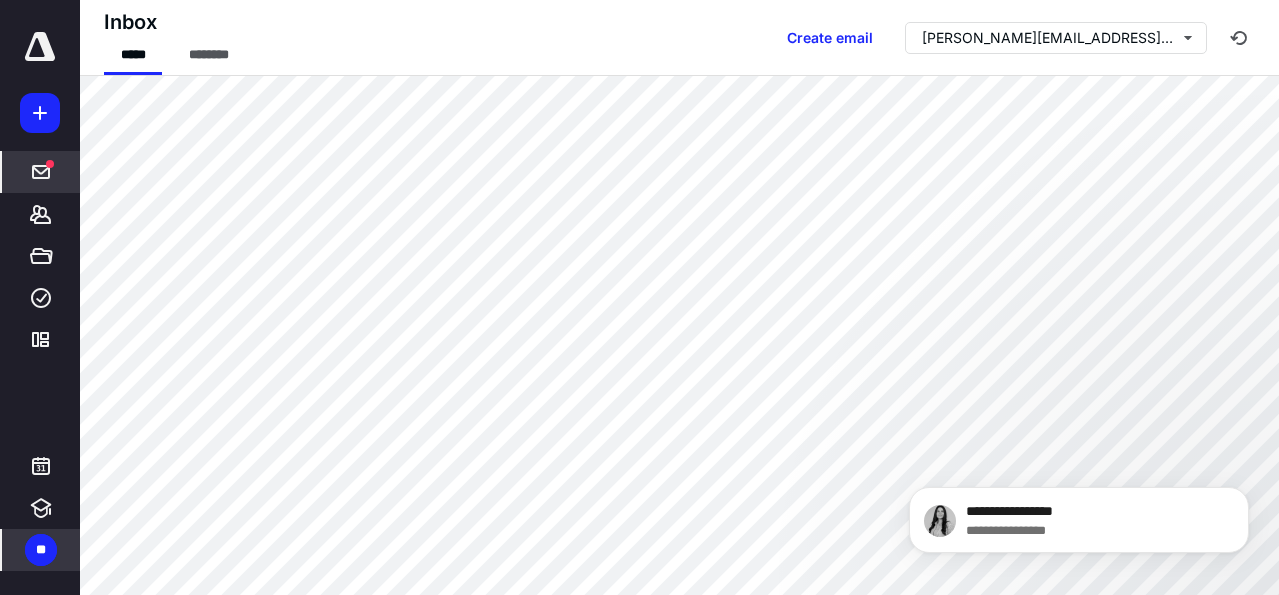 scroll, scrollTop: 0, scrollLeft: 0, axis: both 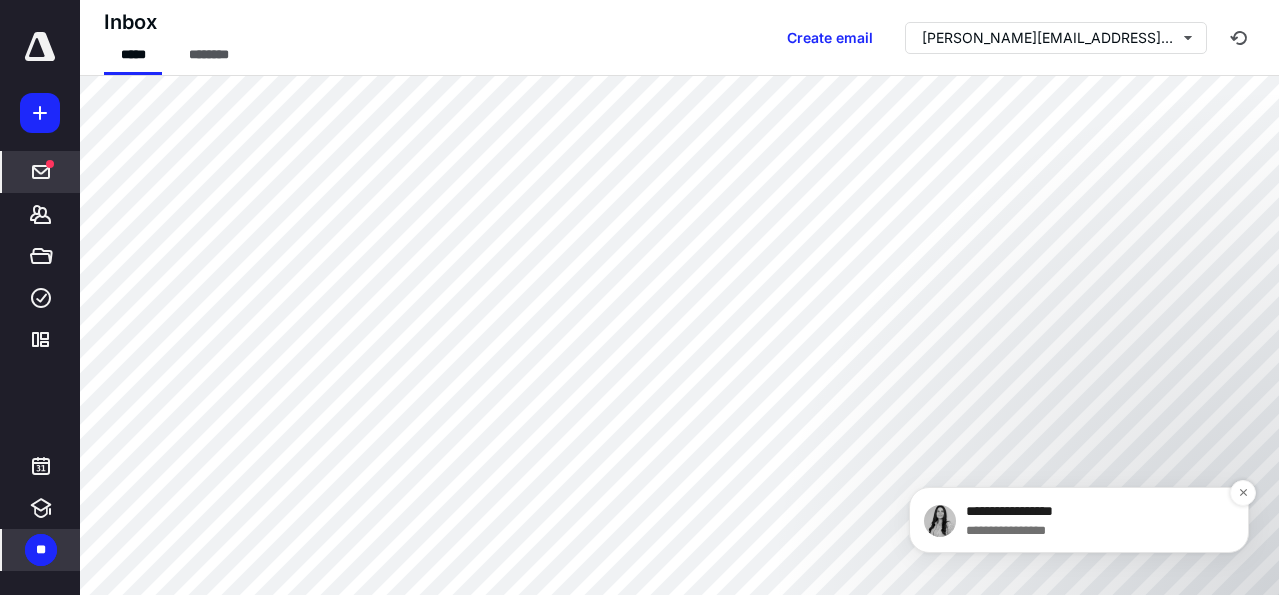 click on "**********" at bounding box center (1079, 520) 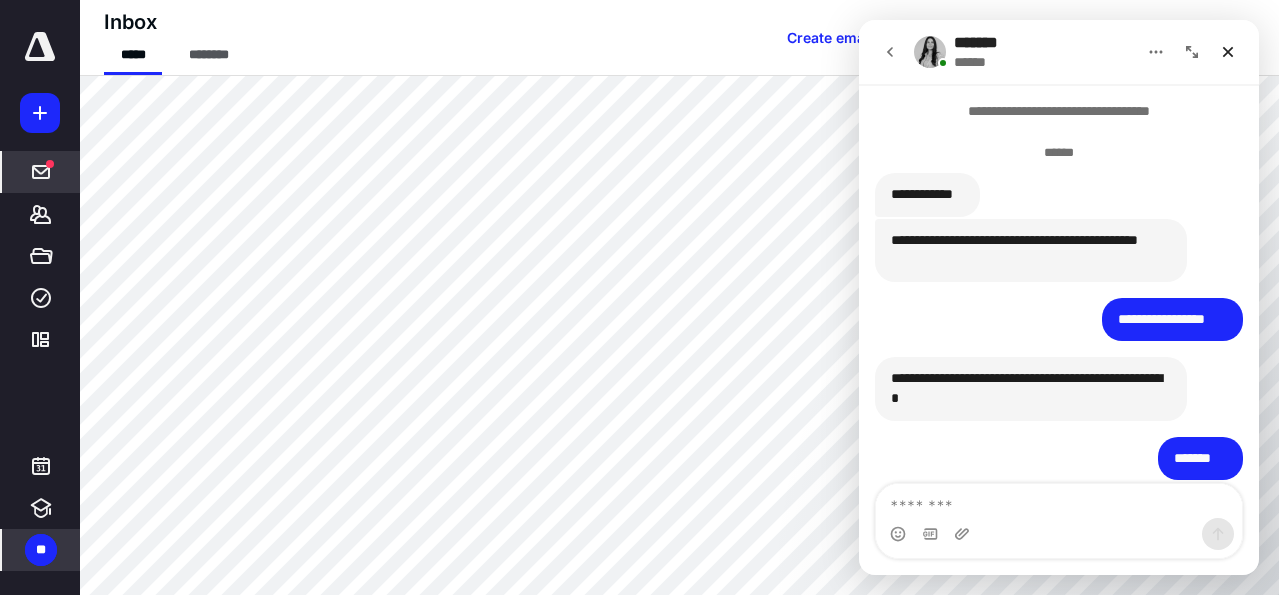 scroll, scrollTop: 3, scrollLeft: 0, axis: vertical 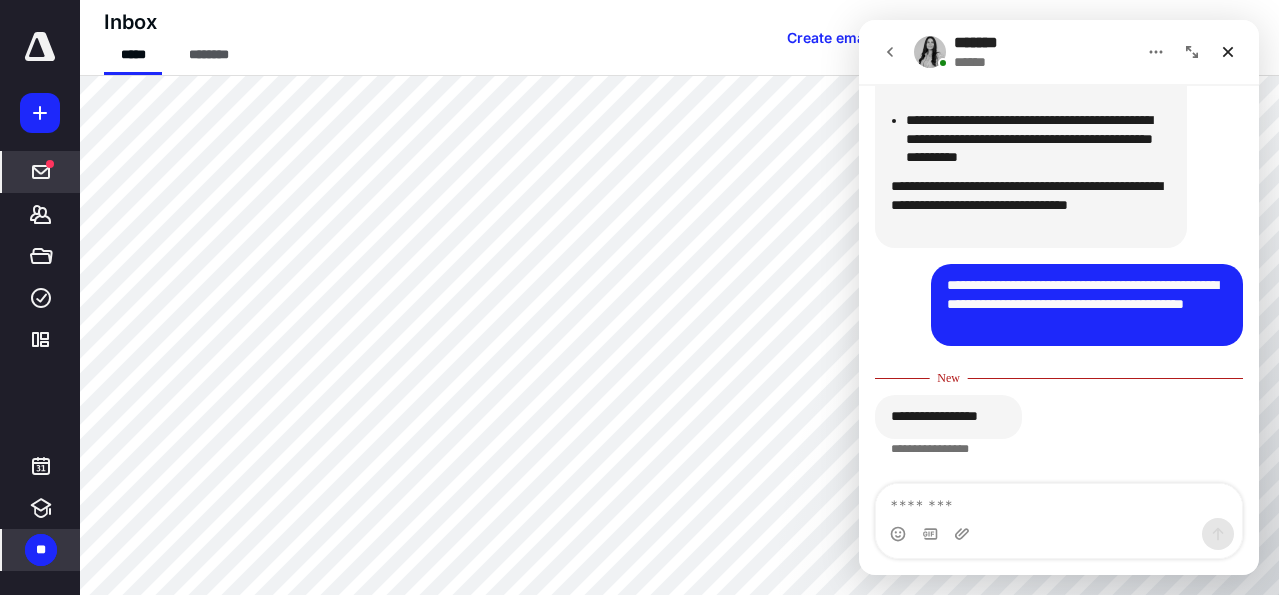 click at bounding box center (1059, 501) 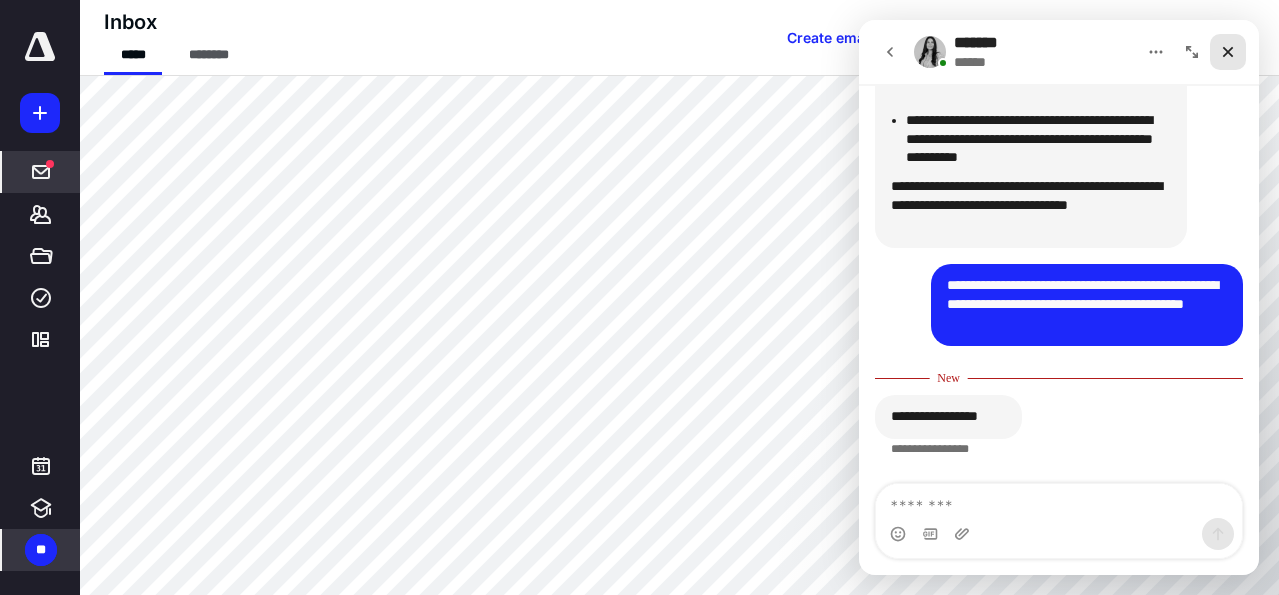 click 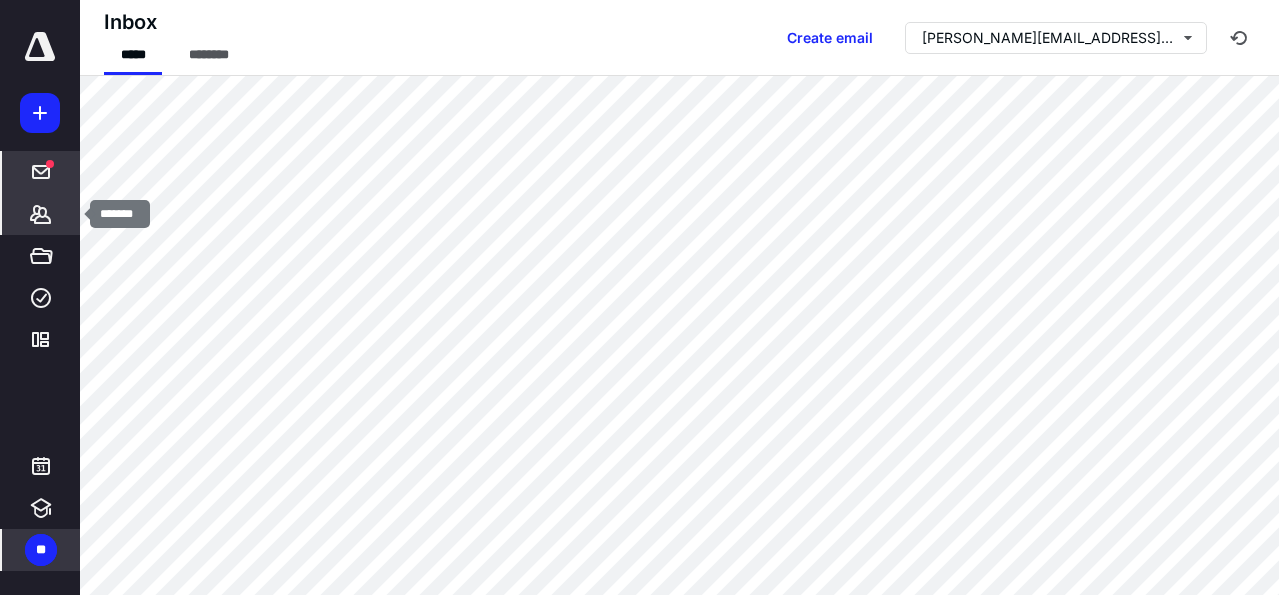 click 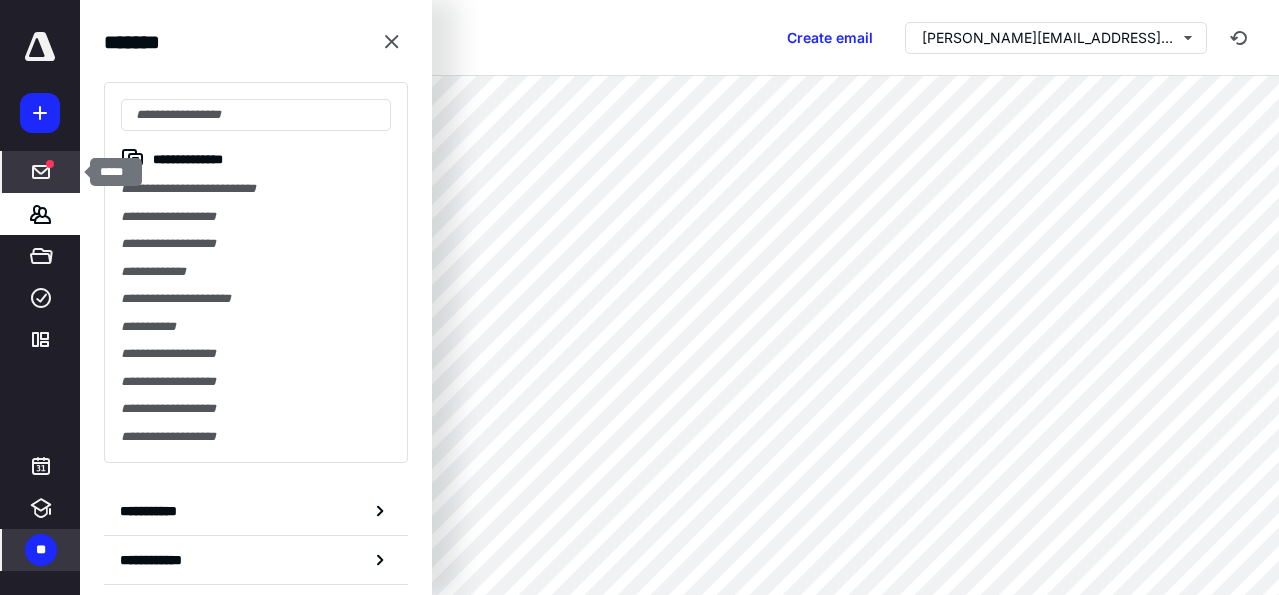 click at bounding box center [41, 172] 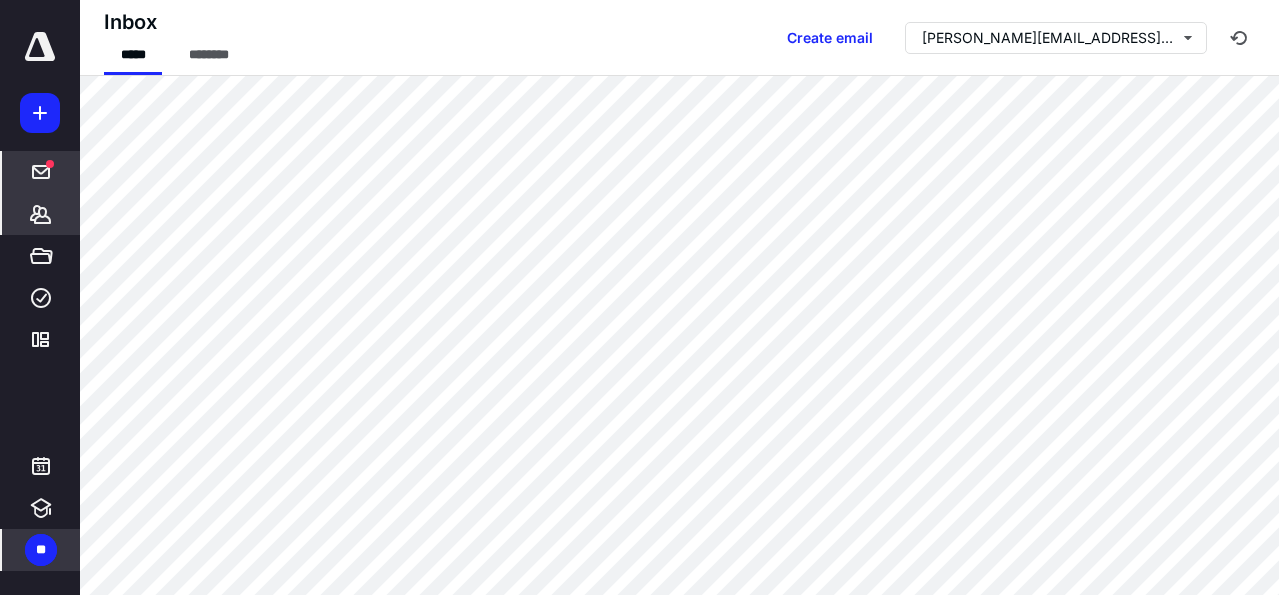 click on "*******" at bounding box center (41, 214) 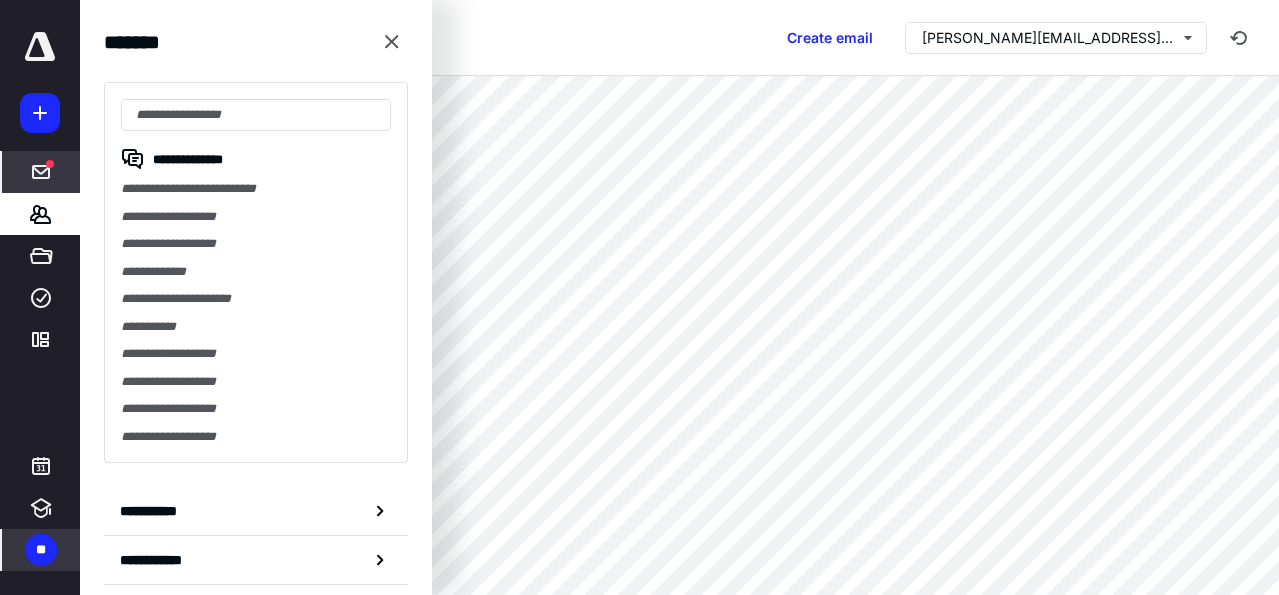 click on "Inbox ***** ******** Create email sofiya@qualityfinancialservice.com" at bounding box center [679, 38] 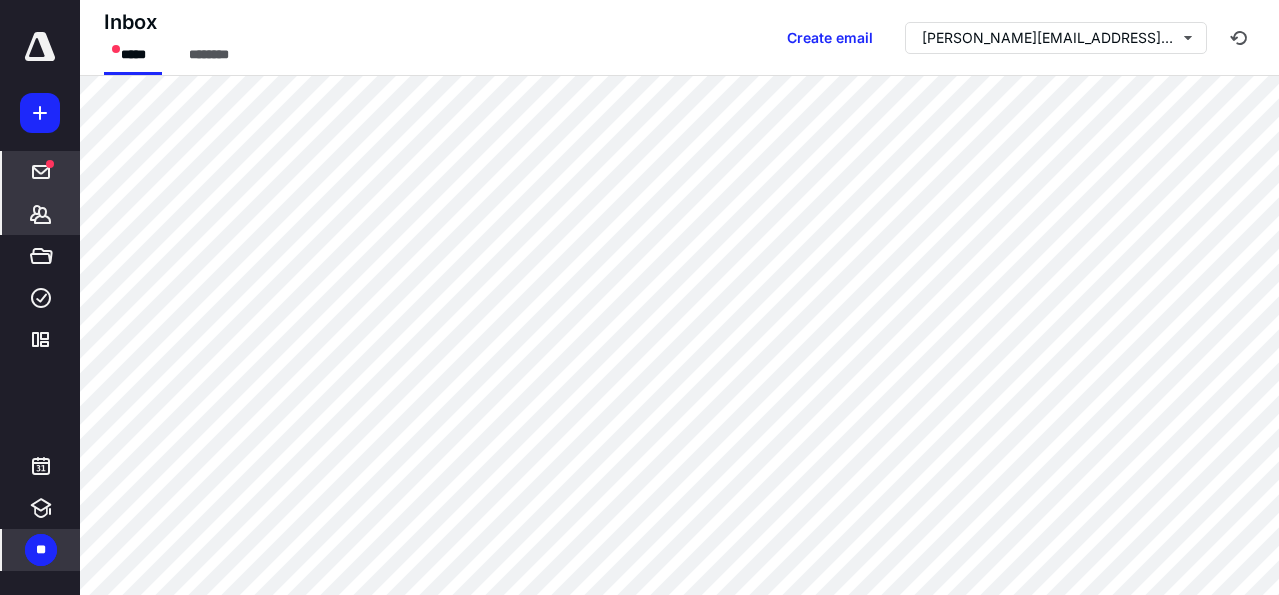 click on "*******" at bounding box center [41, 214] 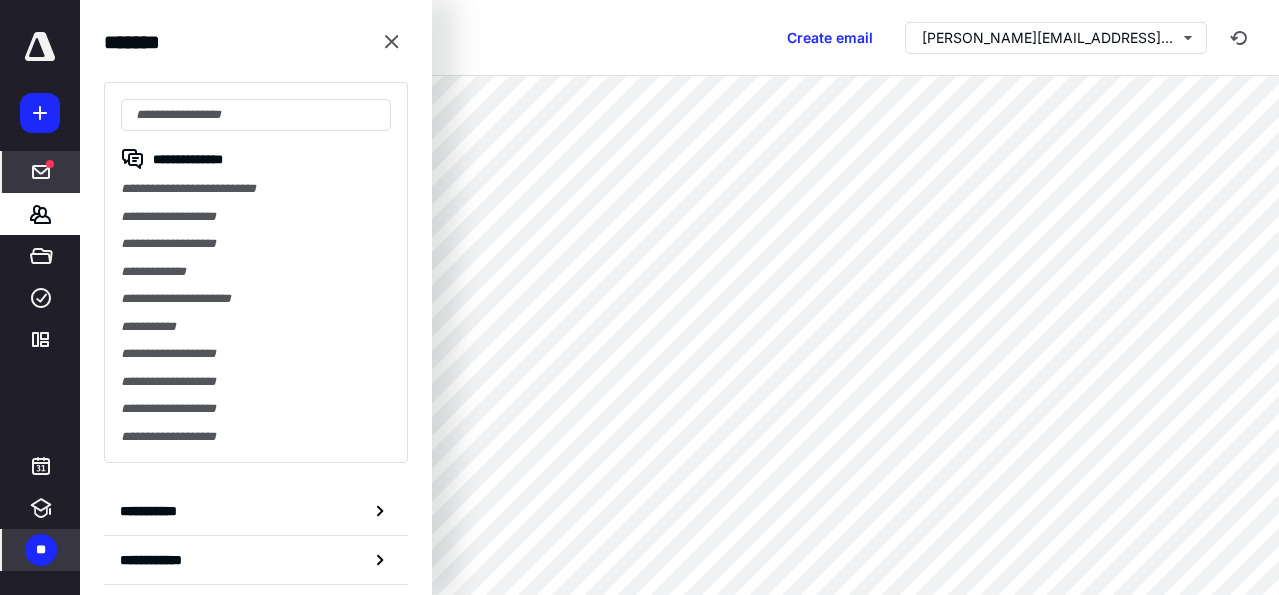 drag, startPoint x: 547, startPoint y: 65, endPoint x: 530, endPoint y: 74, distance: 19.235384 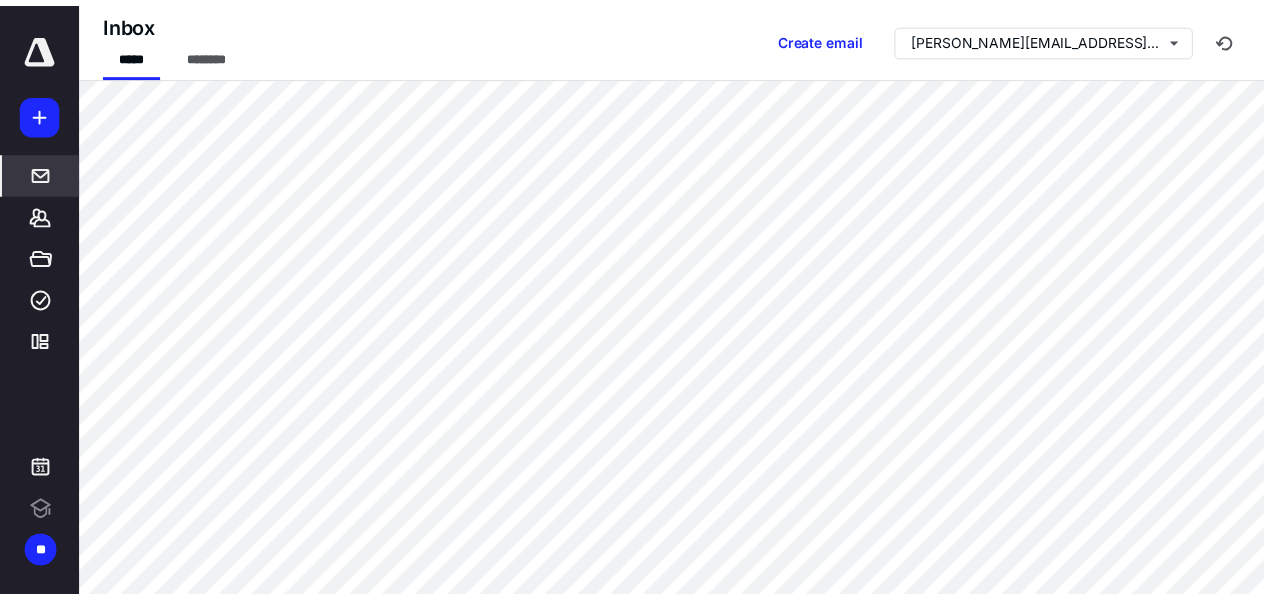 scroll, scrollTop: 0, scrollLeft: 0, axis: both 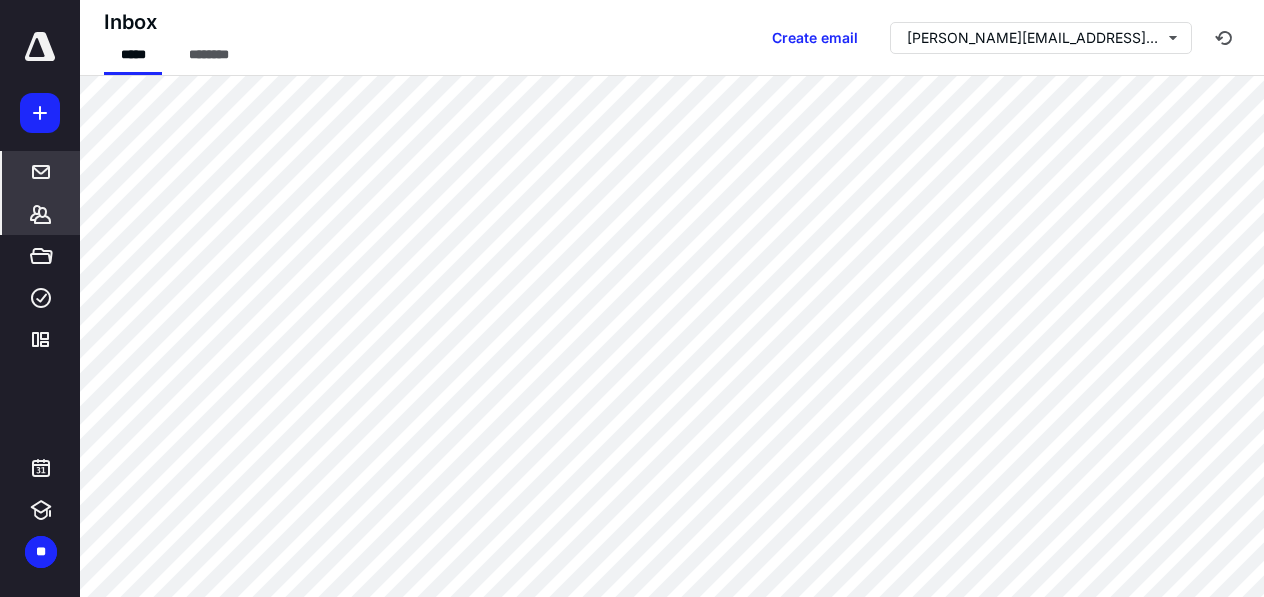 click 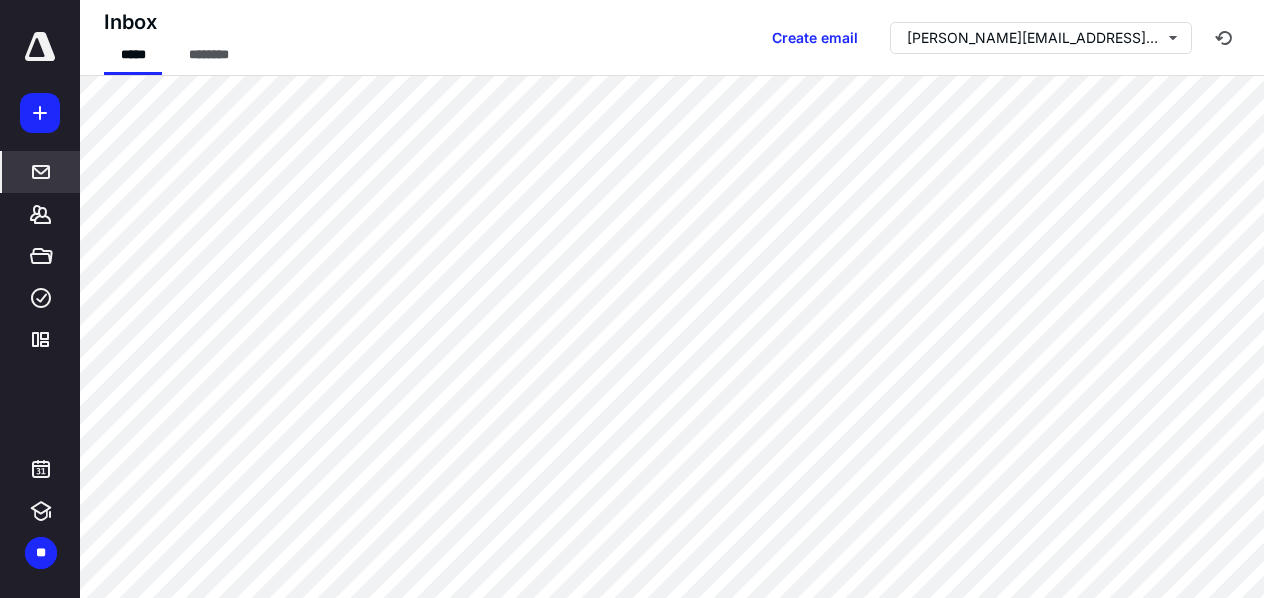 click on "Inbox ***** ******** Create email sofiya@qualityfinancialservice.com" at bounding box center [672, 38] 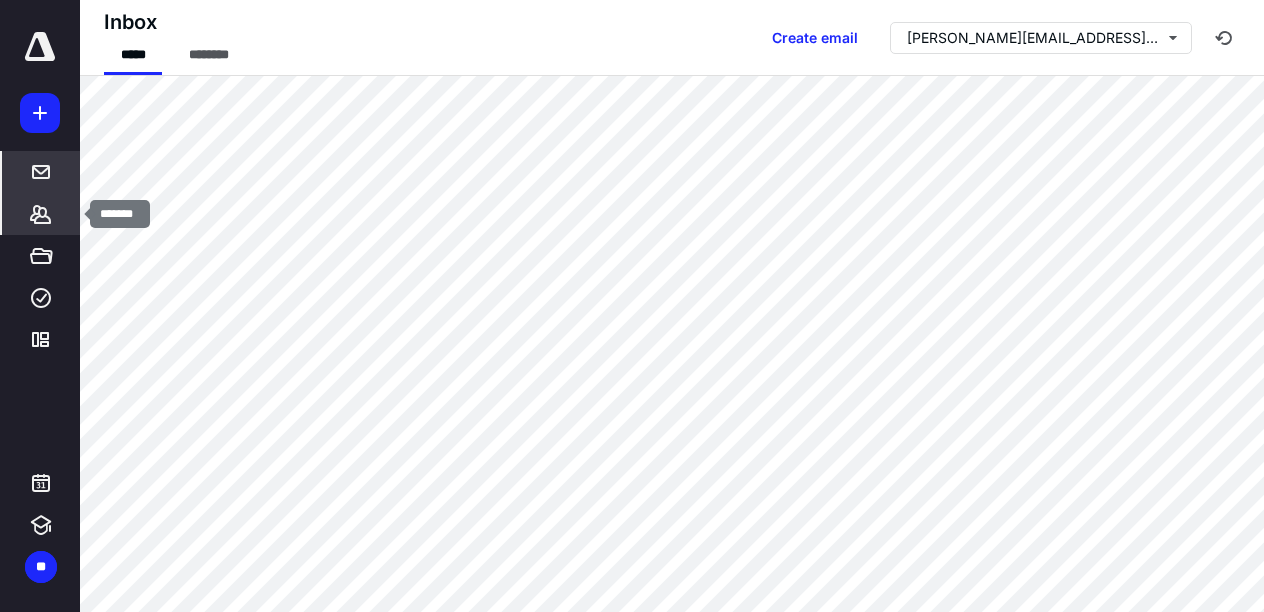 click on "*******" at bounding box center [41, 214] 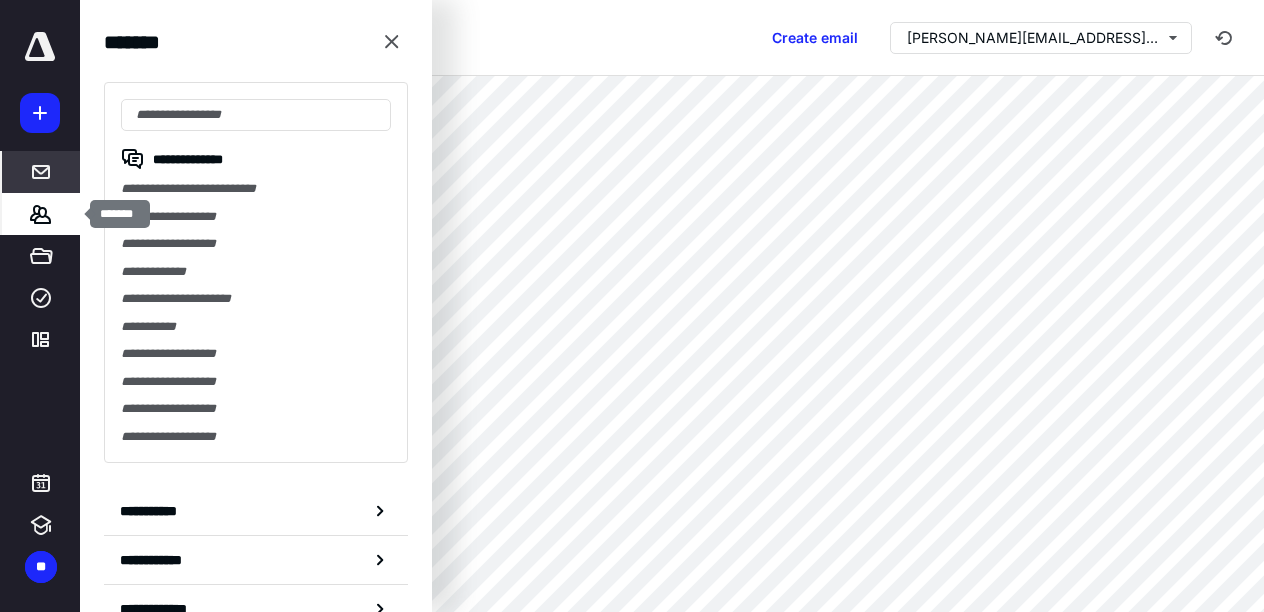 click on "*******" at bounding box center [41, 214] 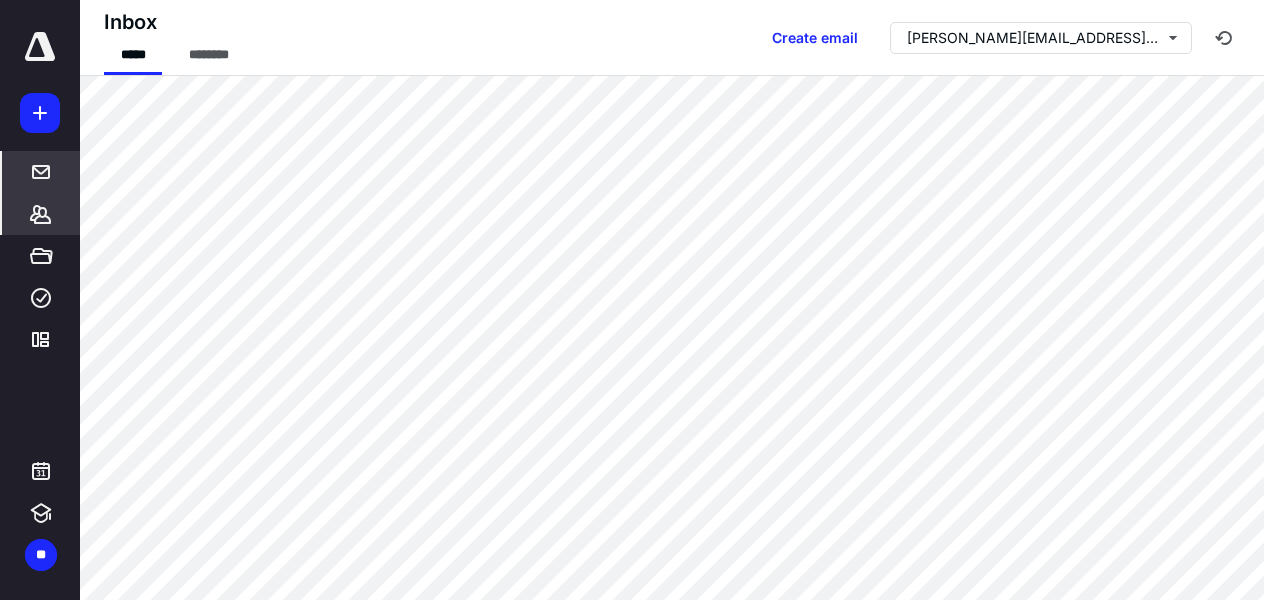 click 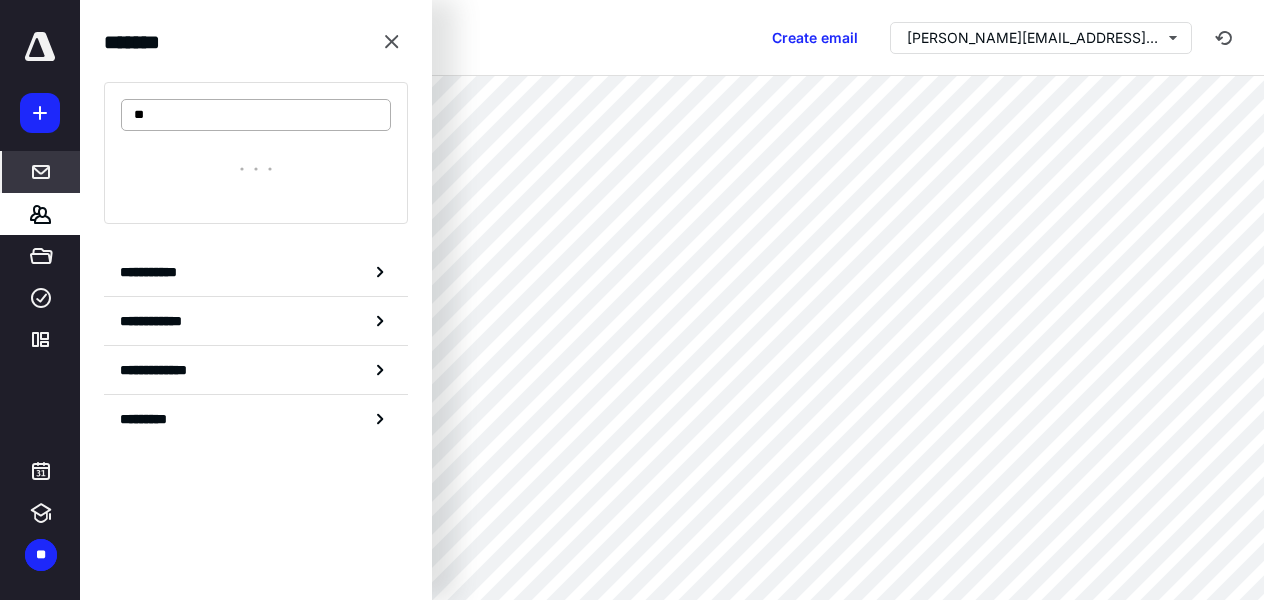 type on "*" 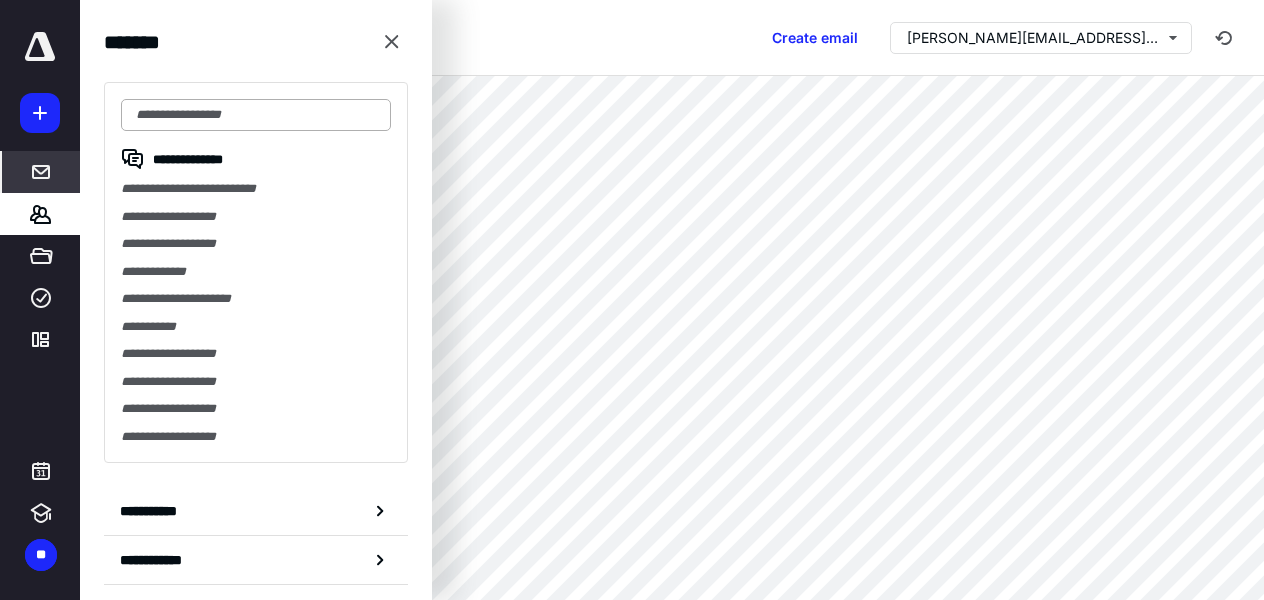type on "*" 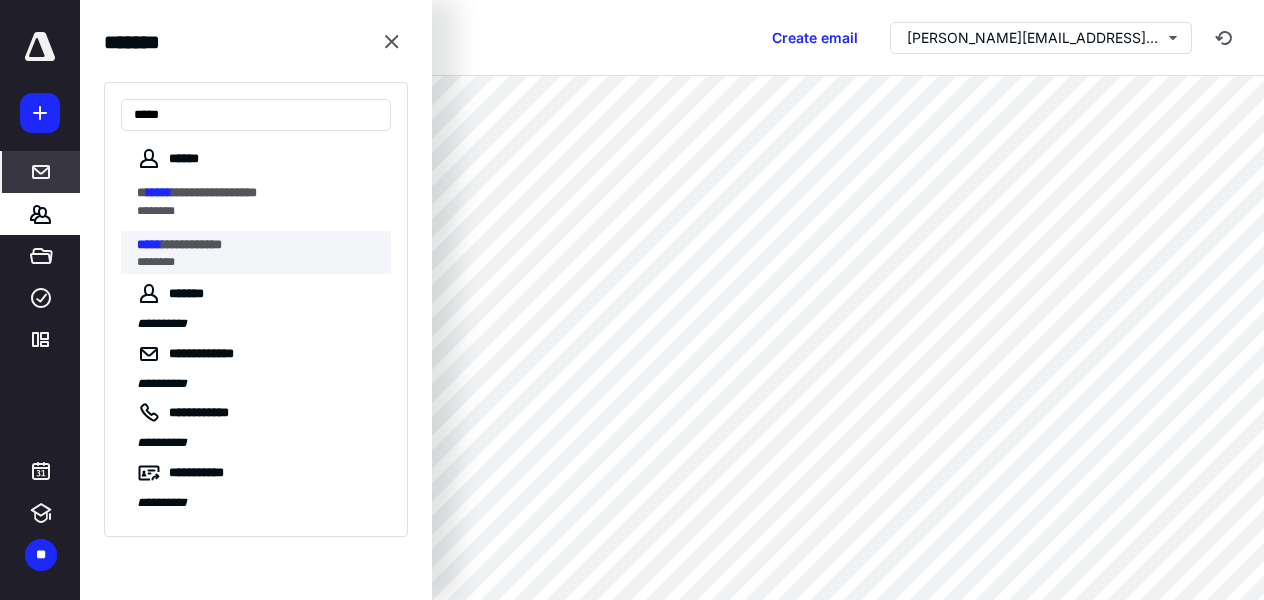 type on "*****" 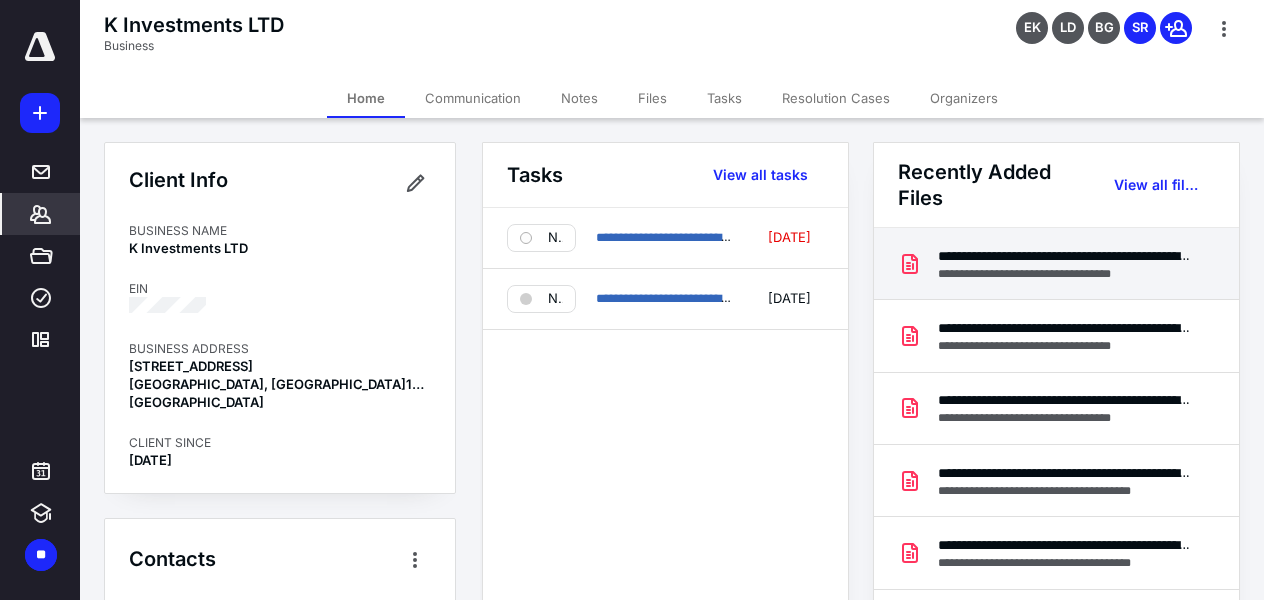 click on "**********" at bounding box center [1065, 256] 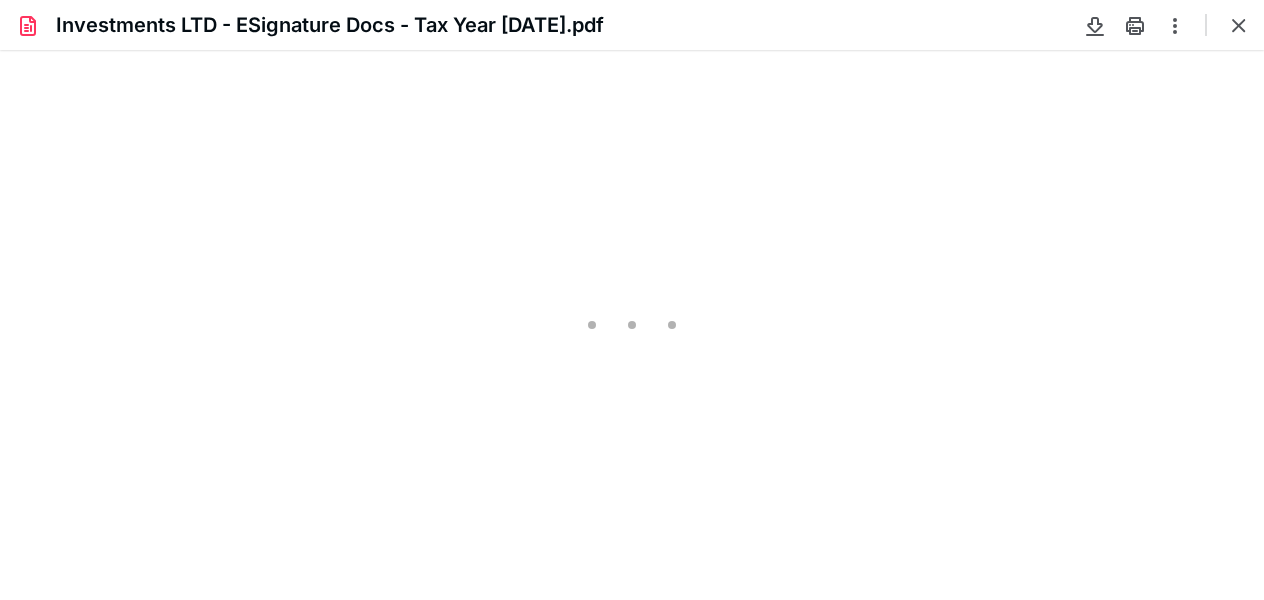 scroll, scrollTop: 0, scrollLeft: 0, axis: both 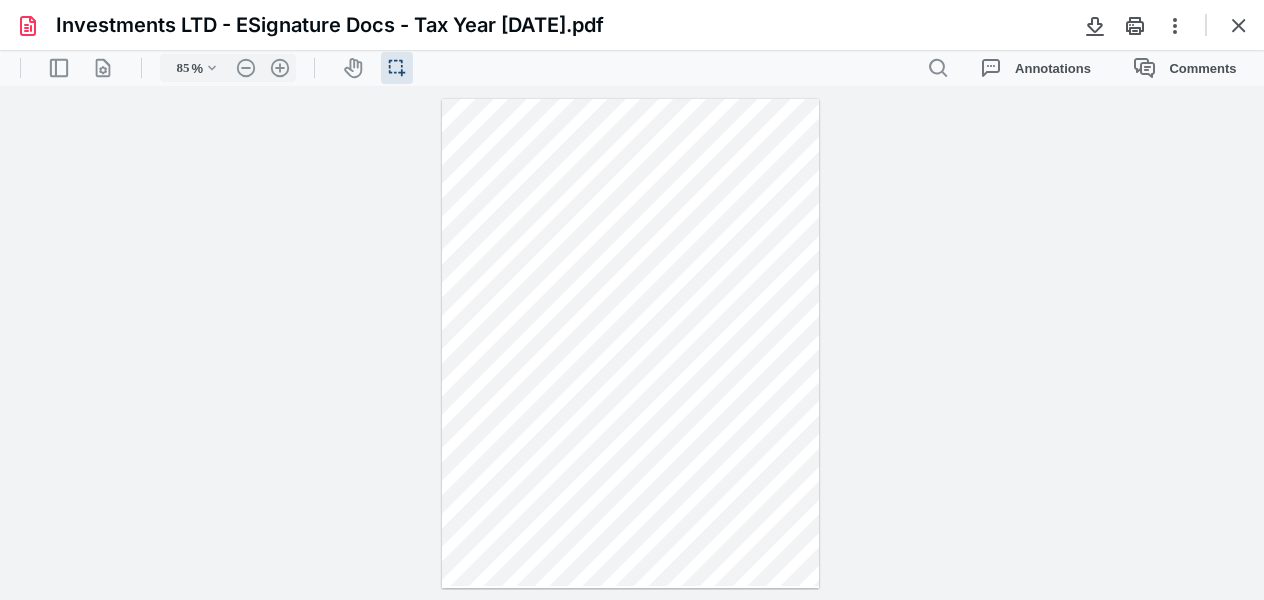type on "110" 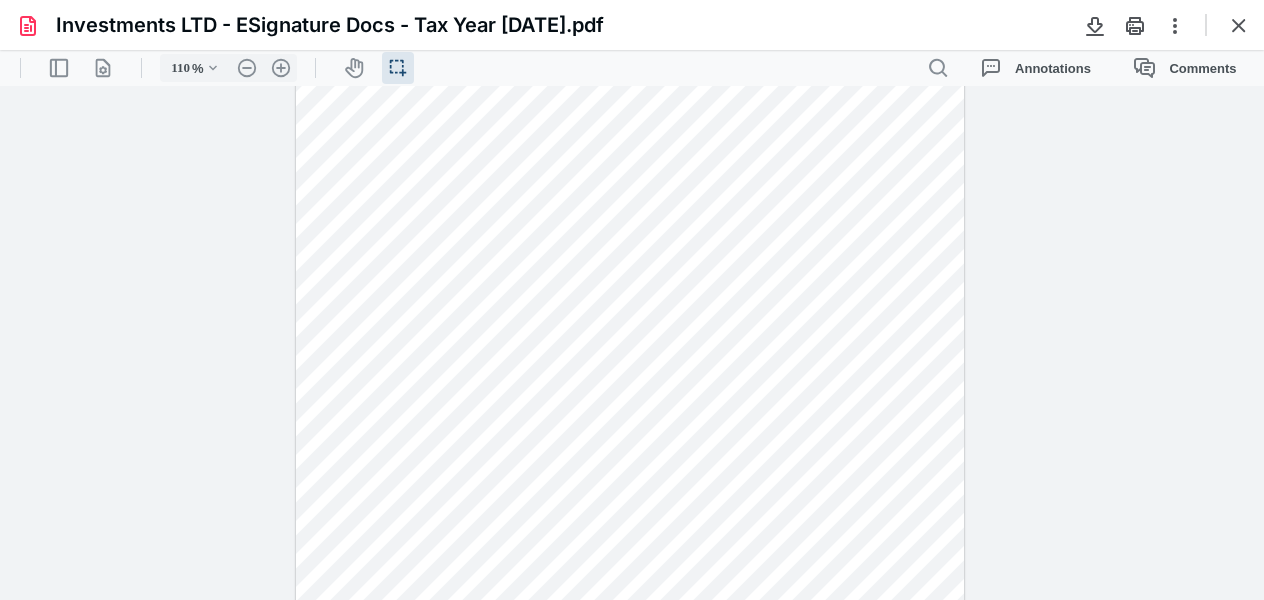 scroll, scrollTop: 0, scrollLeft: 0, axis: both 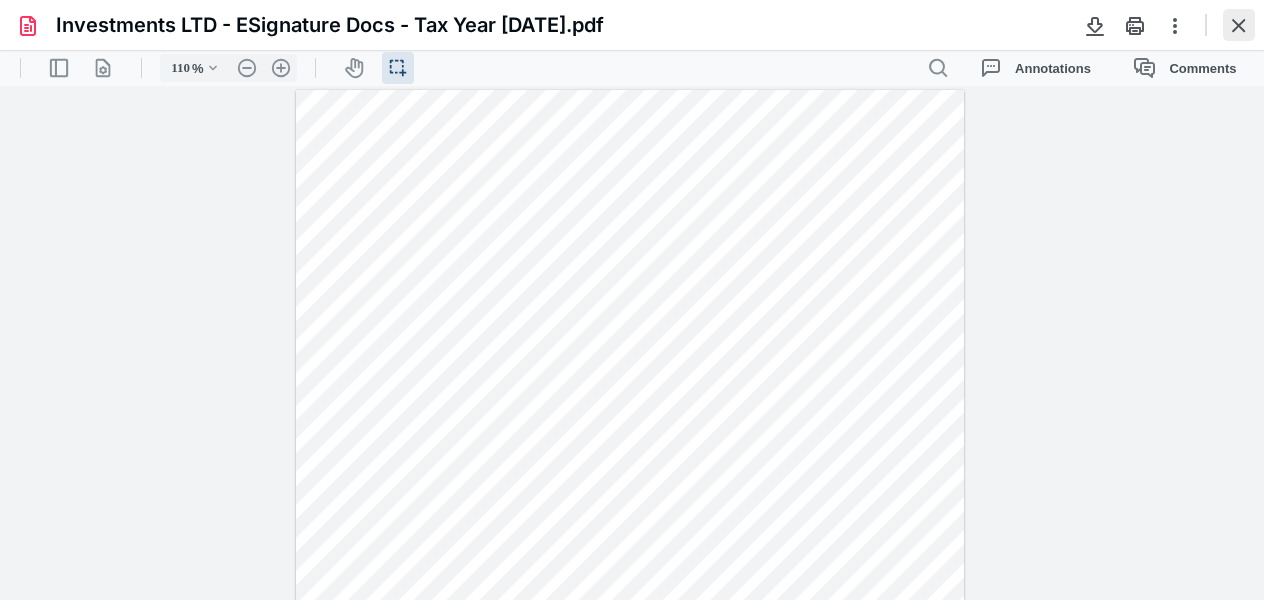 click at bounding box center (1239, 25) 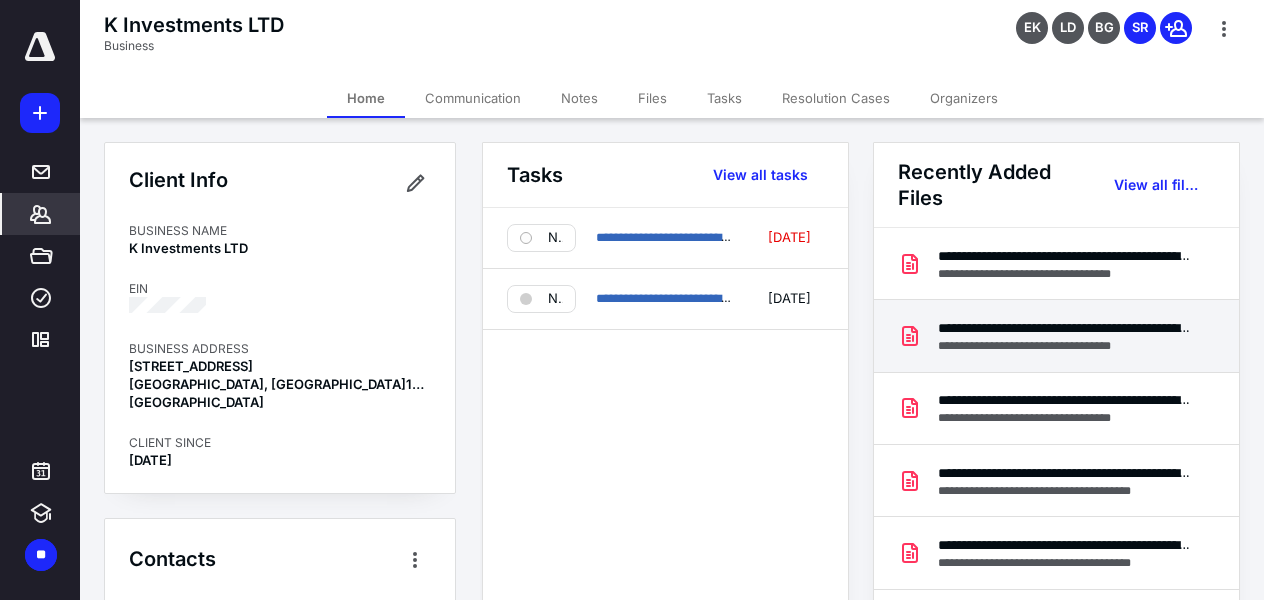 click on "**********" at bounding box center (1065, 346) 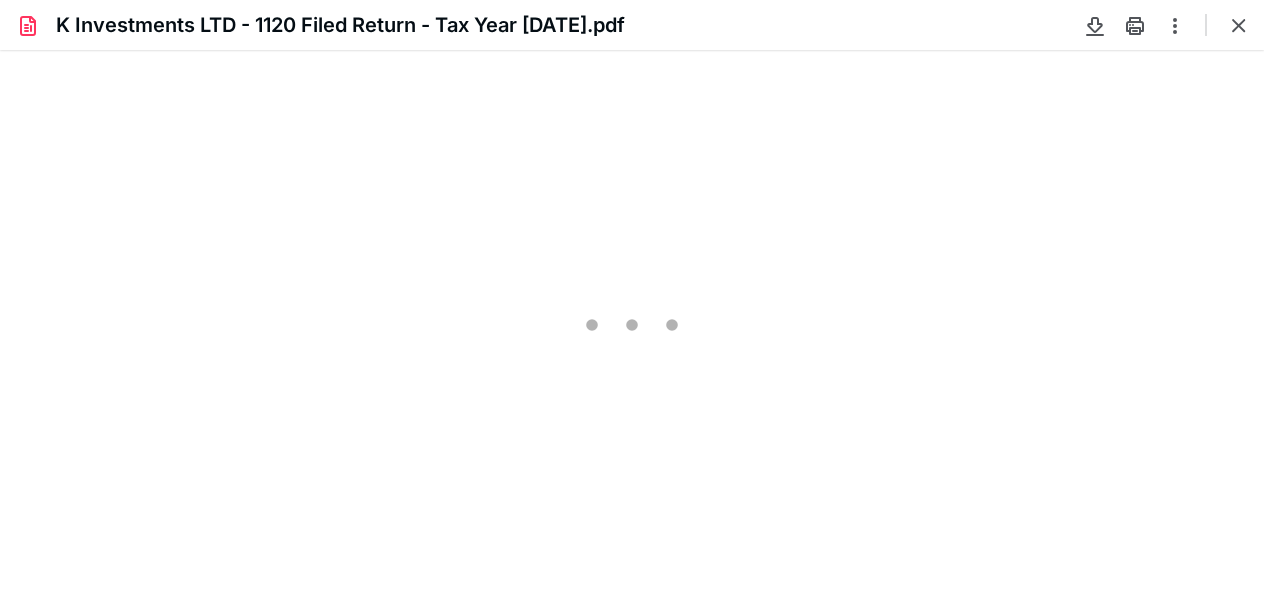 scroll, scrollTop: 0, scrollLeft: 0, axis: both 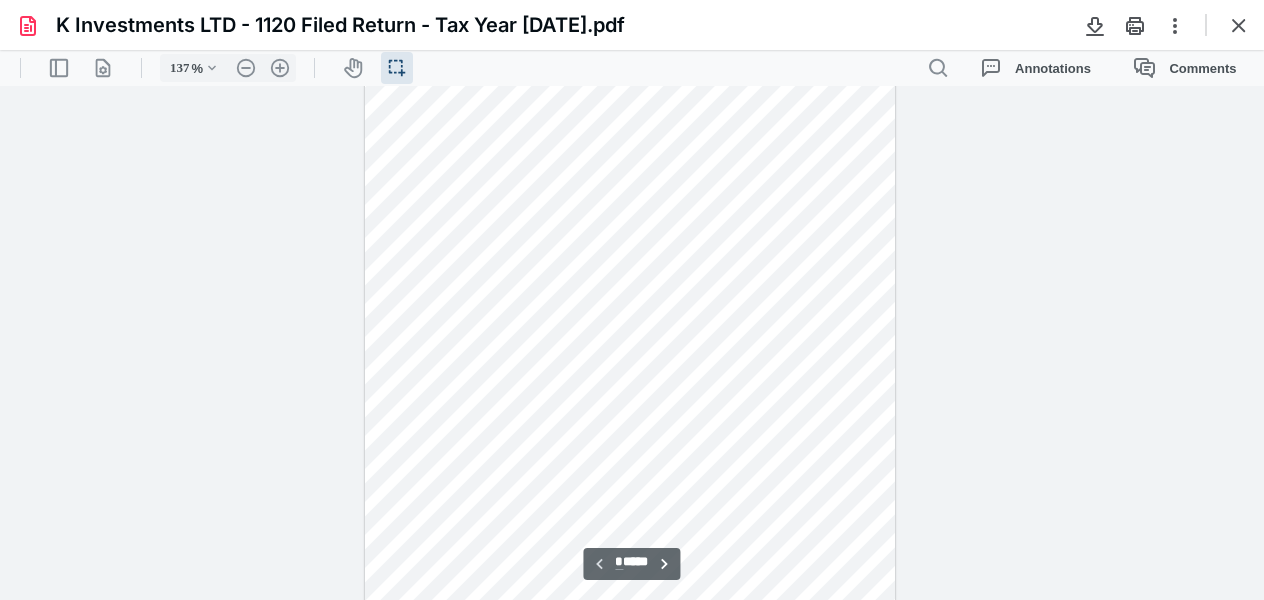 type on "162" 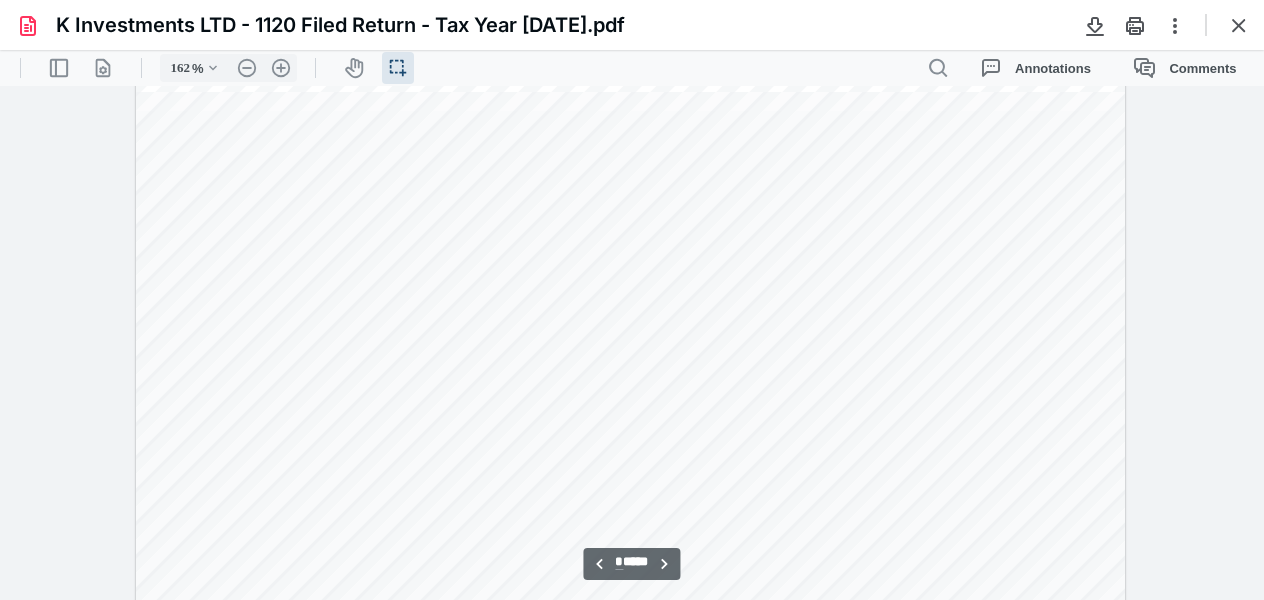 scroll, scrollTop: 2621, scrollLeft: 0, axis: vertical 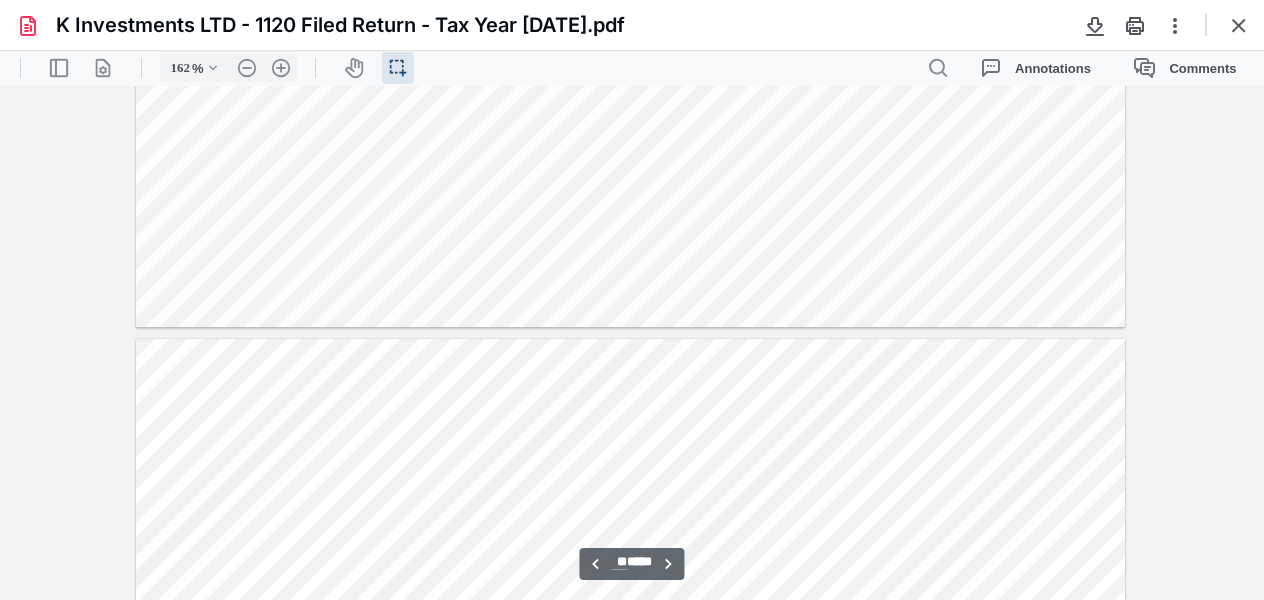 type on "**" 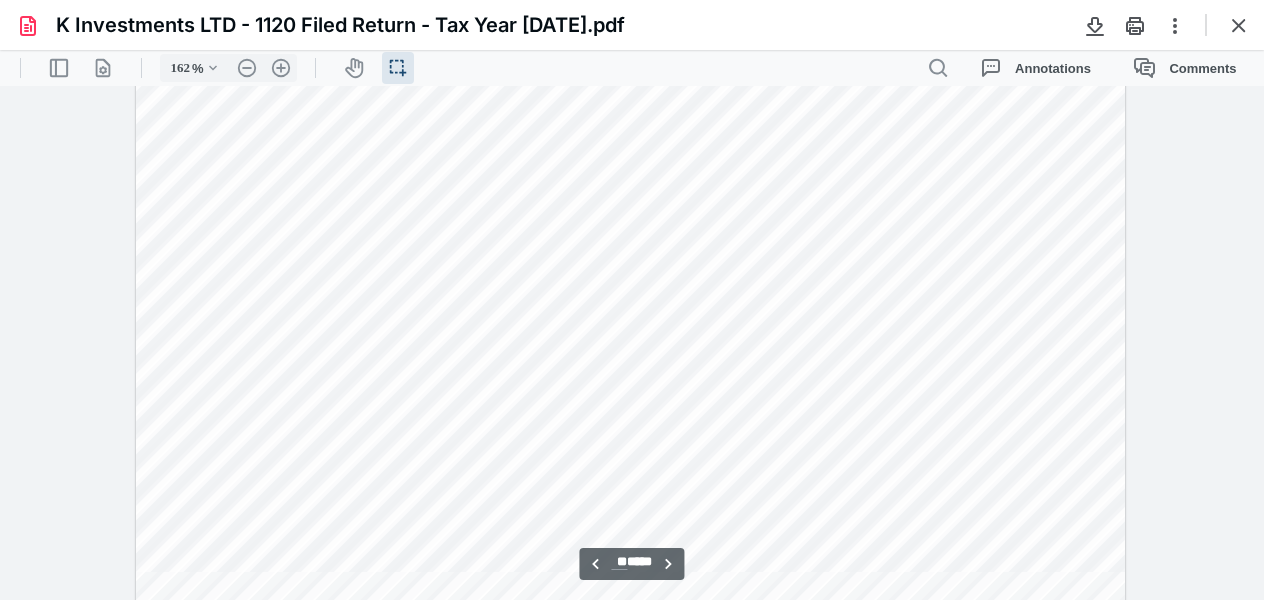 scroll, scrollTop: 20584, scrollLeft: 0, axis: vertical 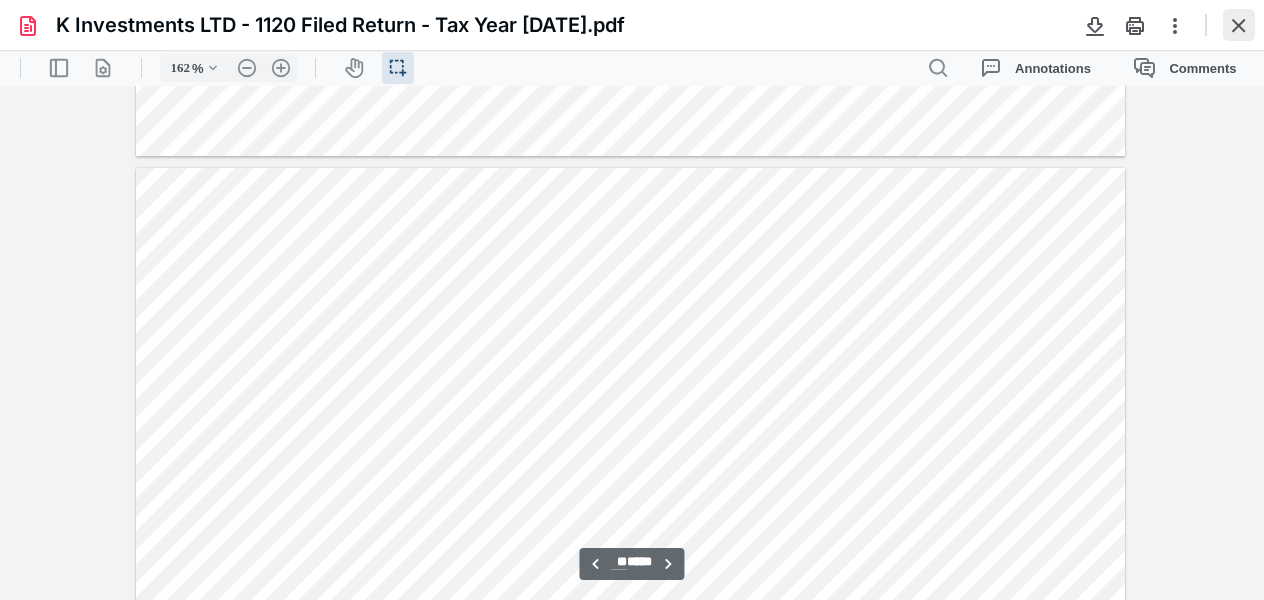 click at bounding box center (1239, 25) 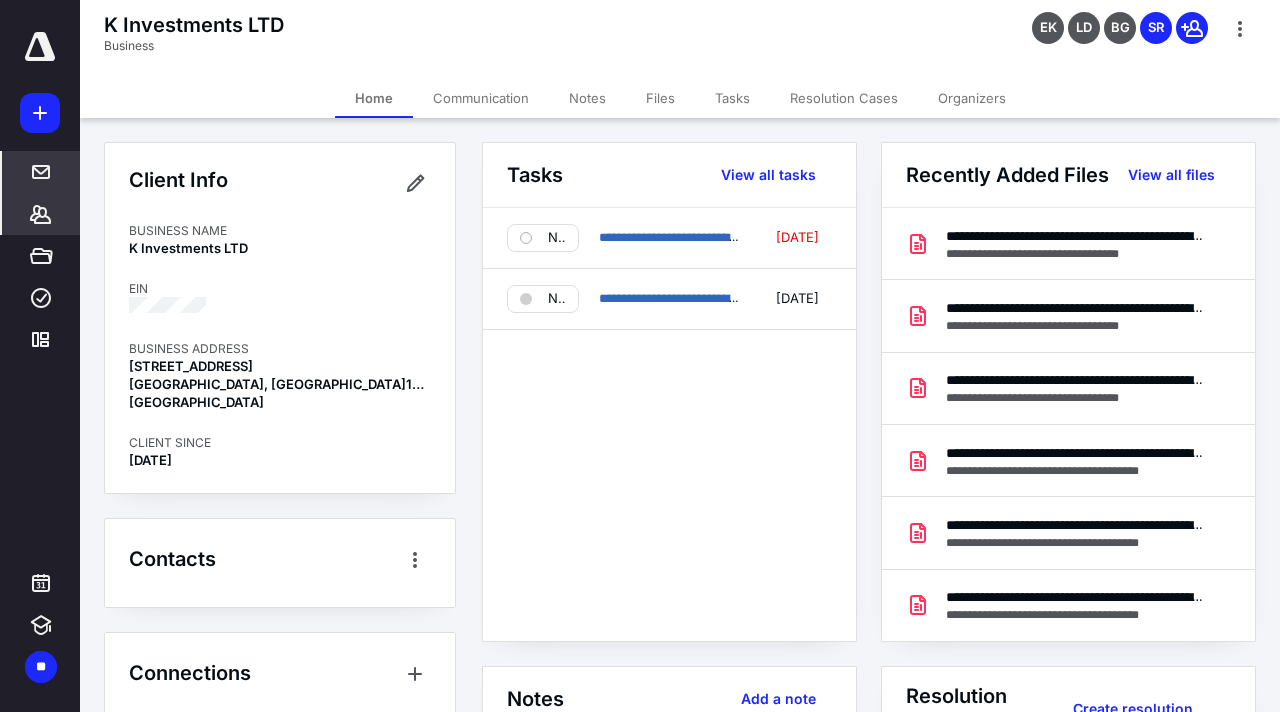 click at bounding box center (41, 172) 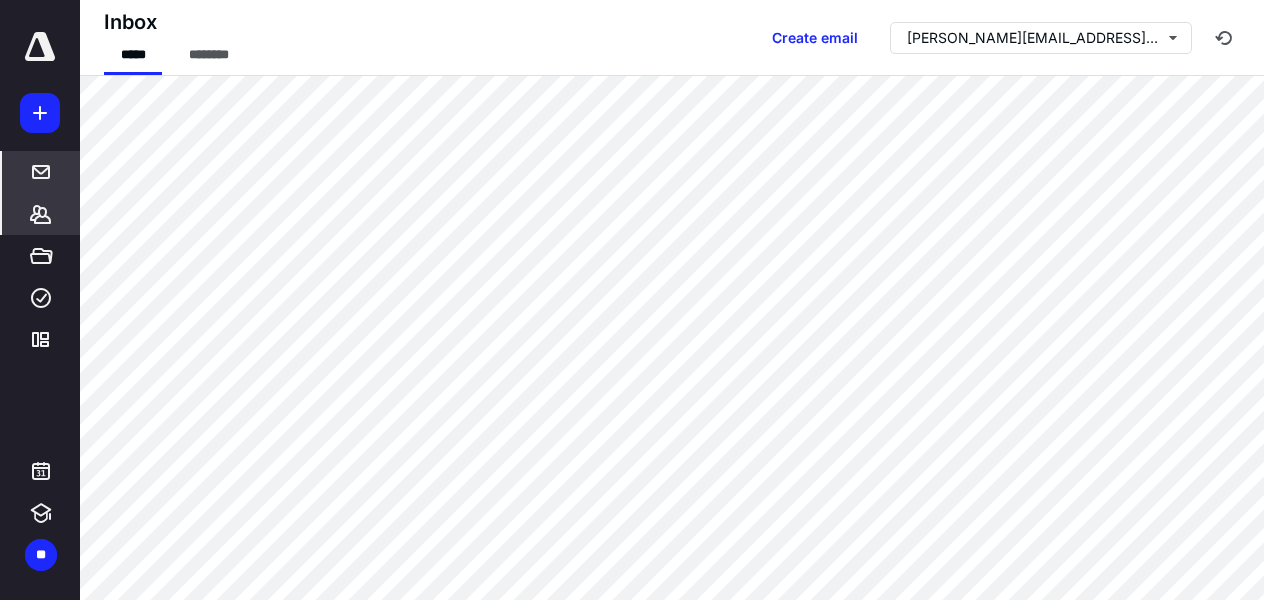 click 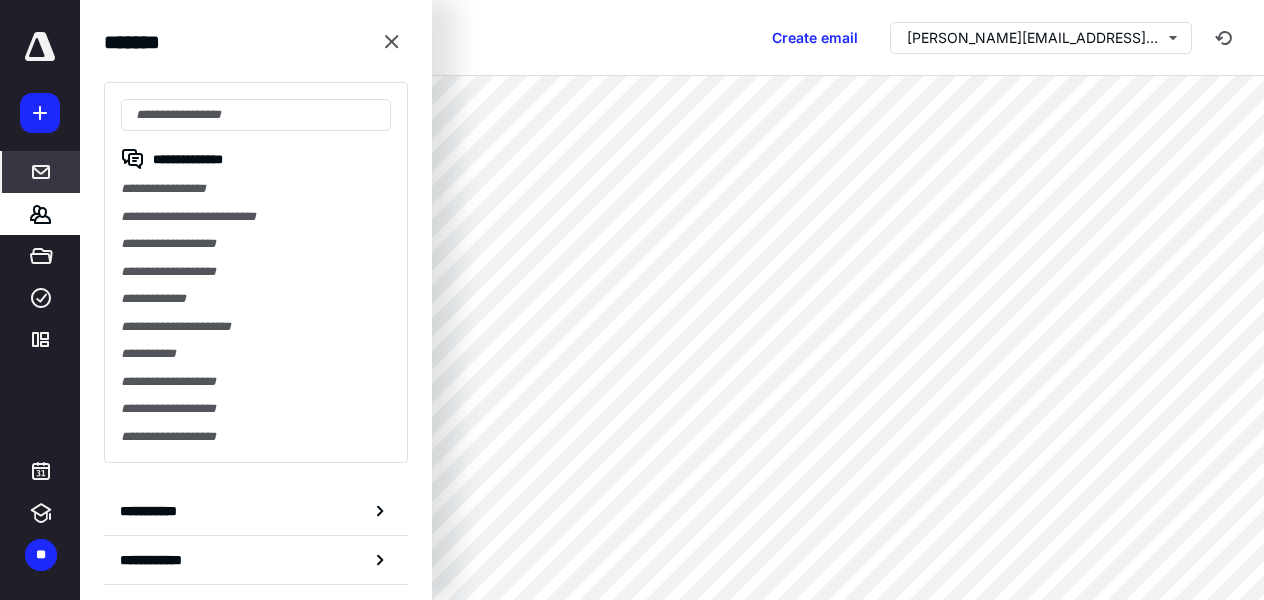 click on "**********" at bounding box center [256, 272] 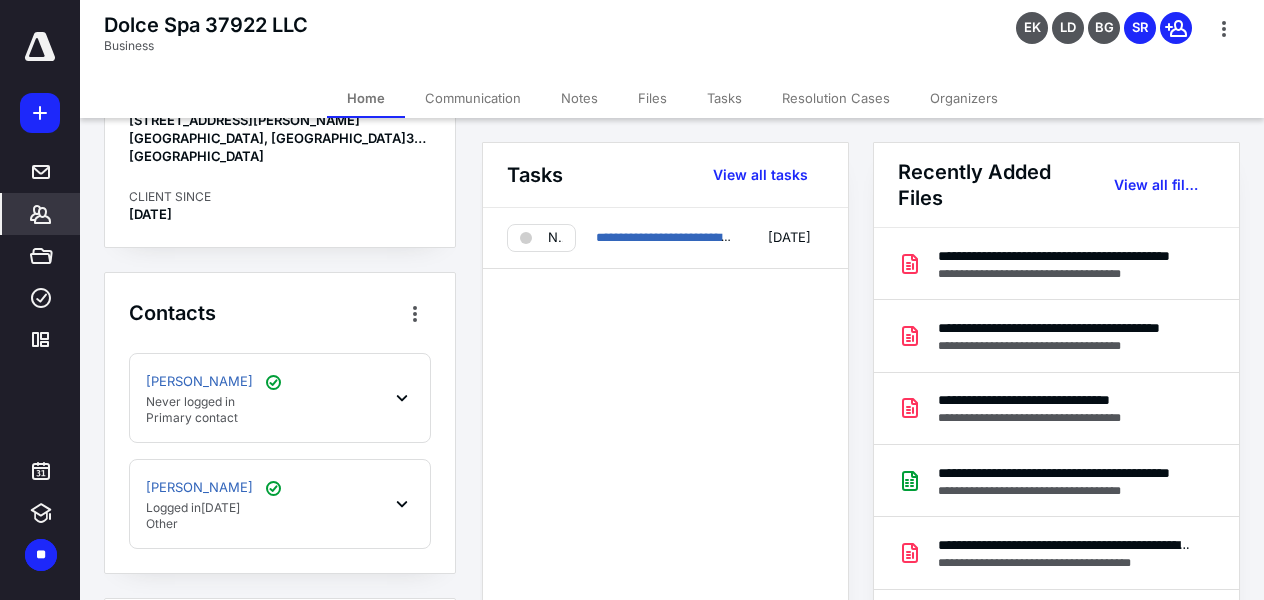 scroll, scrollTop: 406, scrollLeft: 0, axis: vertical 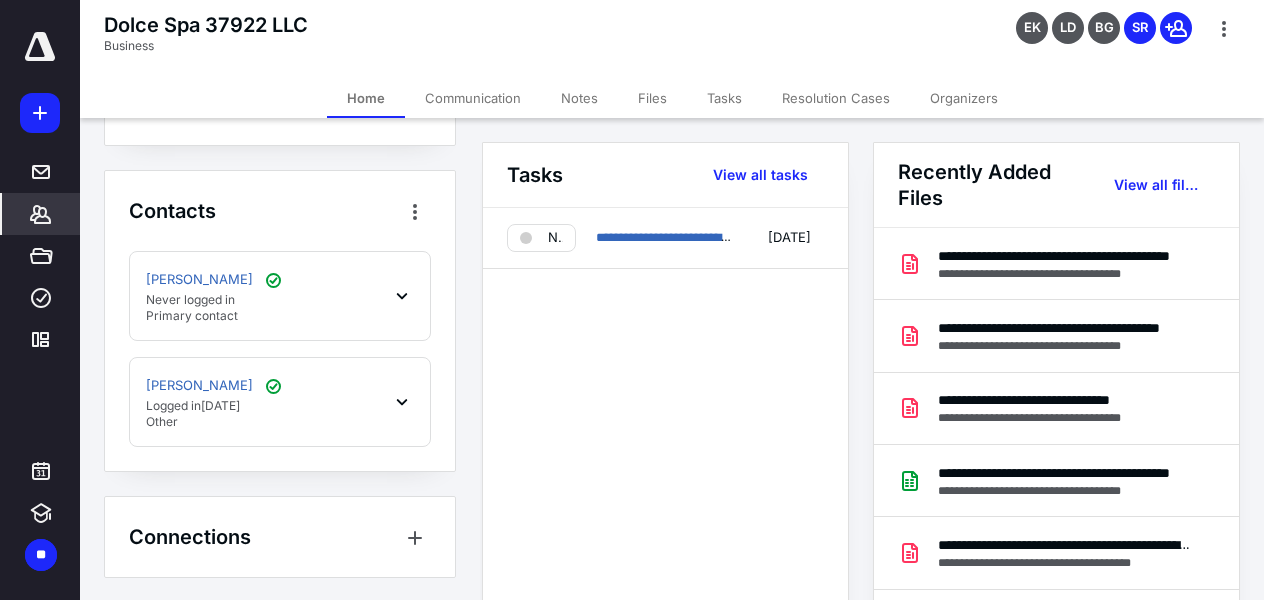 click on "Tasks" at bounding box center [724, 98] 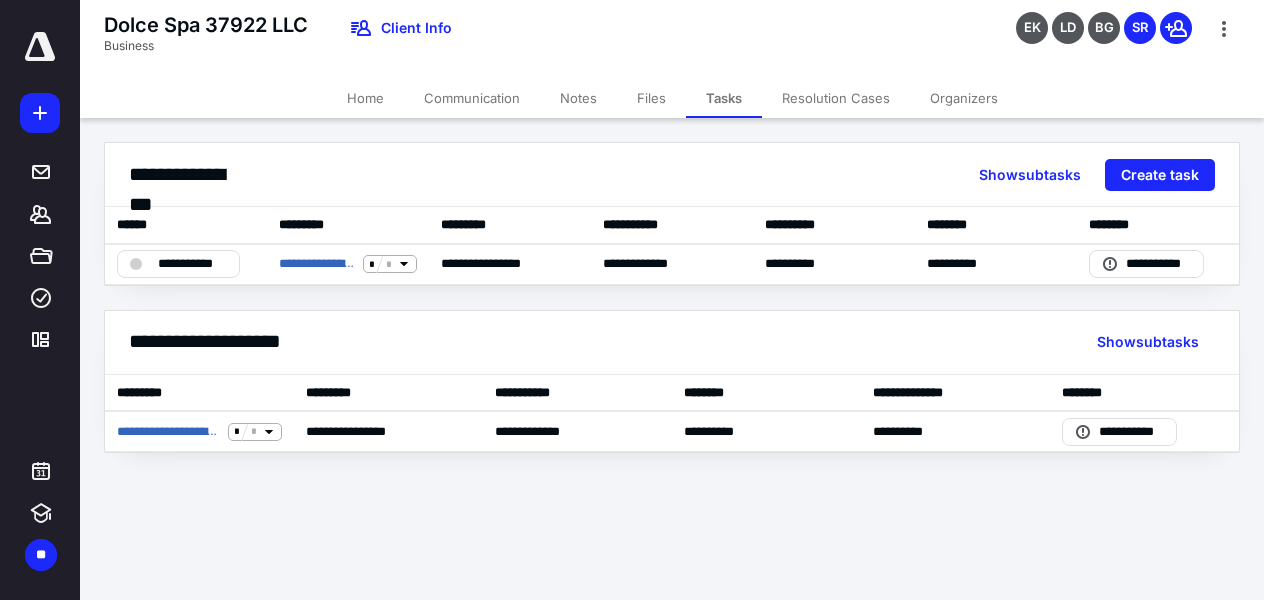 click on "Files" at bounding box center [651, 98] 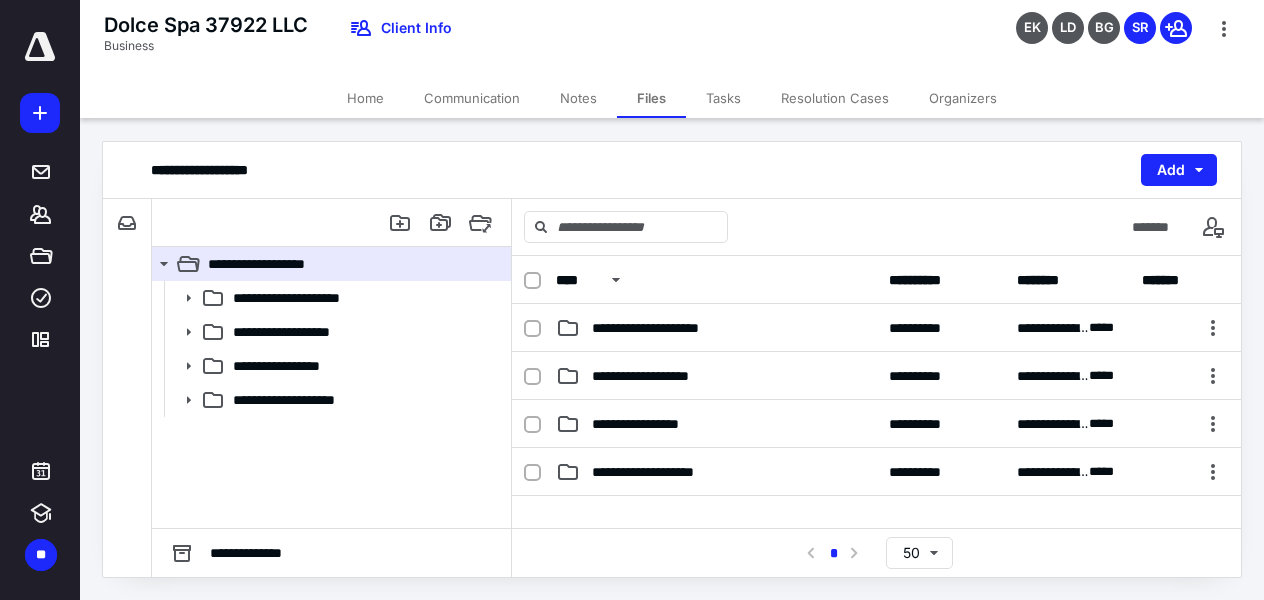 click on "Home" at bounding box center (365, 98) 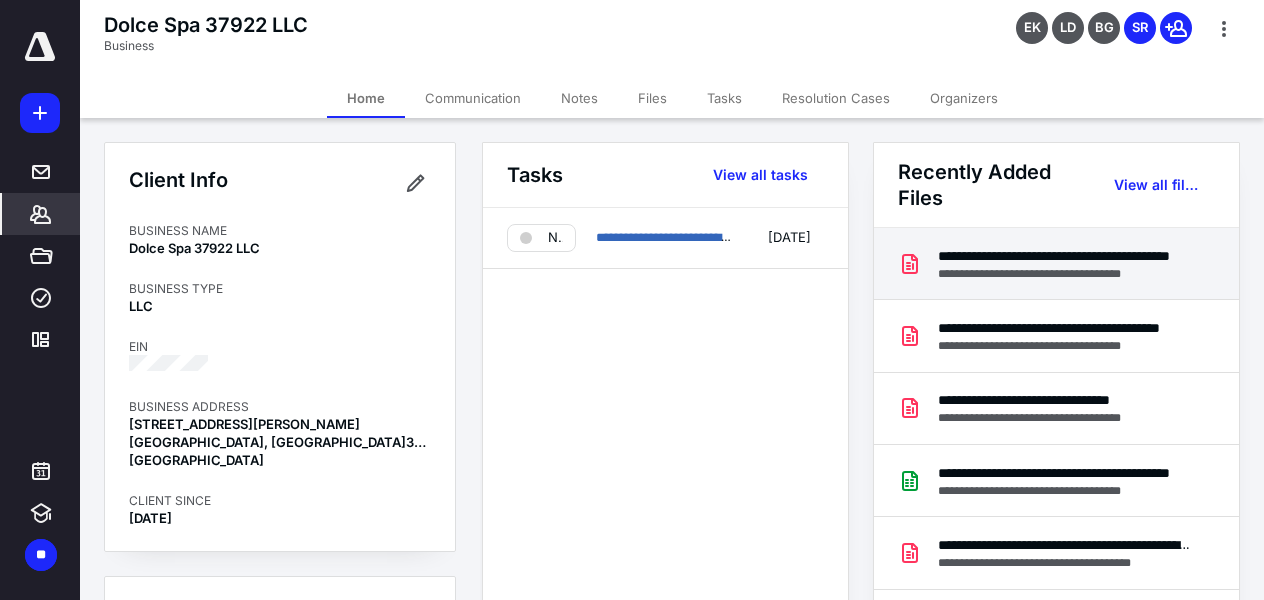 click on "**********" at bounding box center [1065, 274] 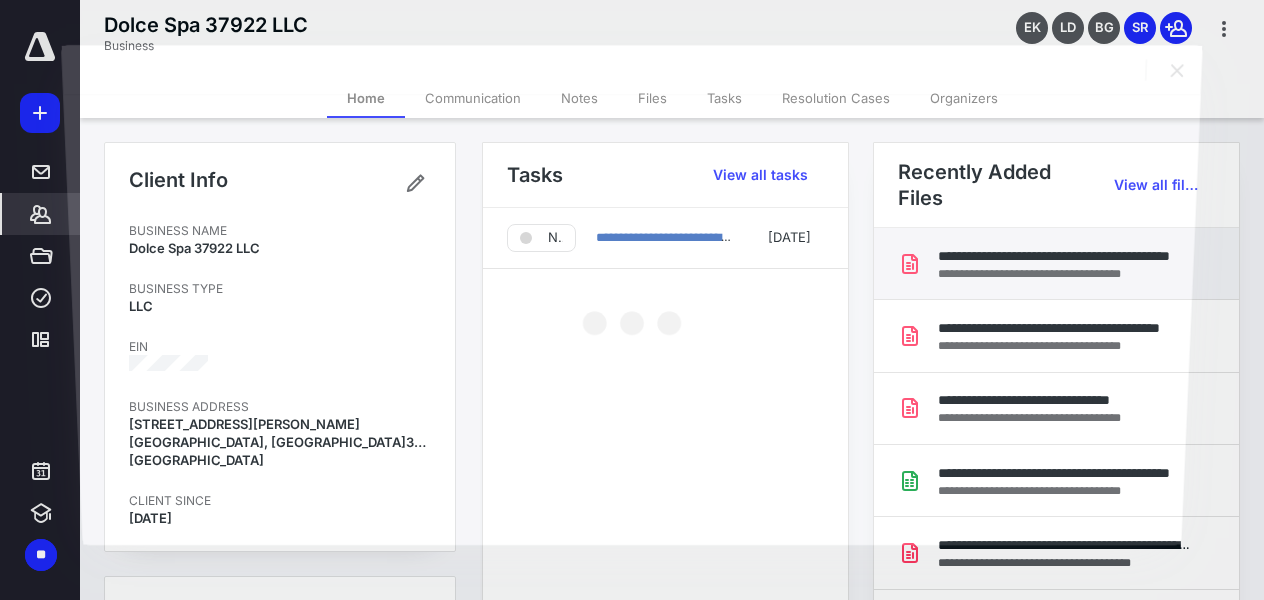 click at bounding box center (632, 319) 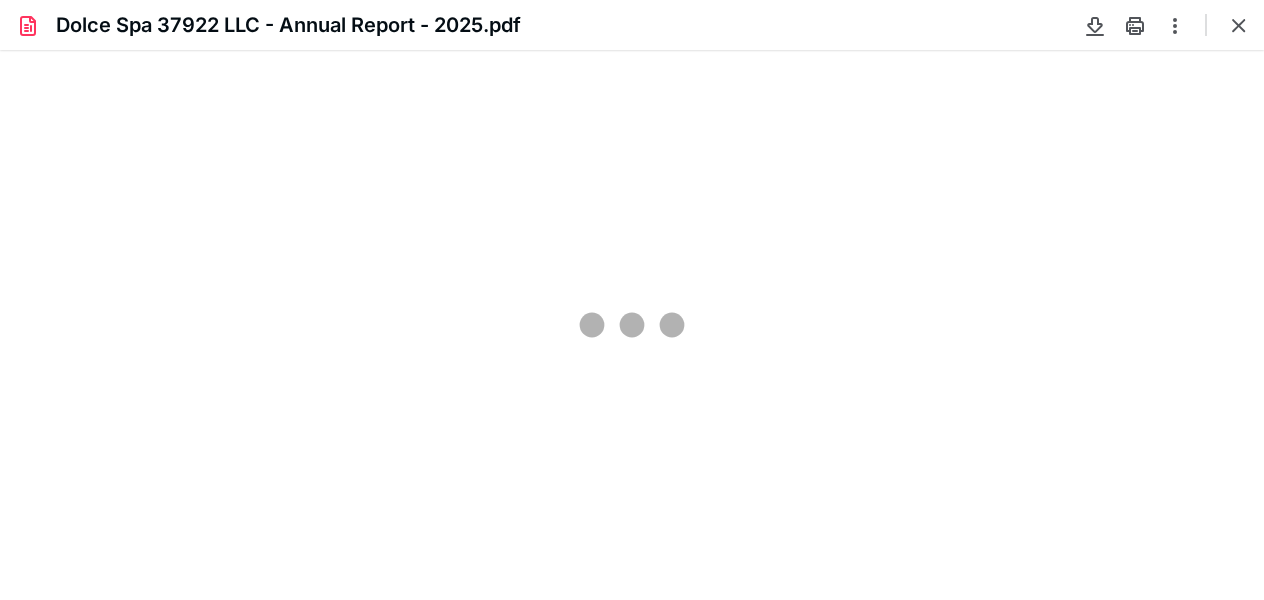 scroll, scrollTop: 0, scrollLeft: 0, axis: both 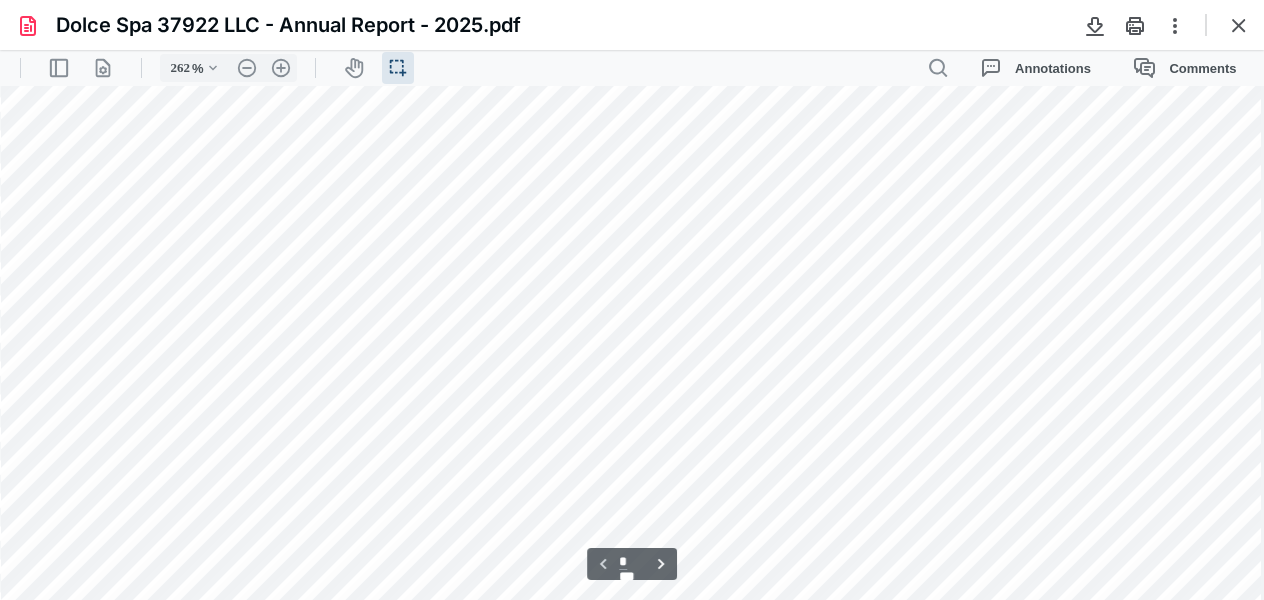 type on "112" 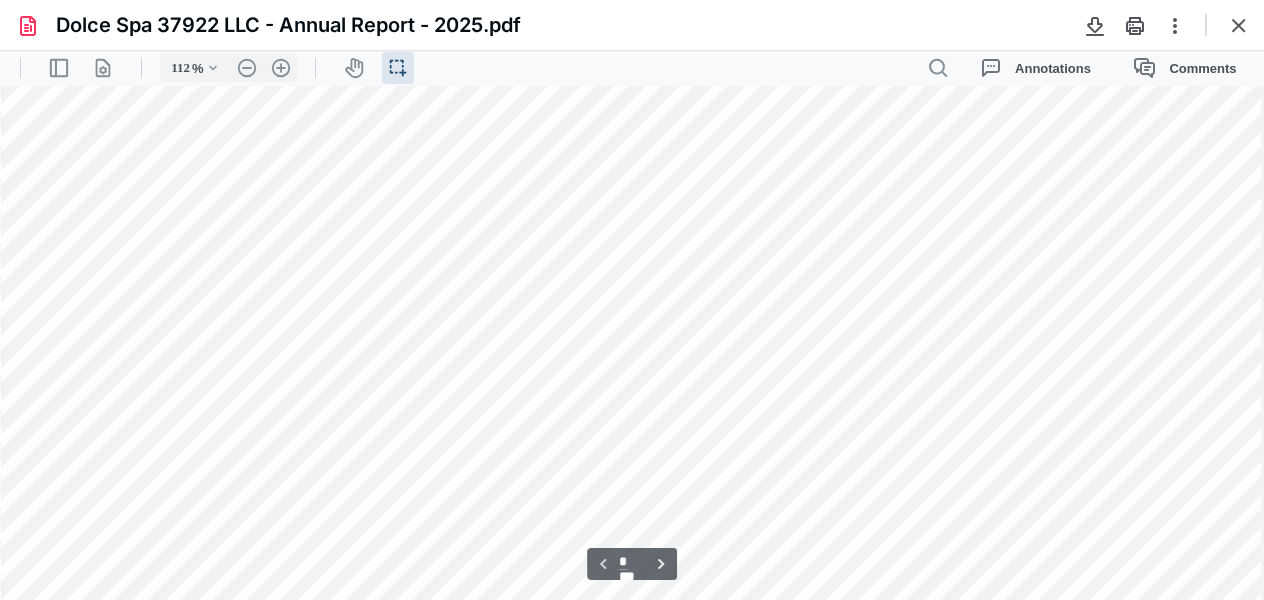 scroll, scrollTop: 432, scrollLeft: 0, axis: vertical 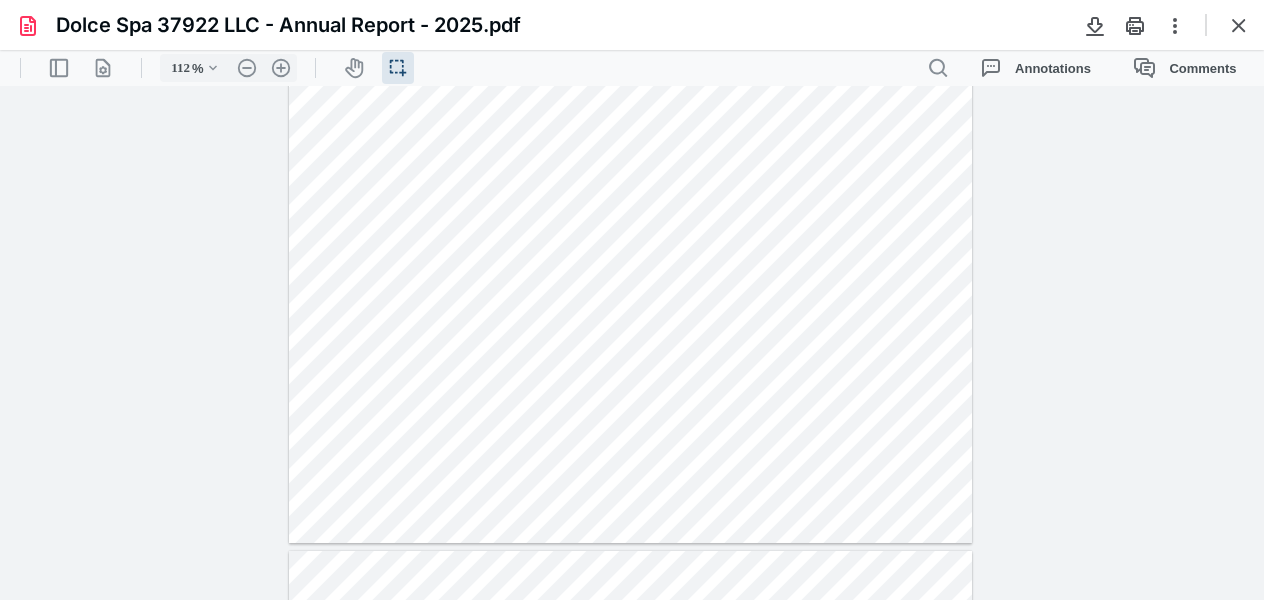 click at bounding box center [1239, 25] 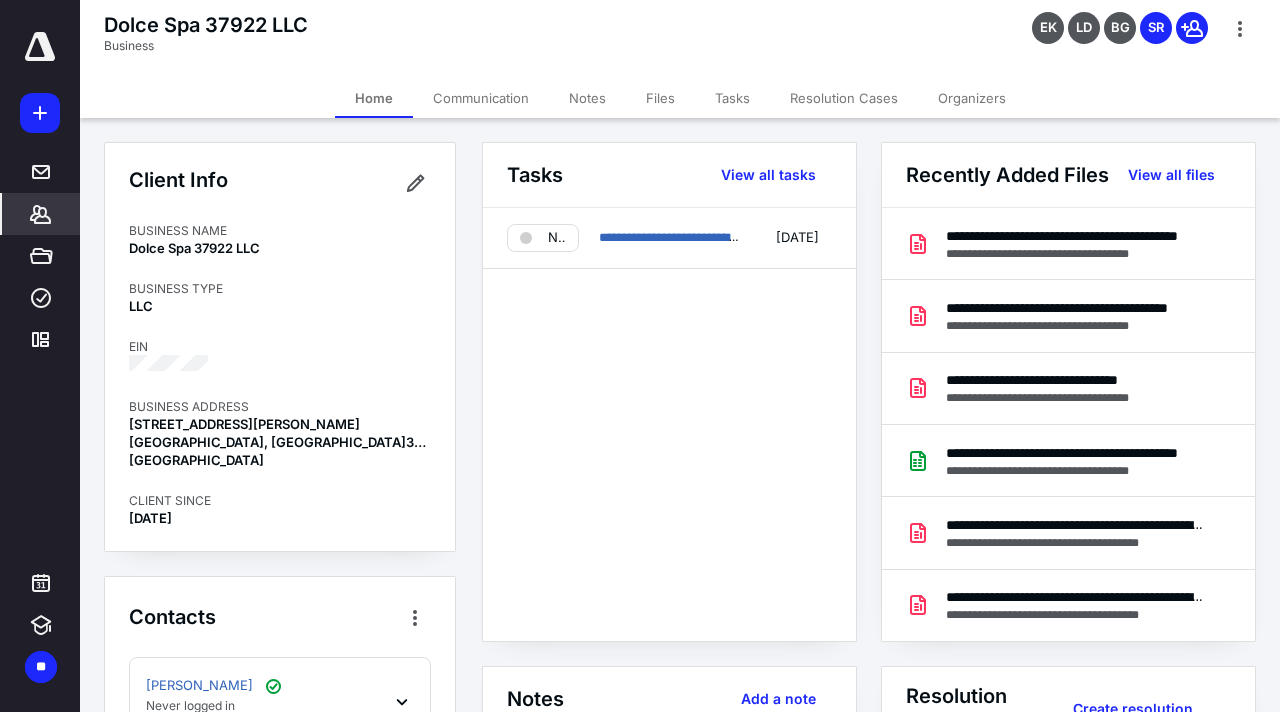 click on "Dolce Spa 37922 LLC Business" at bounding box center (206, 45) 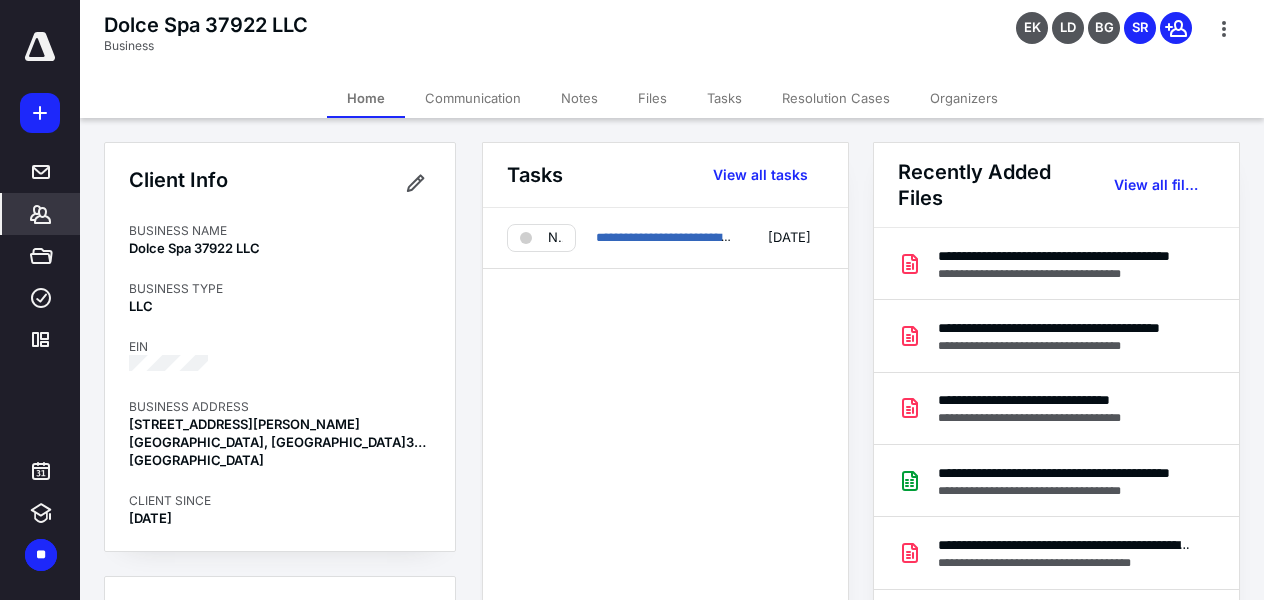 click on "Dolce Spa 37922 LLC Business EK LD BG SR" at bounding box center (672, 39) 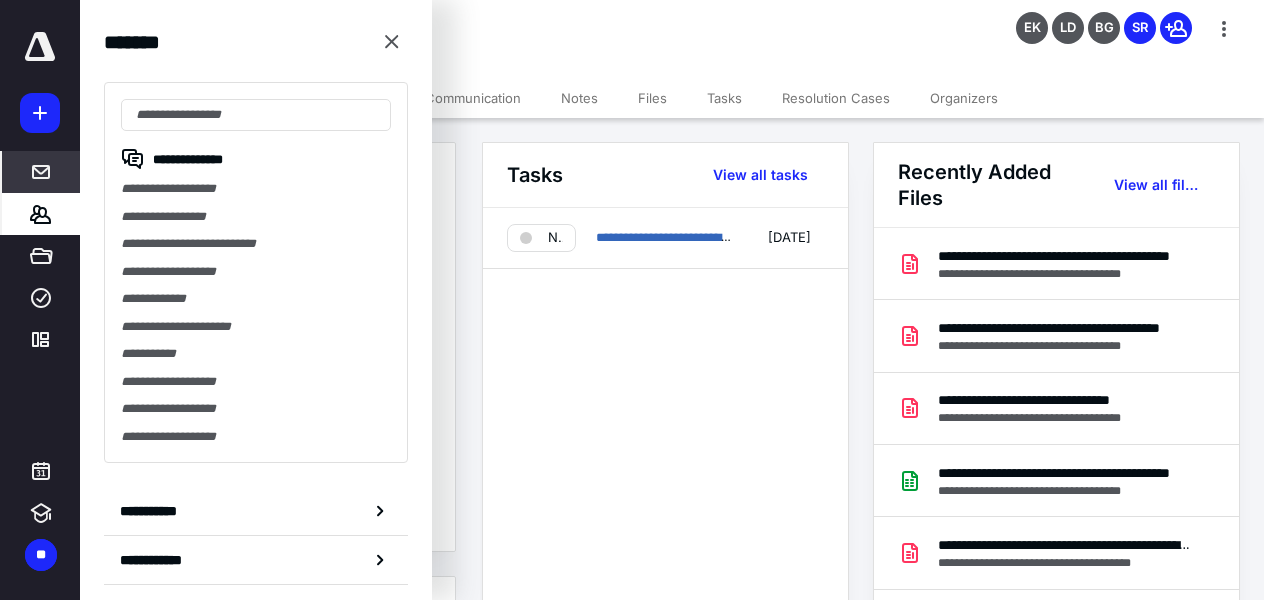click on "*****" at bounding box center [41, 172] 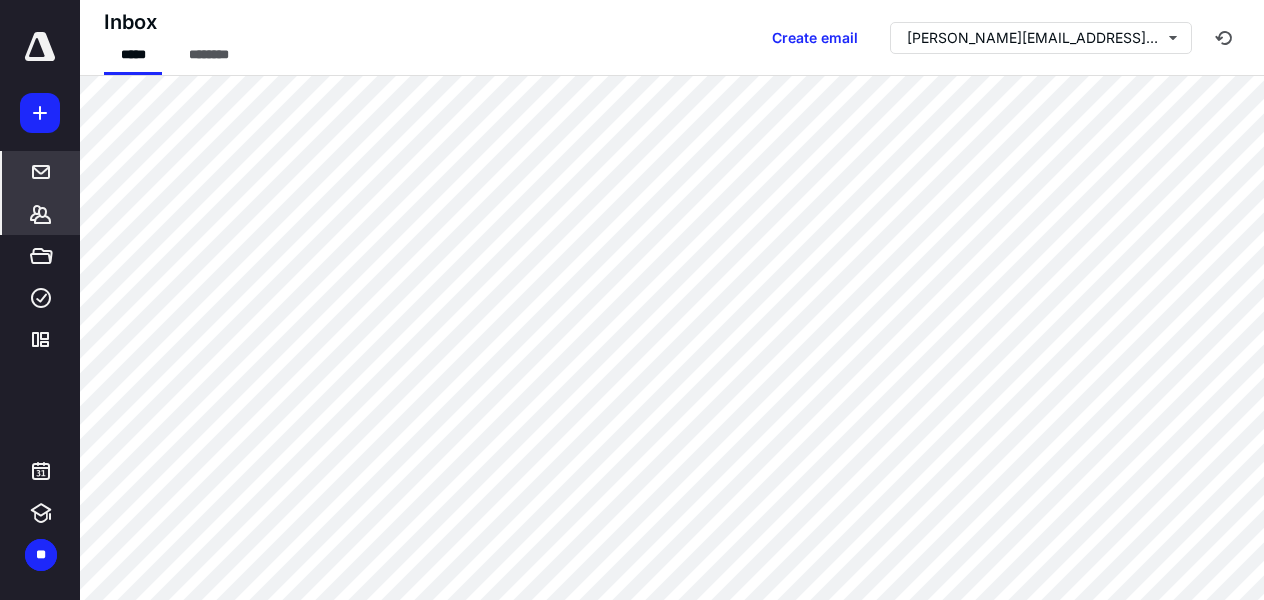click on "*******" at bounding box center (41, 214) 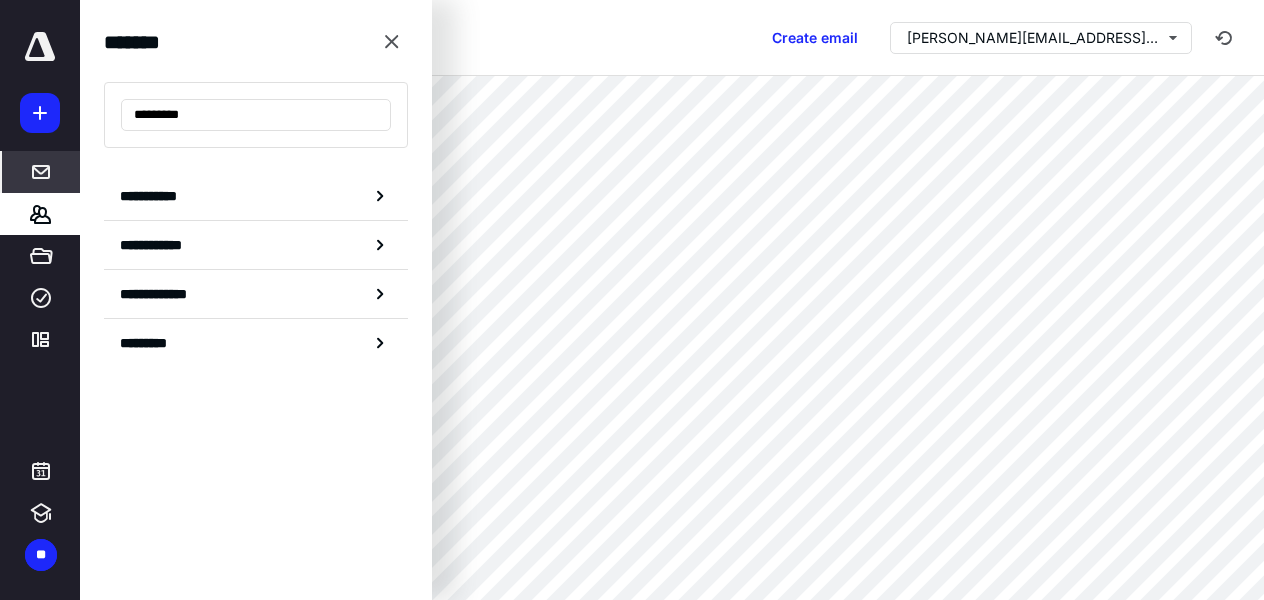 type on "*********" 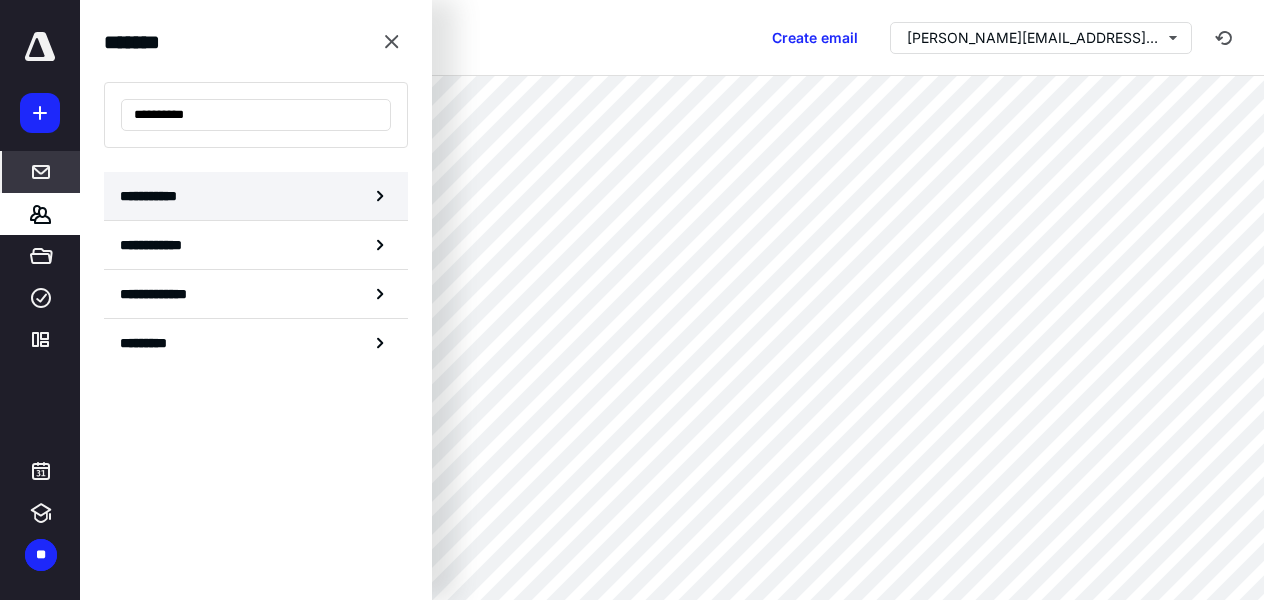 click on "**********" at bounding box center [256, 196] 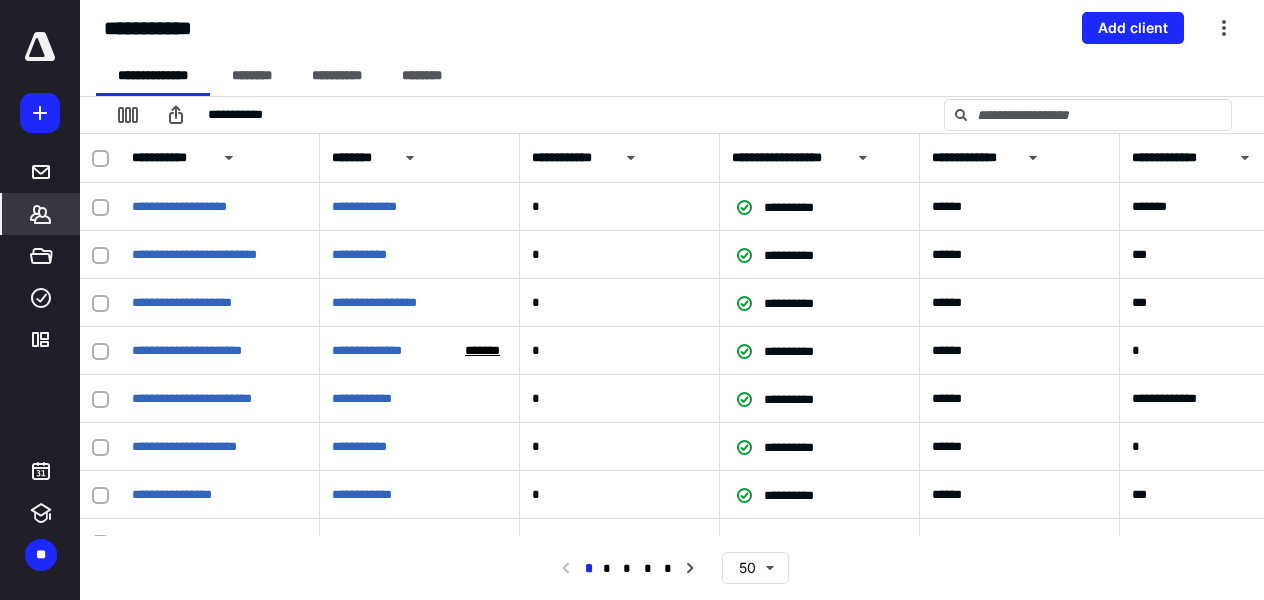 click 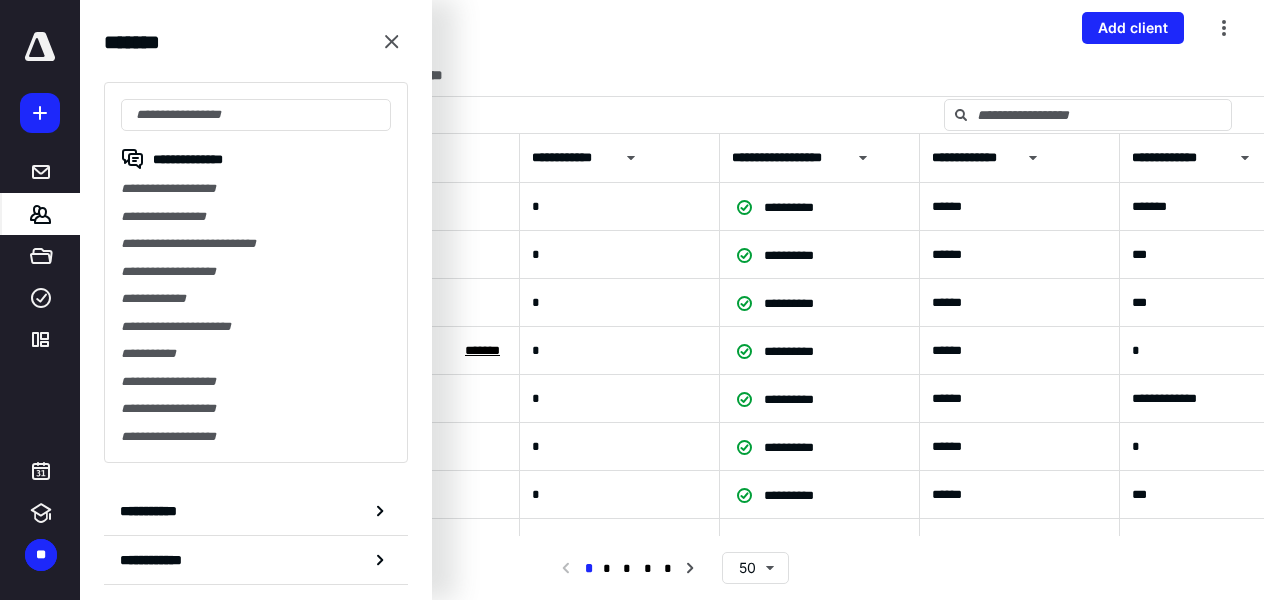 click on "**********" at bounding box center [256, 217] 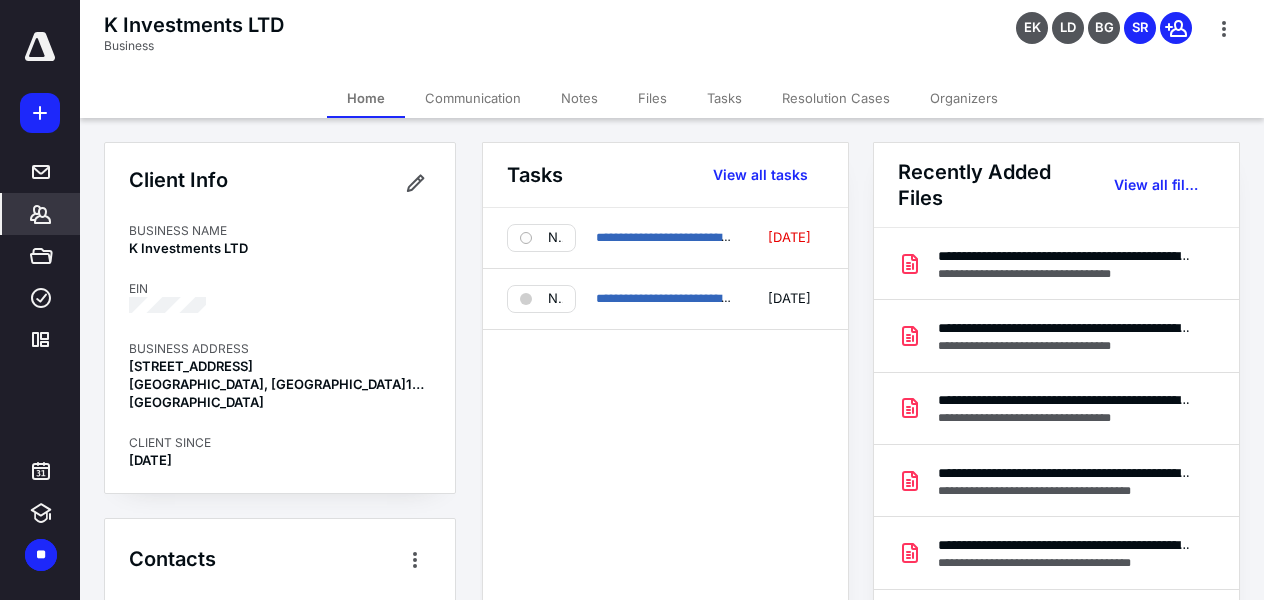 click on "K Investments LTD Business EK LD [PERSON_NAME]" at bounding box center (672, 39) 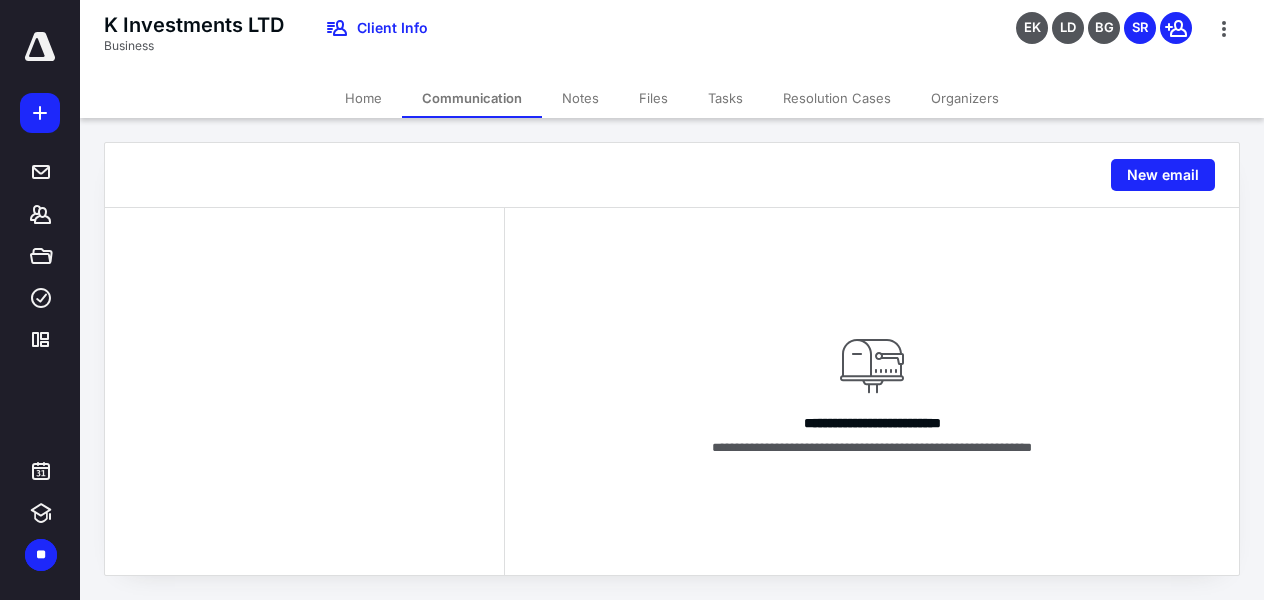 click on "Home" at bounding box center (363, 98) 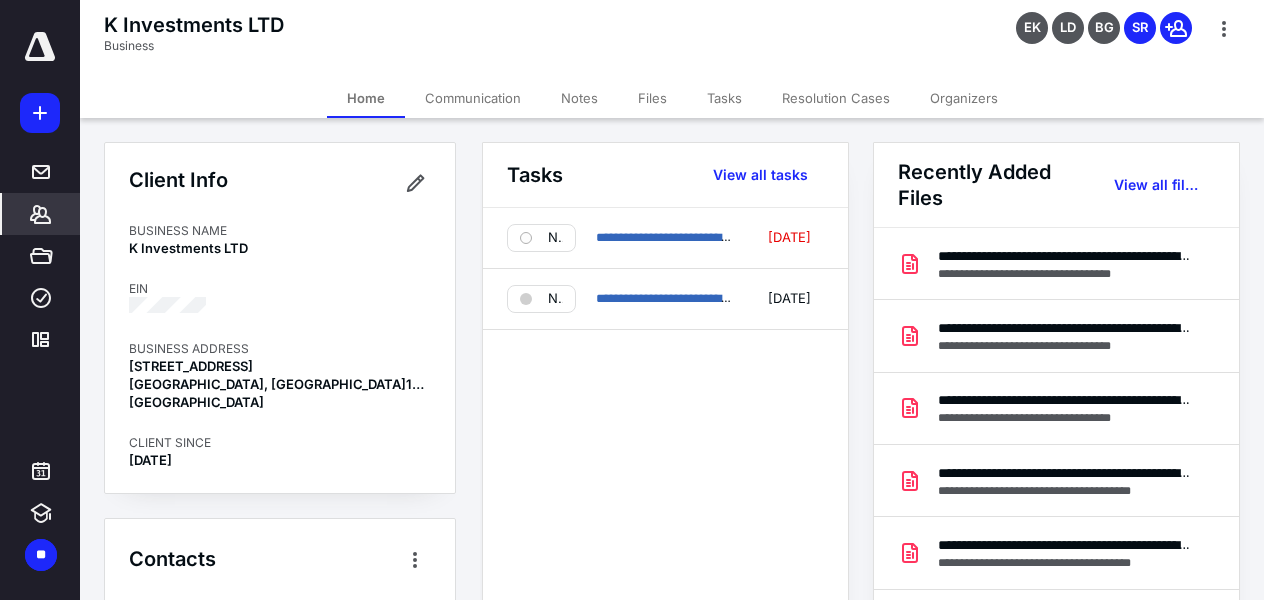 click on "K Investments LTD Business EK LD [PERSON_NAME]" at bounding box center [672, 39] 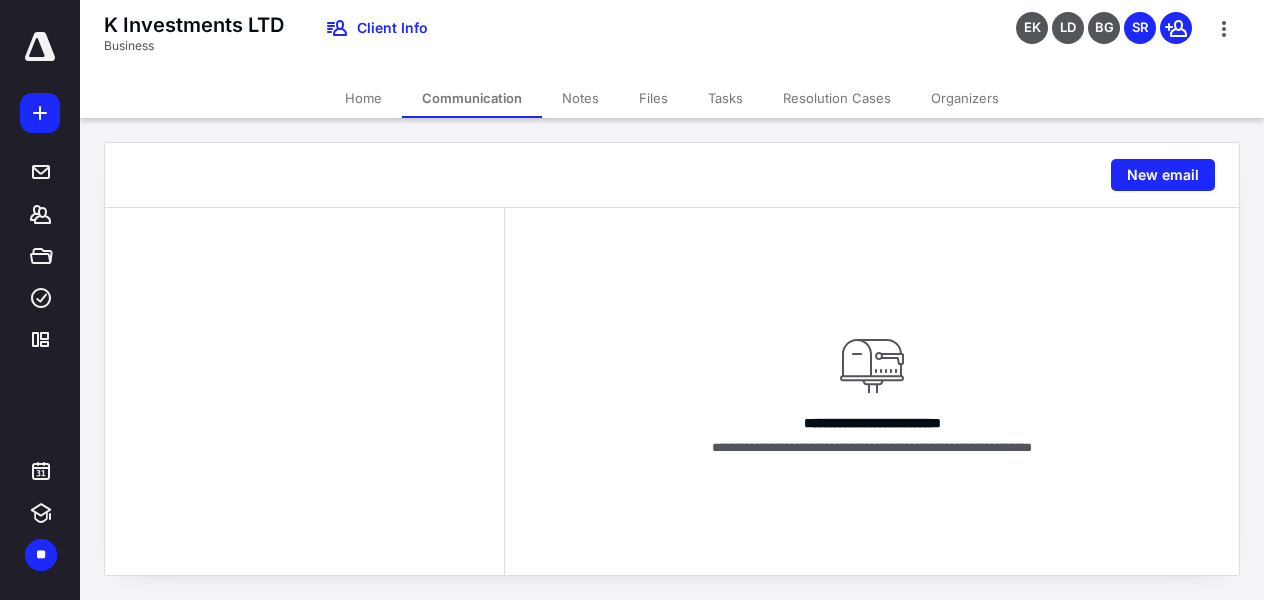 click on "Home" at bounding box center [363, 98] 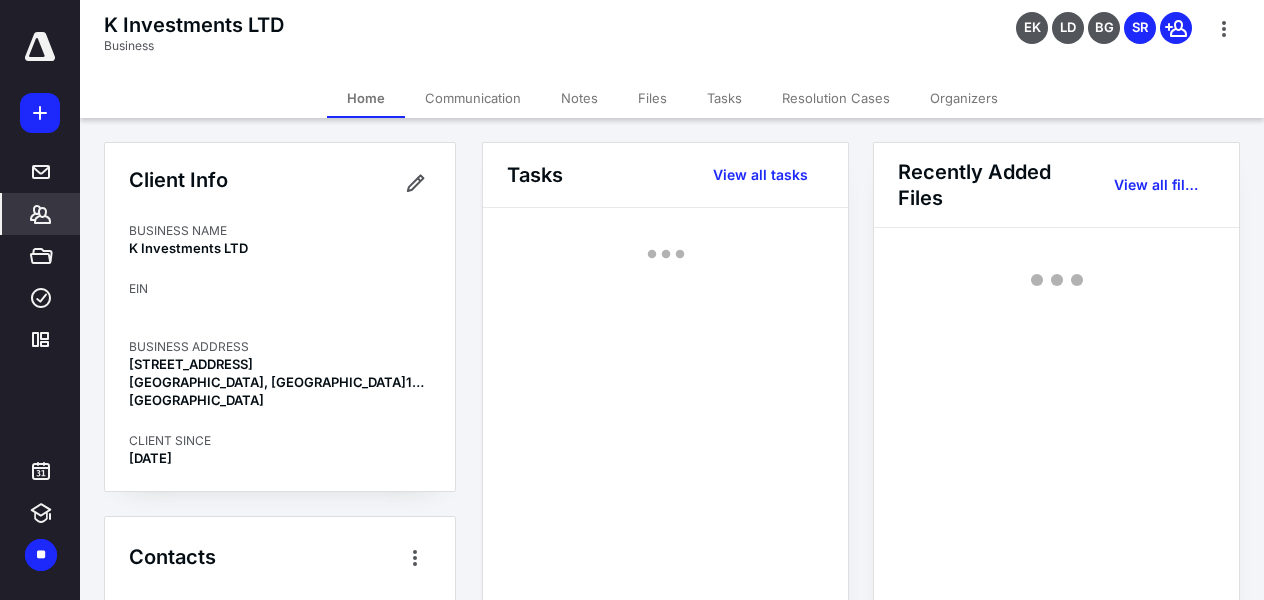 click on "Home" at bounding box center [366, 98] 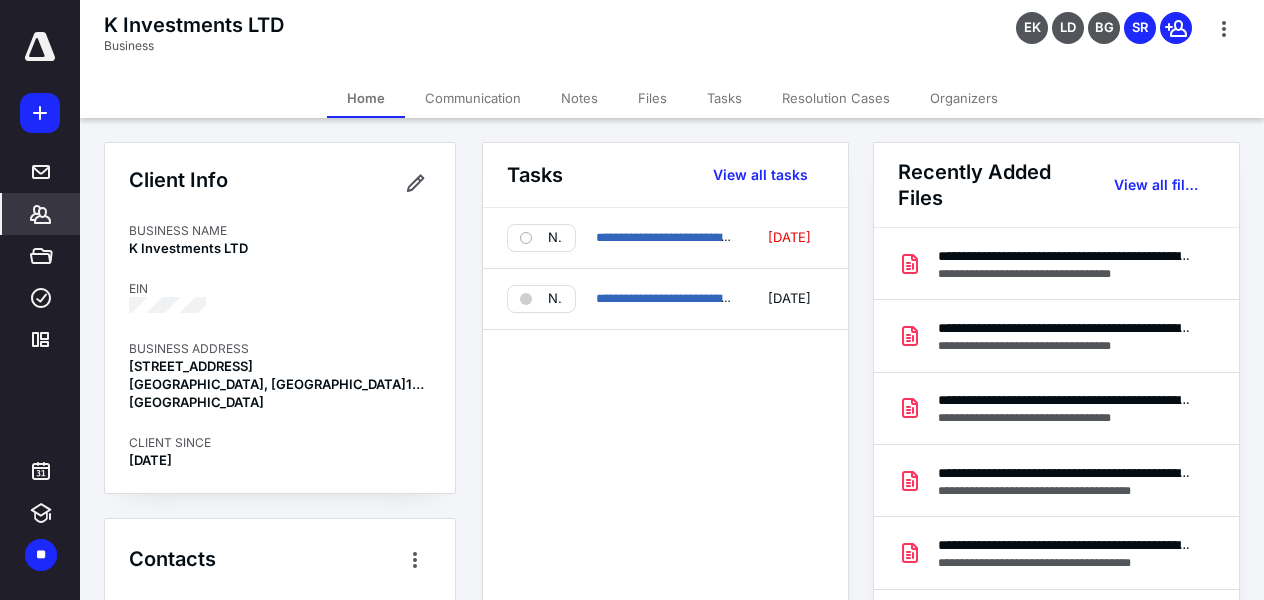 click on "K Investments LTD Business EK LD [PERSON_NAME]" at bounding box center [672, 39] 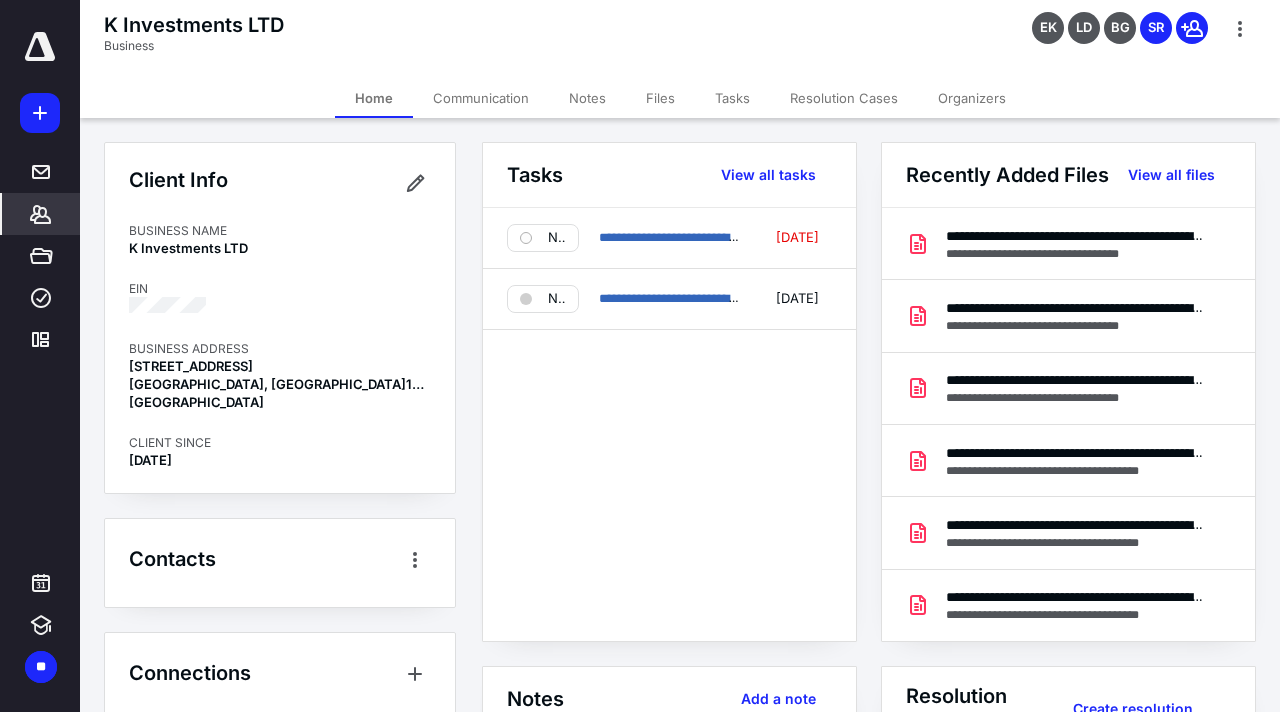 click on "Communication" at bounding box center [481, 98] 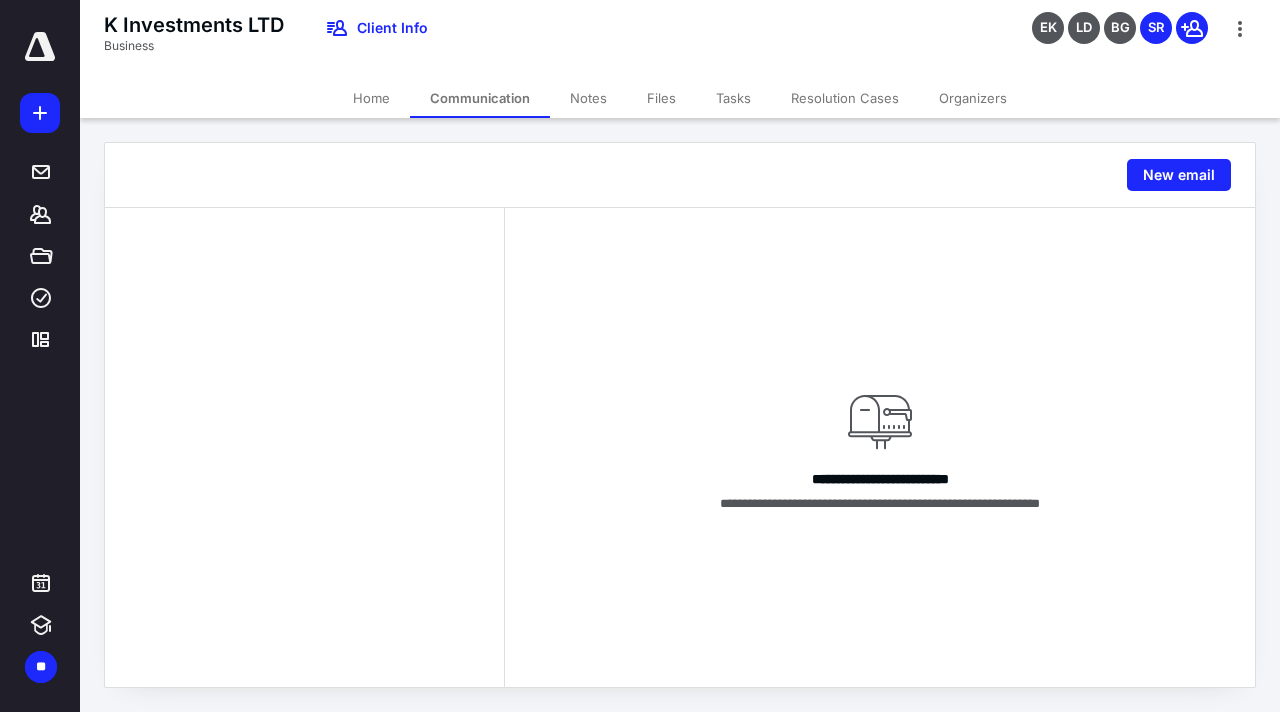 click on "Home" at bounding box center (371, 98) 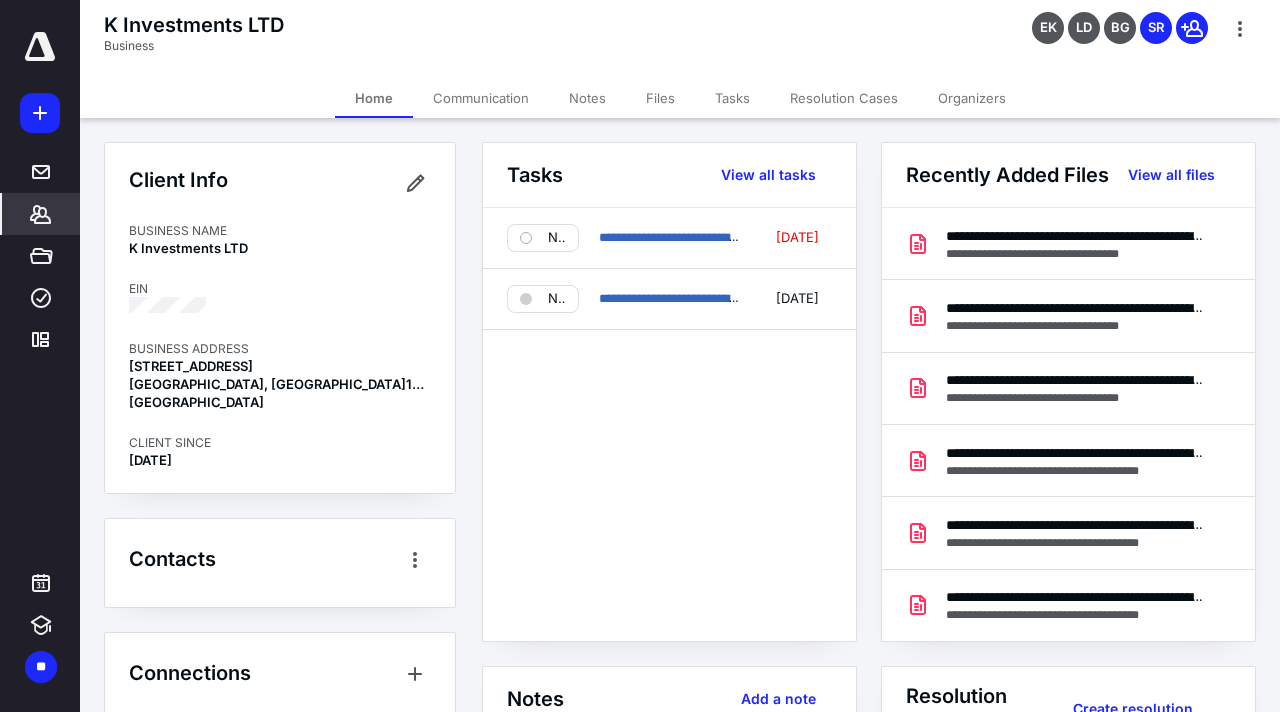 click on "EIN" at bounding box center (280, 289) 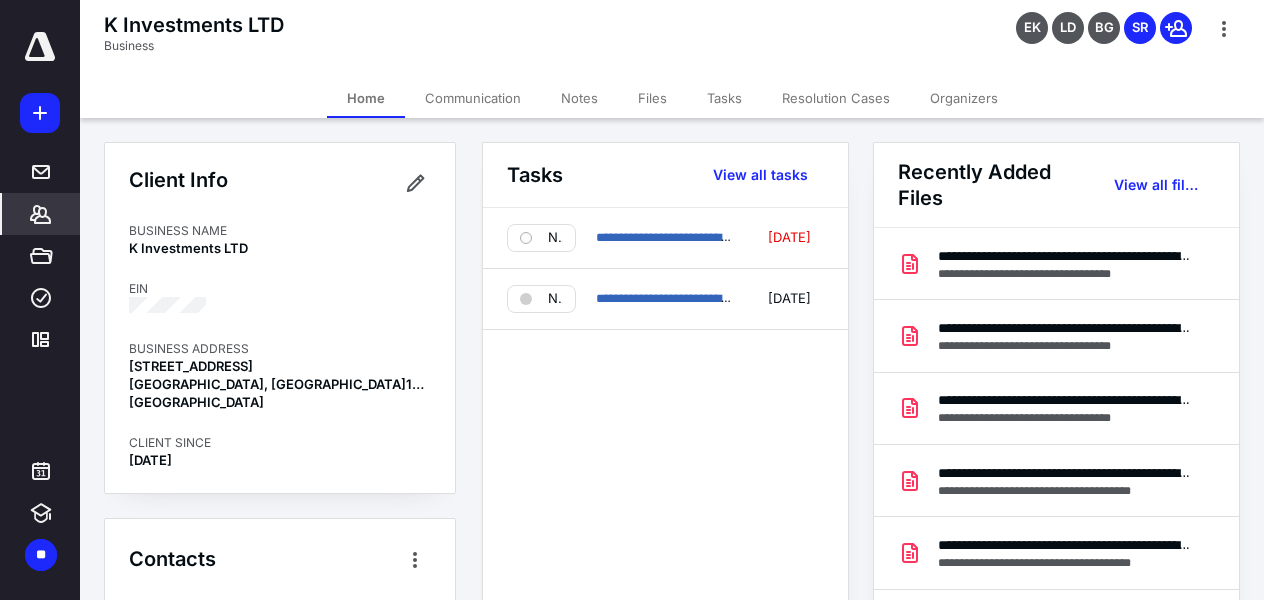 click on "K Investments LTD Business EK LD [PERSON_NAME]" at bounding box center [672, 39] 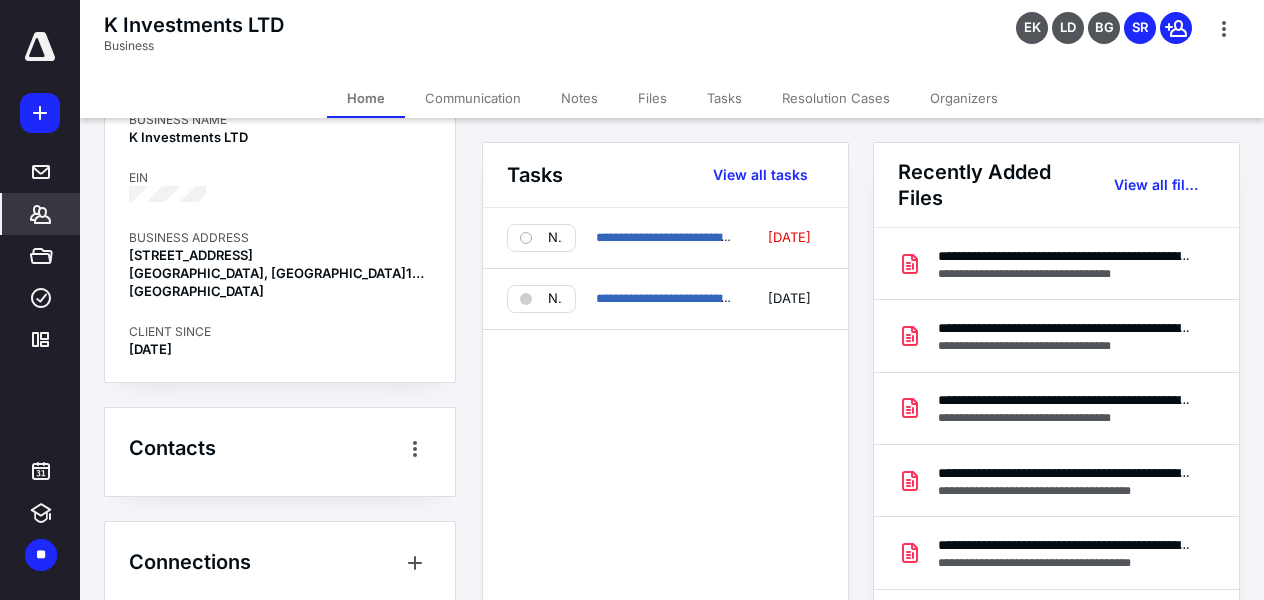 scroll, scrollTop: 136, scrollLeft: 0, axis: vertical 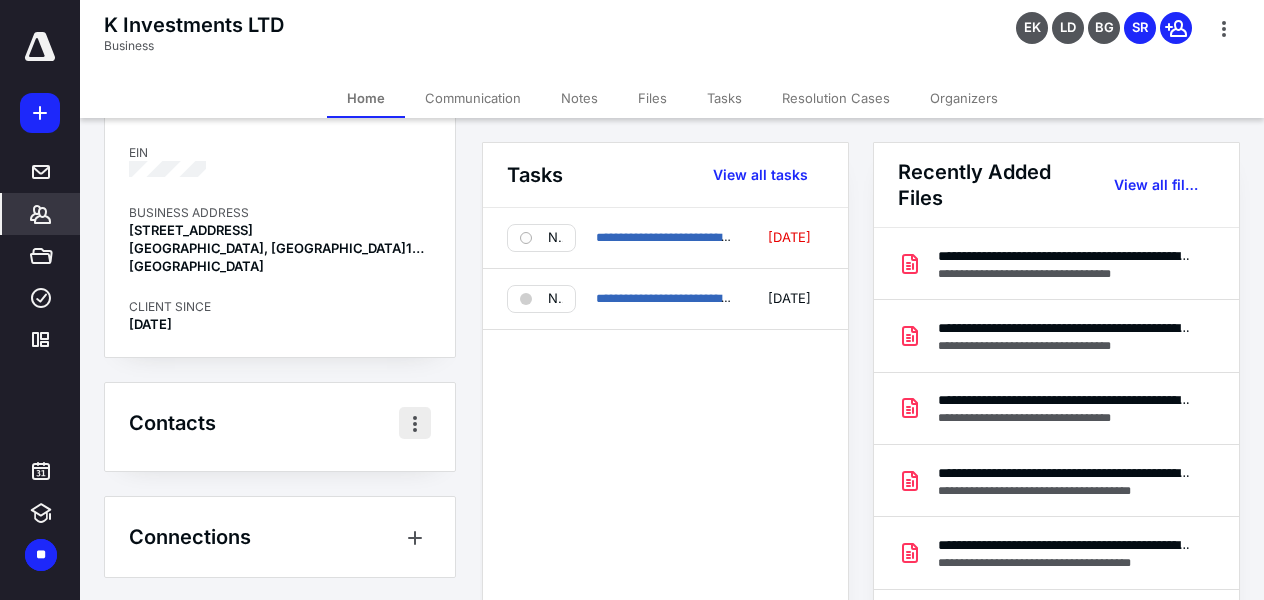 click at bounding box center (415, 423) 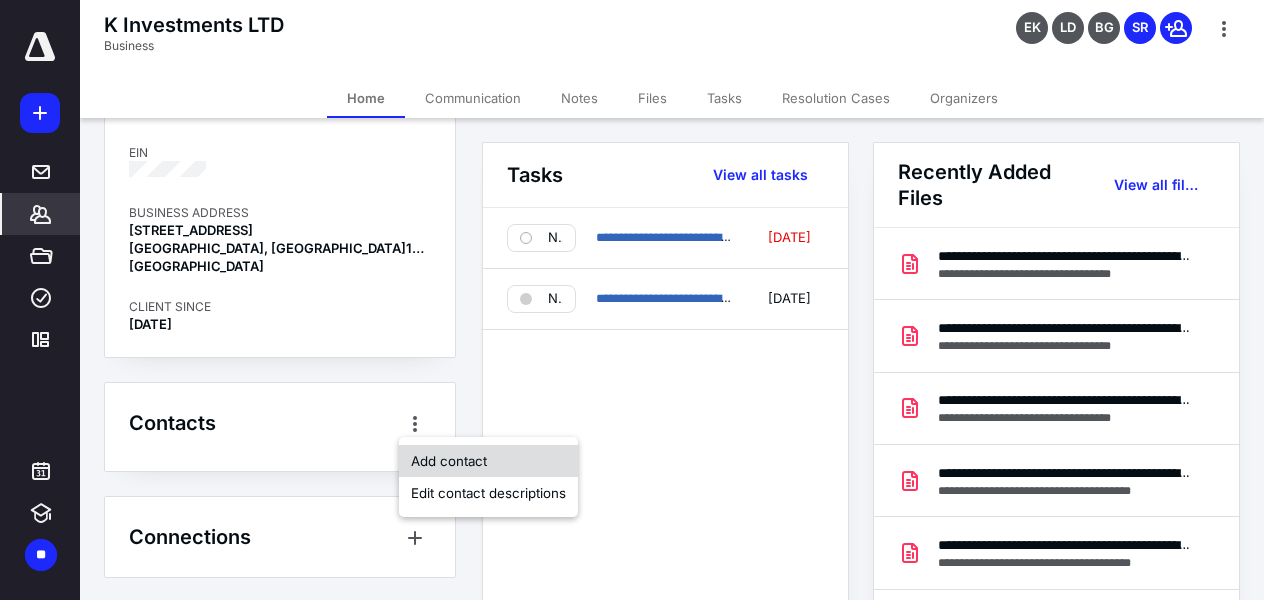 click on "Add contact" at bounding box center (488, 461) 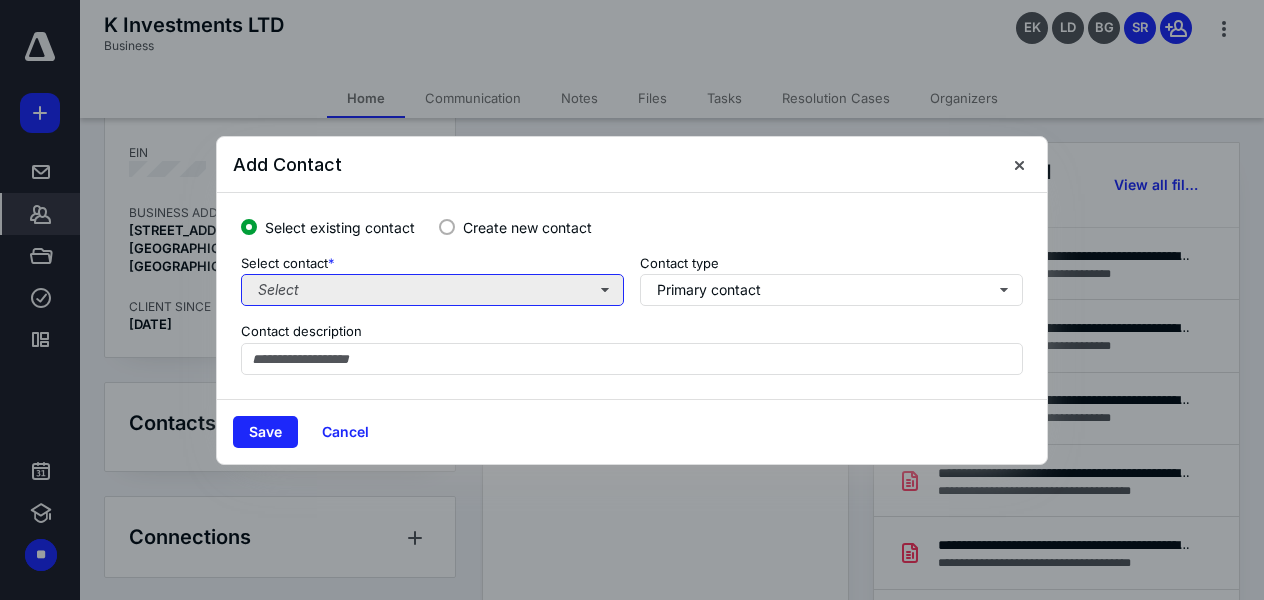 click on "Select" at bounding box center [432, 290] 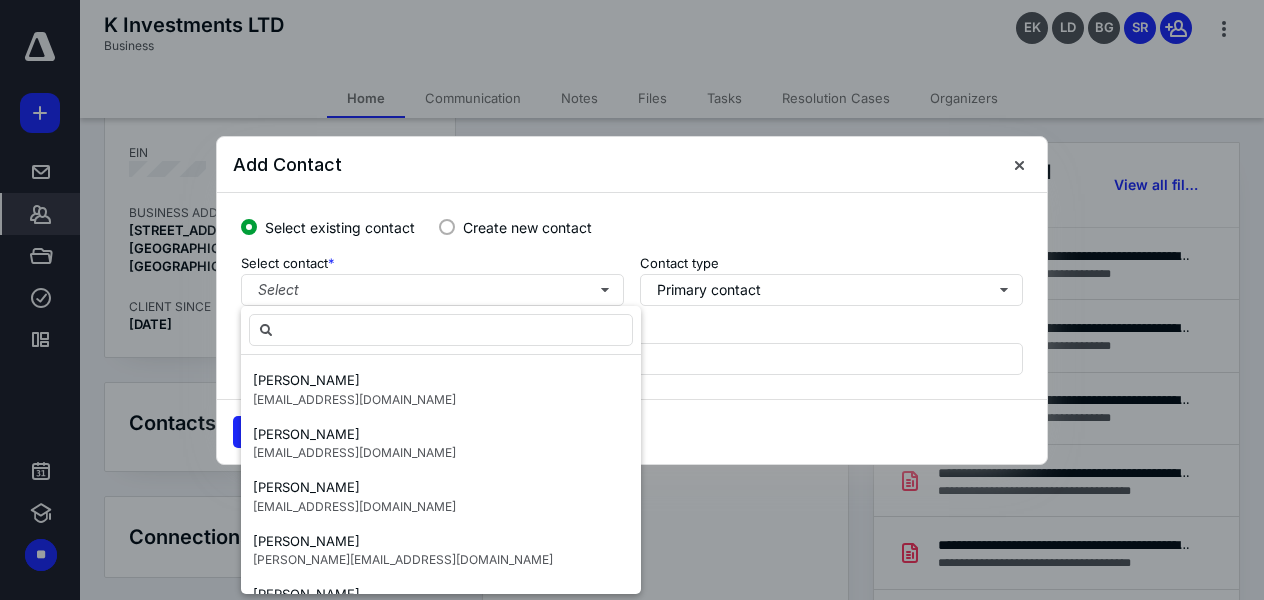 click on "Select existing contact Create new contact" at bounding box center [632, 227] 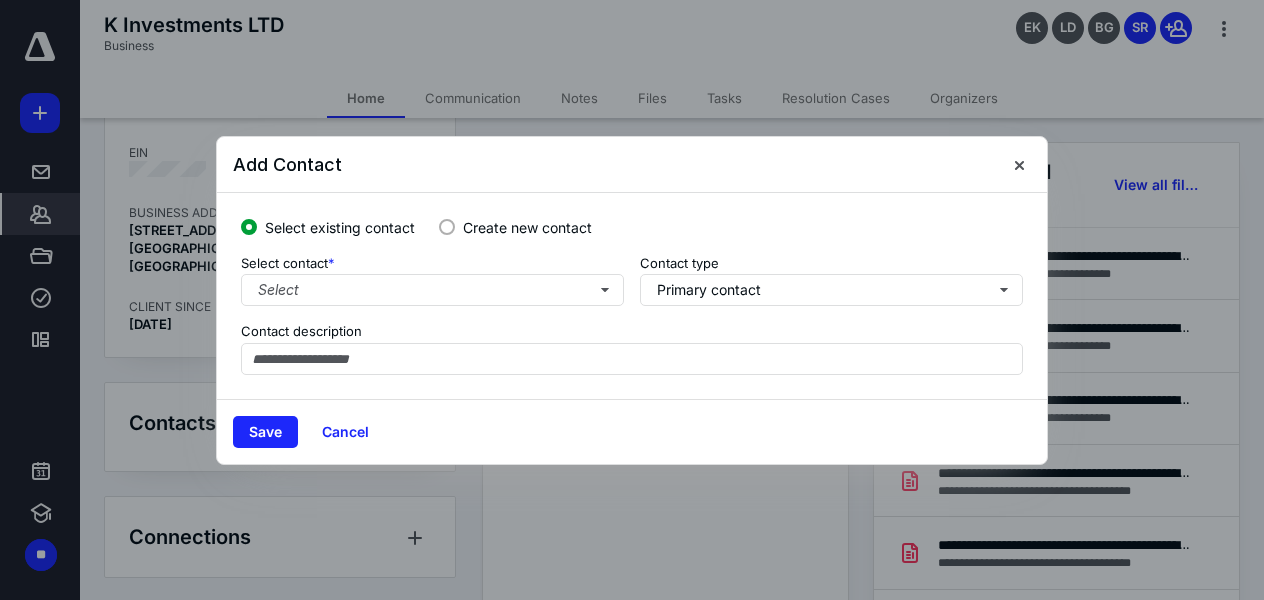 click on "Create new contact" at bounding box center [515, 227] 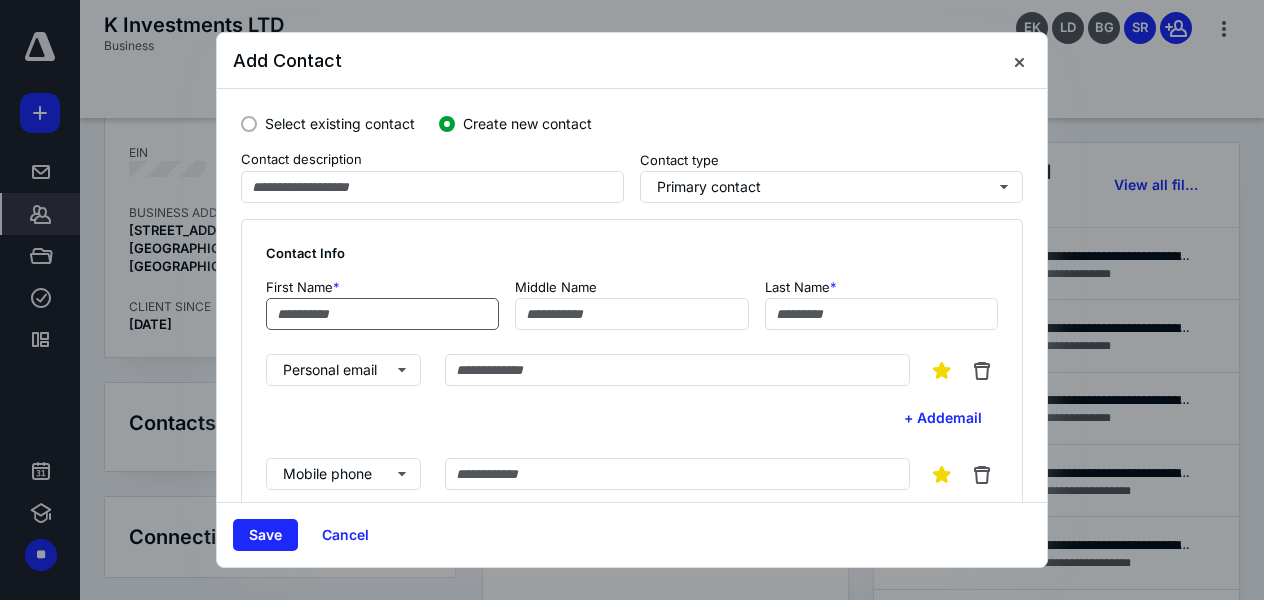 click at bounding box center (382, 314) 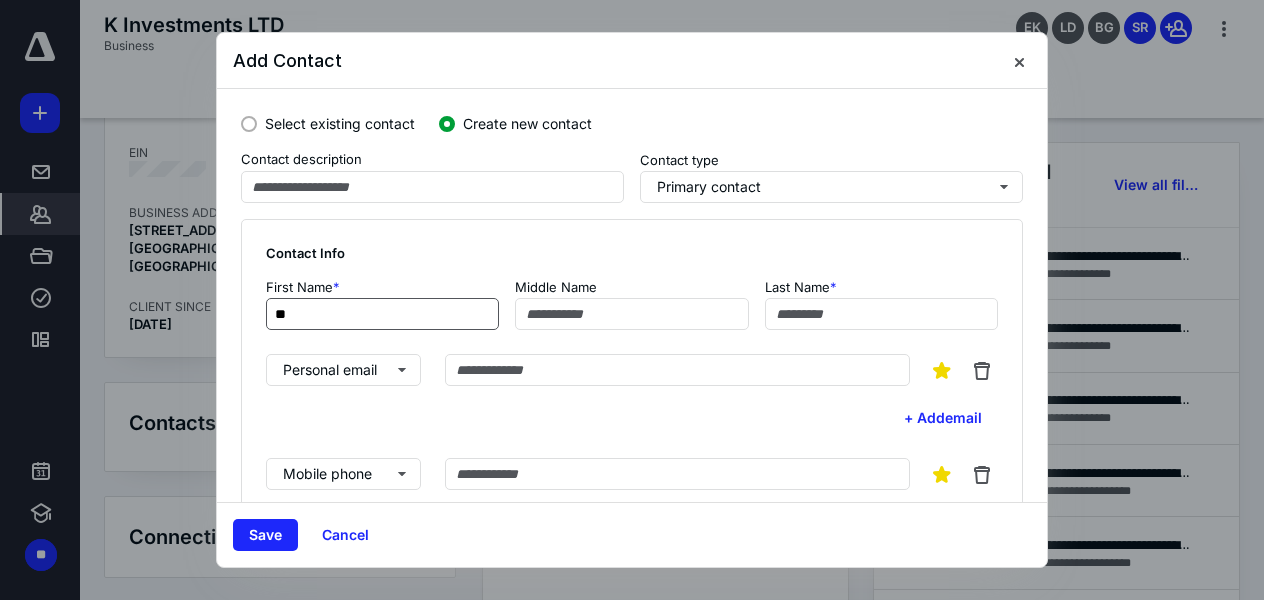 type on "*" 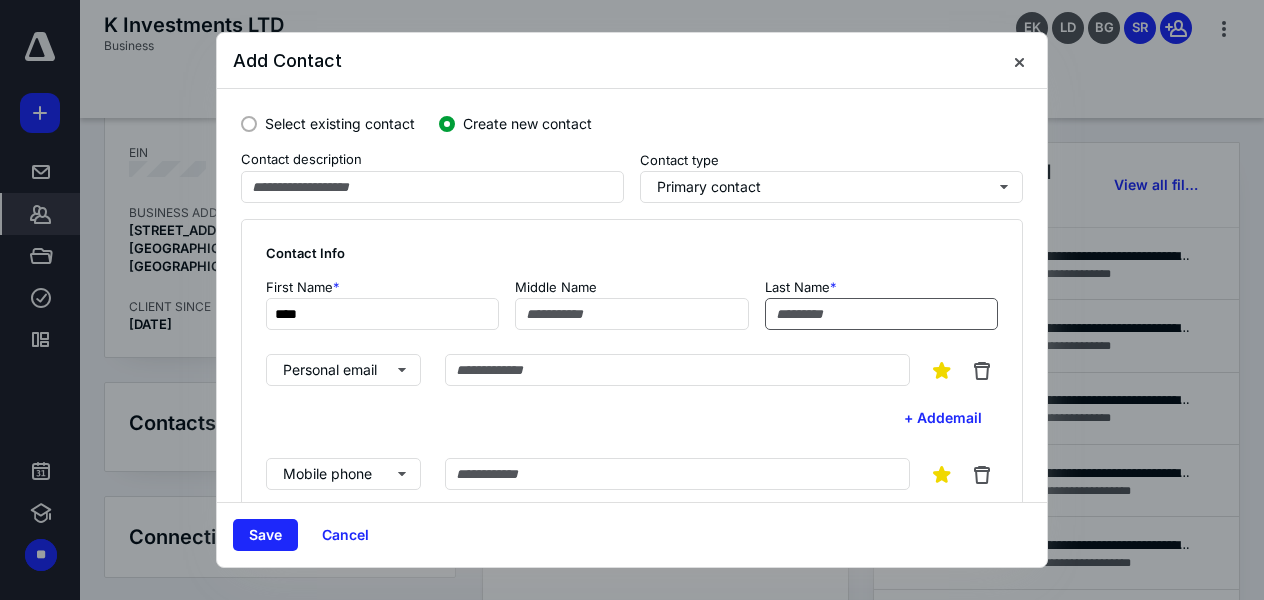 type on "****" 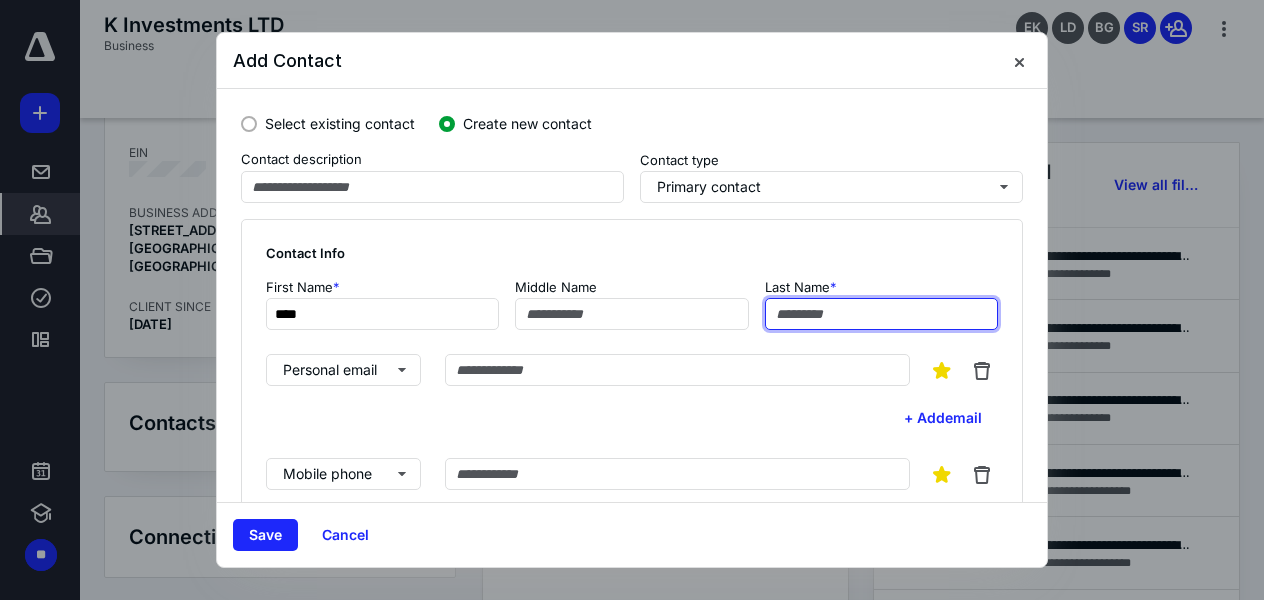 click at bounding box center (881, 314) 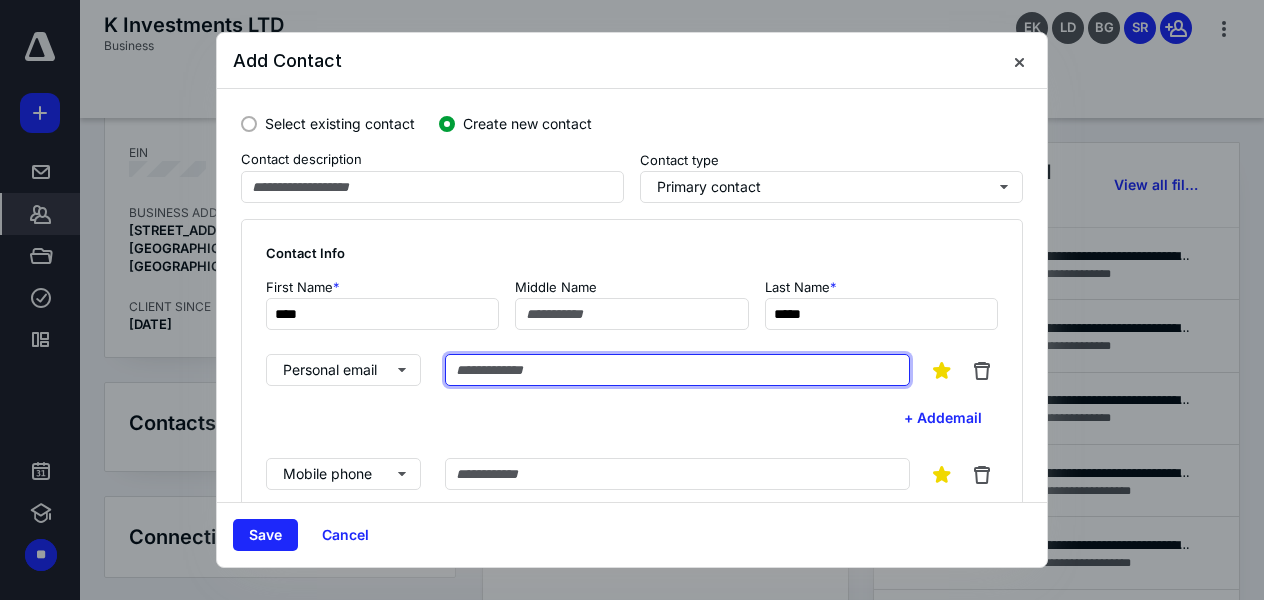 type on "****" 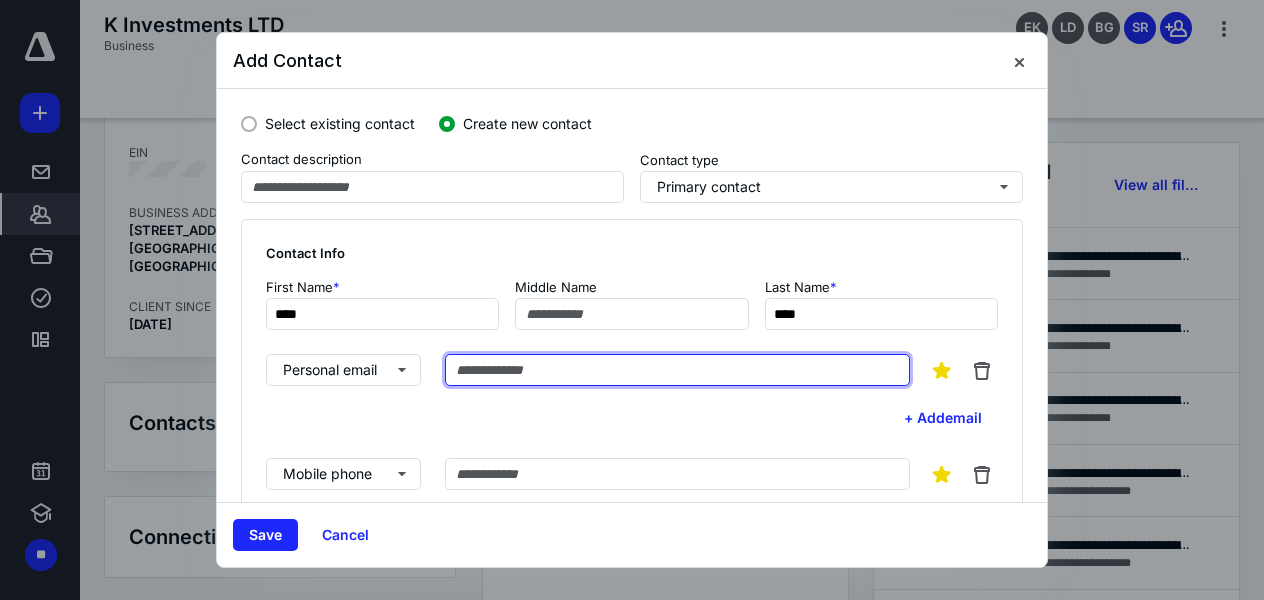 click at bounding box center (677, 370) 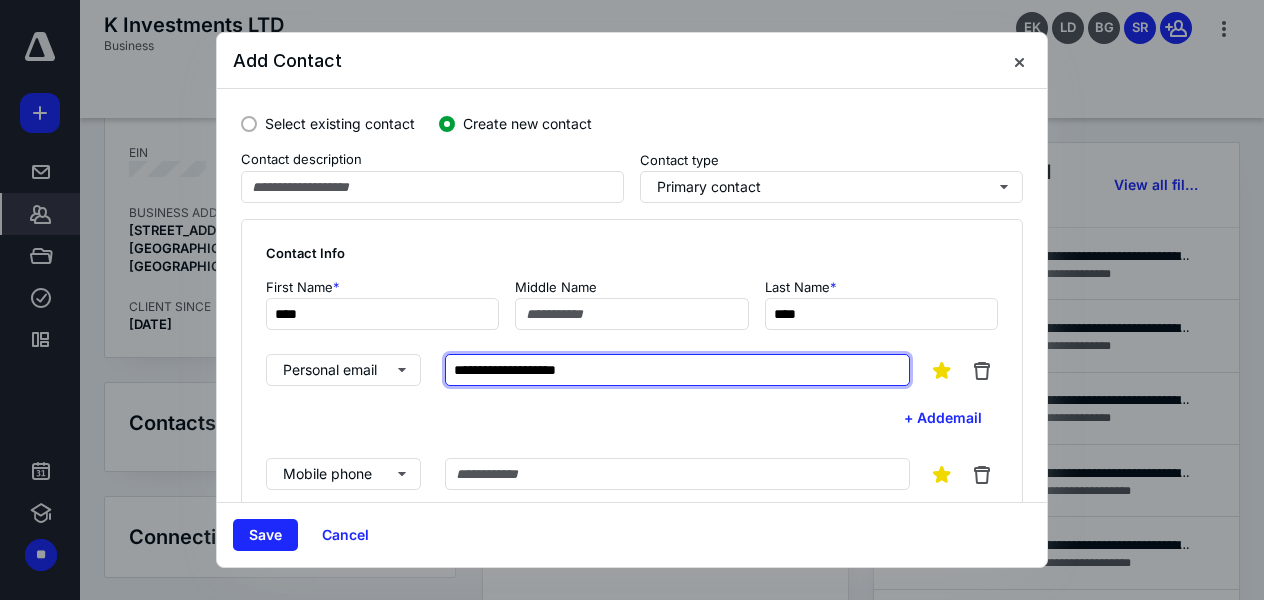 type on "**********" 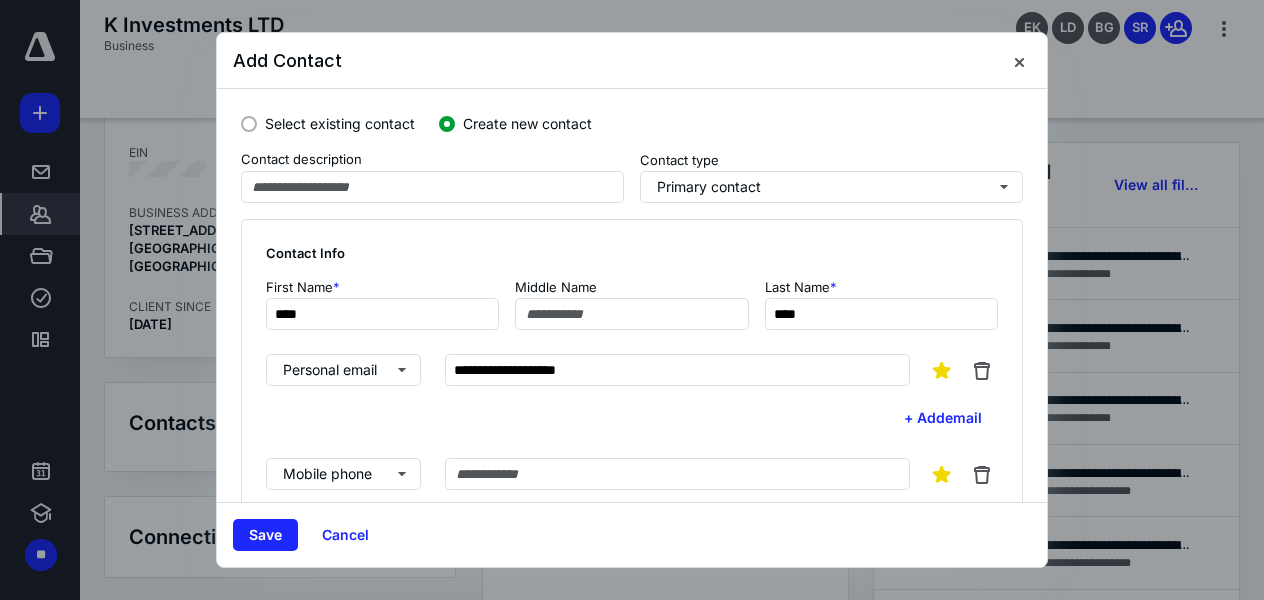 click on "Select existing contact Create new contact" at bounding box center (632, 123) 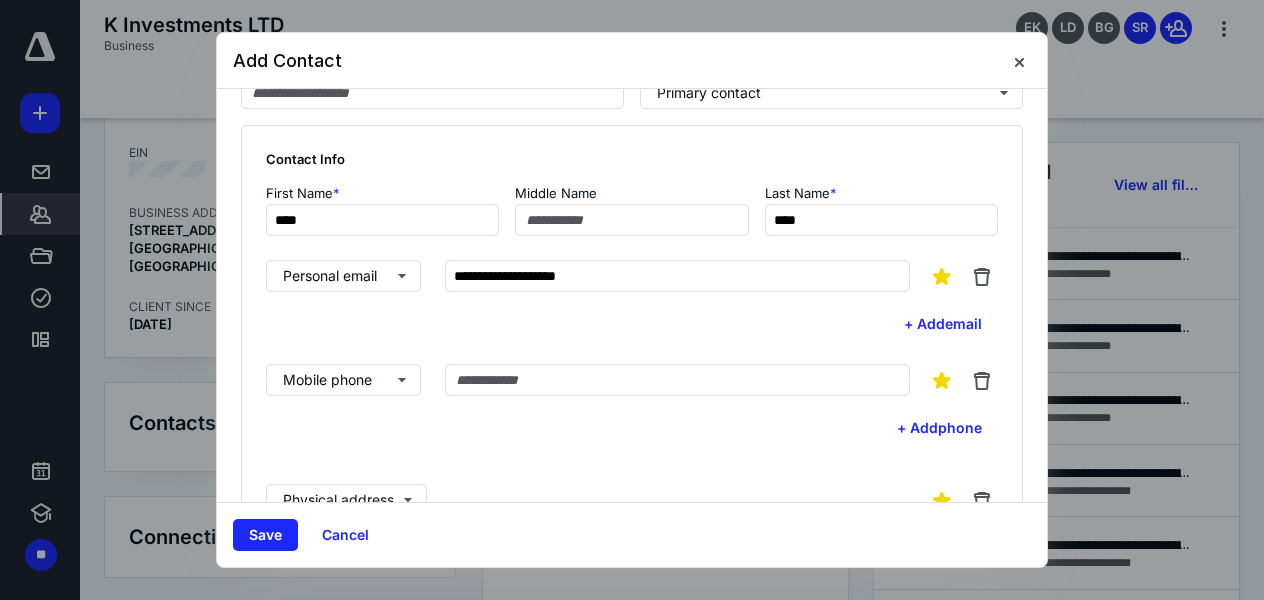 scroll, scrollTop: 0, scrollLeft: 0, axis: both 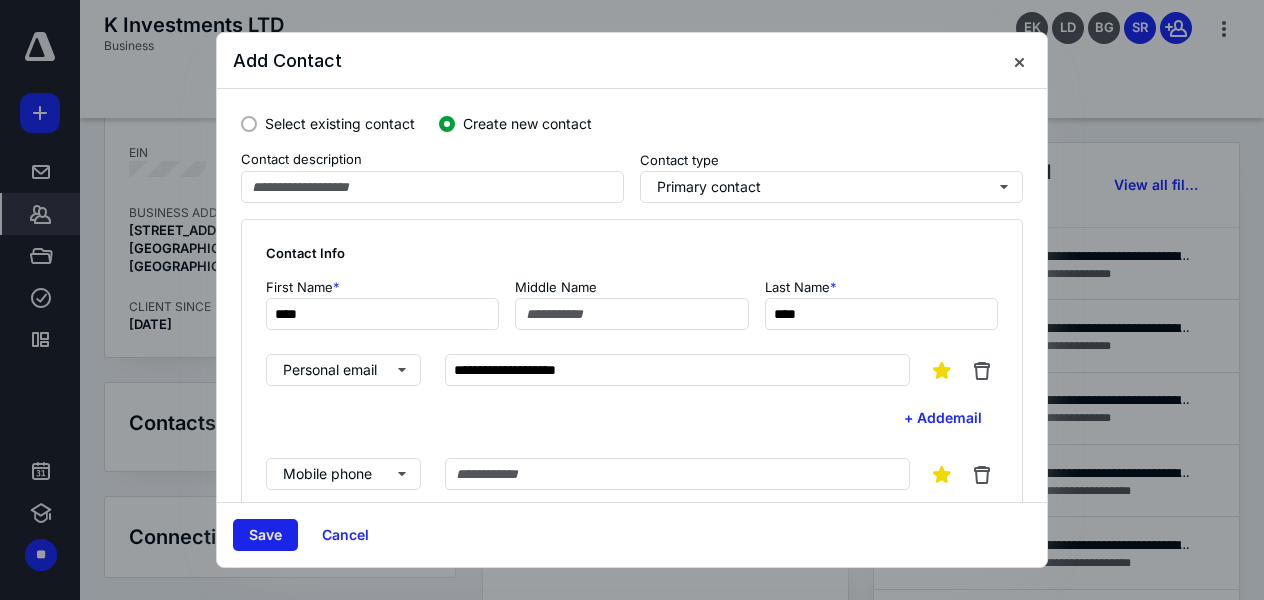 click on "Save" at bounding box center (265, 535) 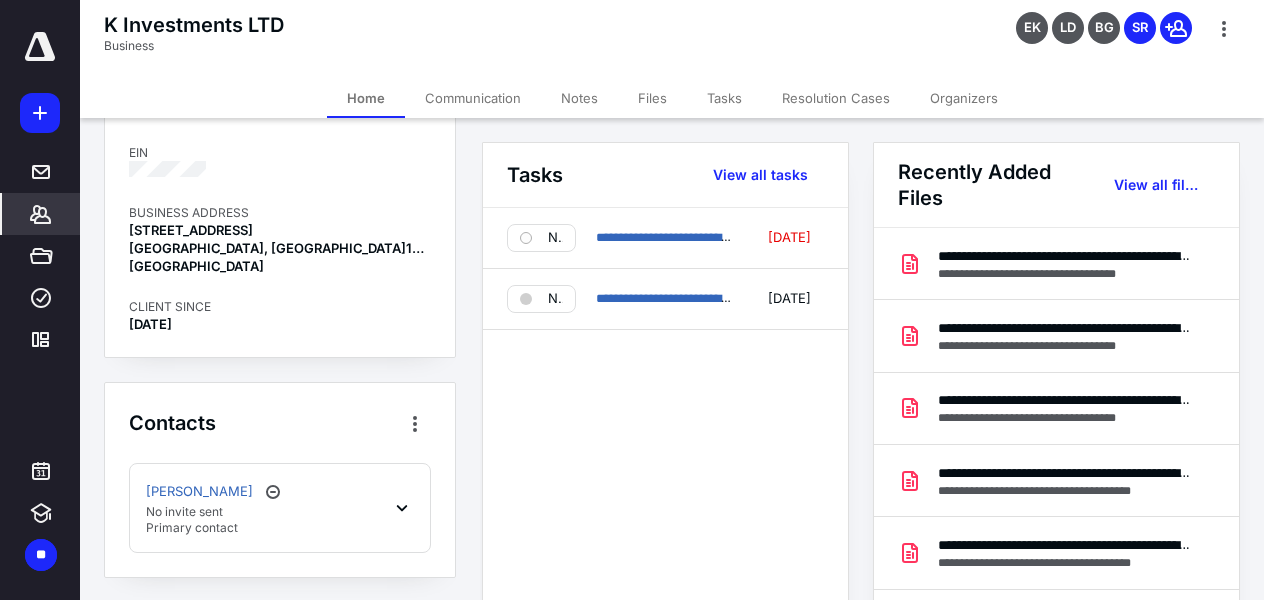 scroll, scrollTop: 242, scrollLeft: 0, axis: vertical 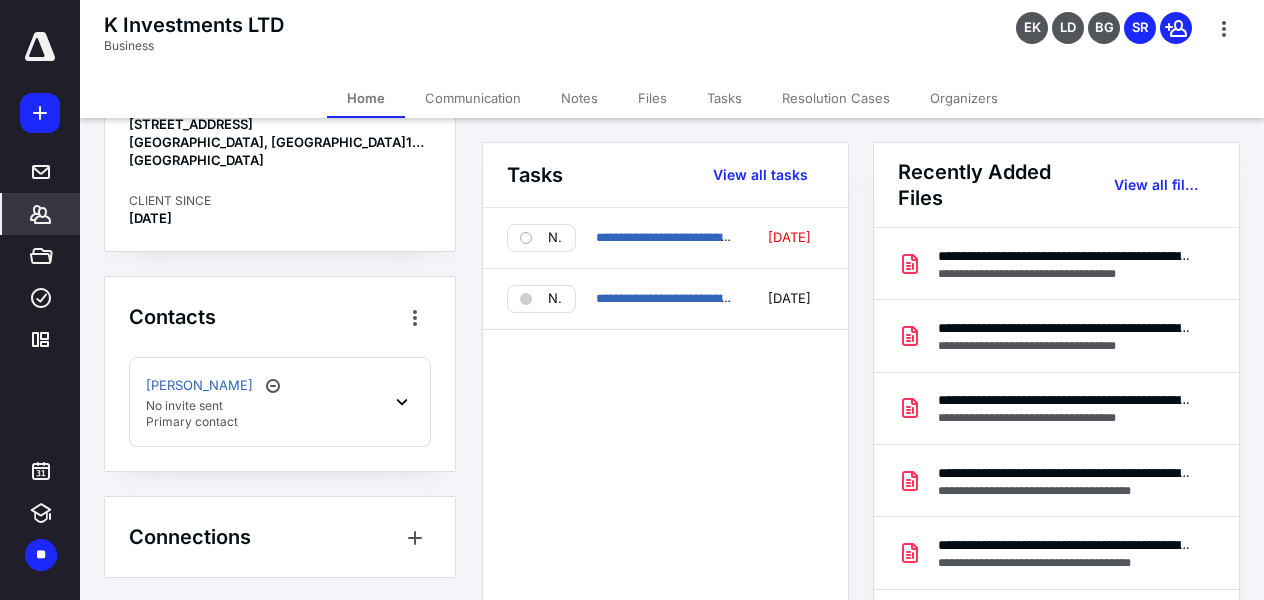 click on "[PERSON_NAME] No invite sent Primary contact" at bounding box center [280, 402] 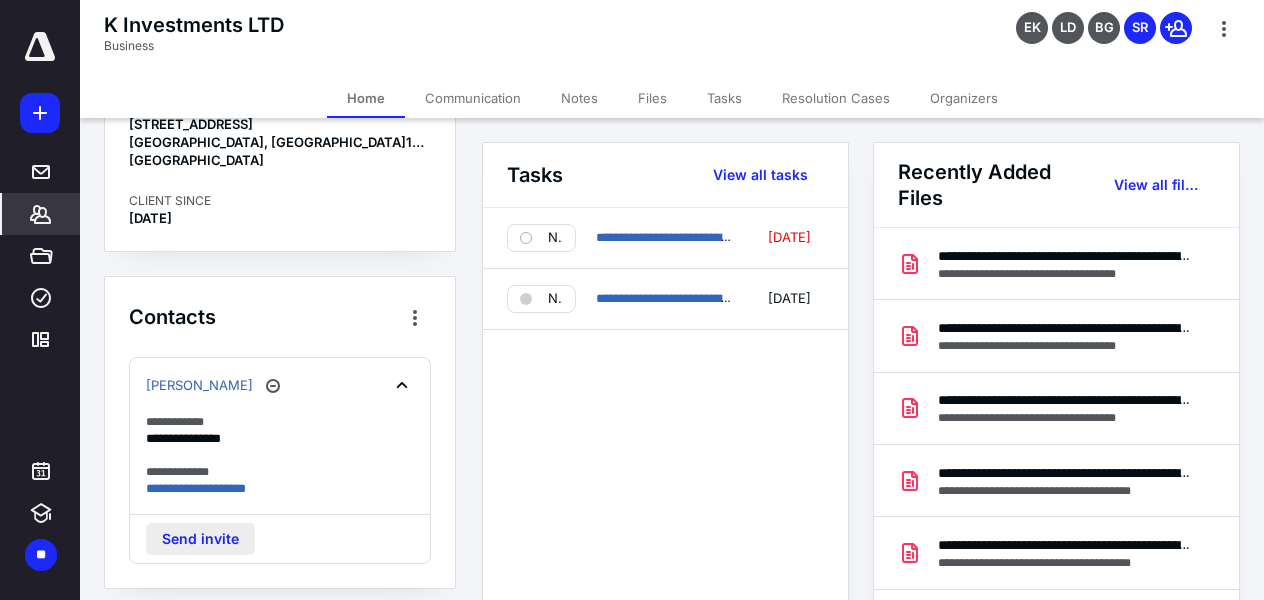 click on "Send invite" at bounding box center (200, 539) 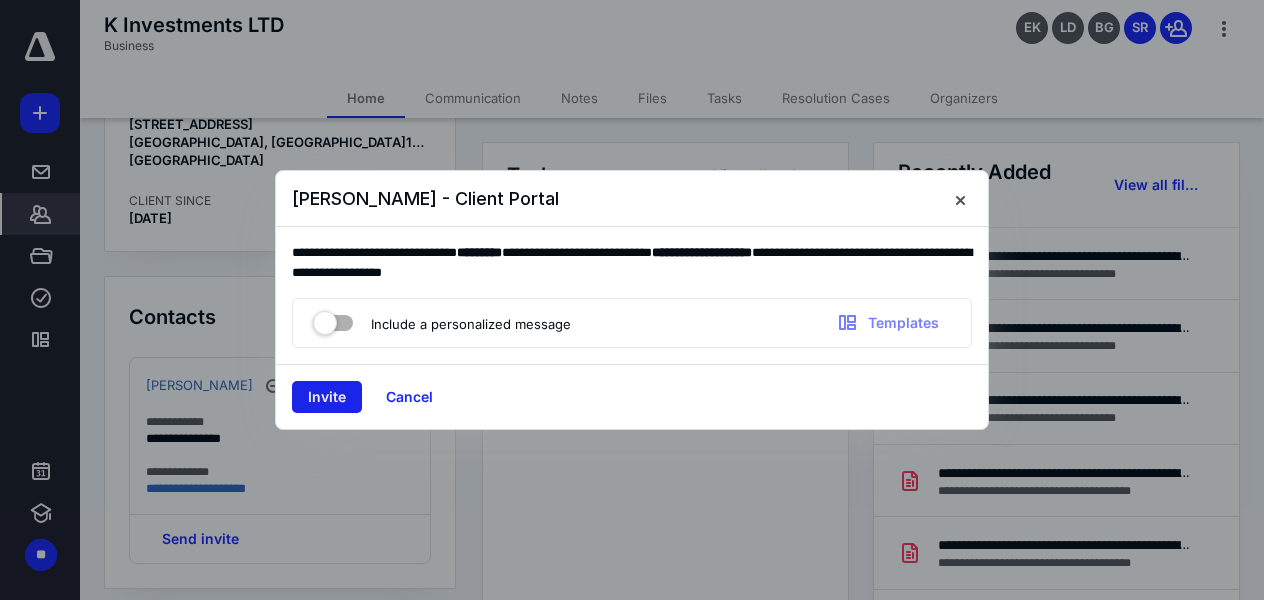 click on "Invite" at bounding box center (327, 397) 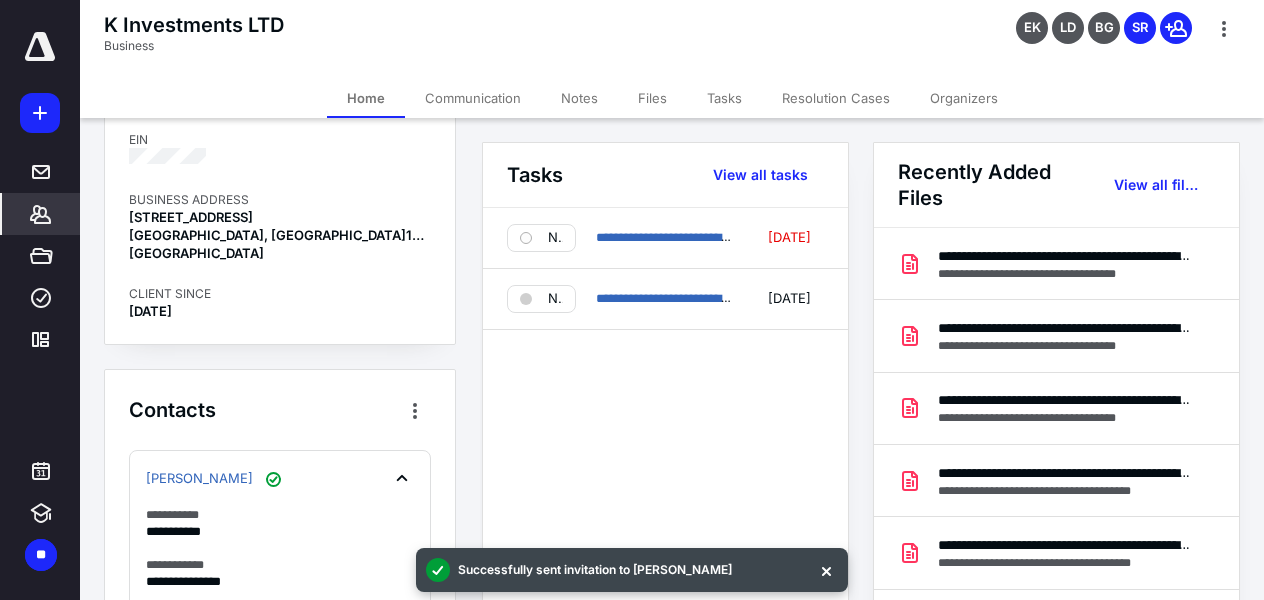scroll, scrollTop: 0, scrollLeft: 0, axis: both 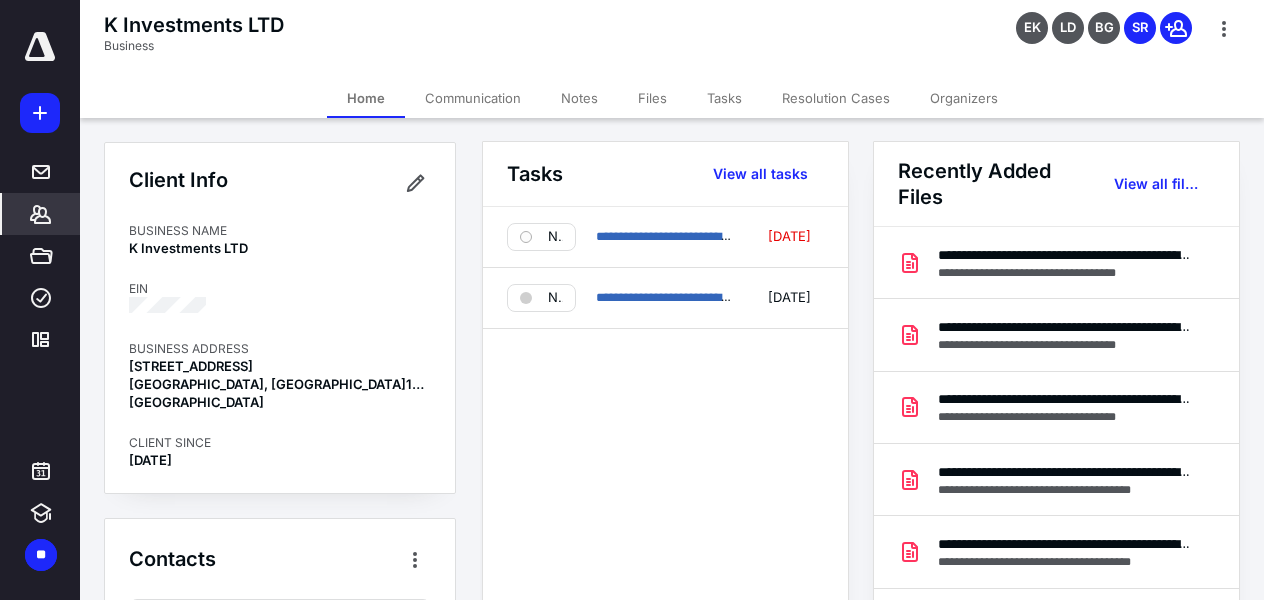 click on "Communication" at bounding box center (473, 98) 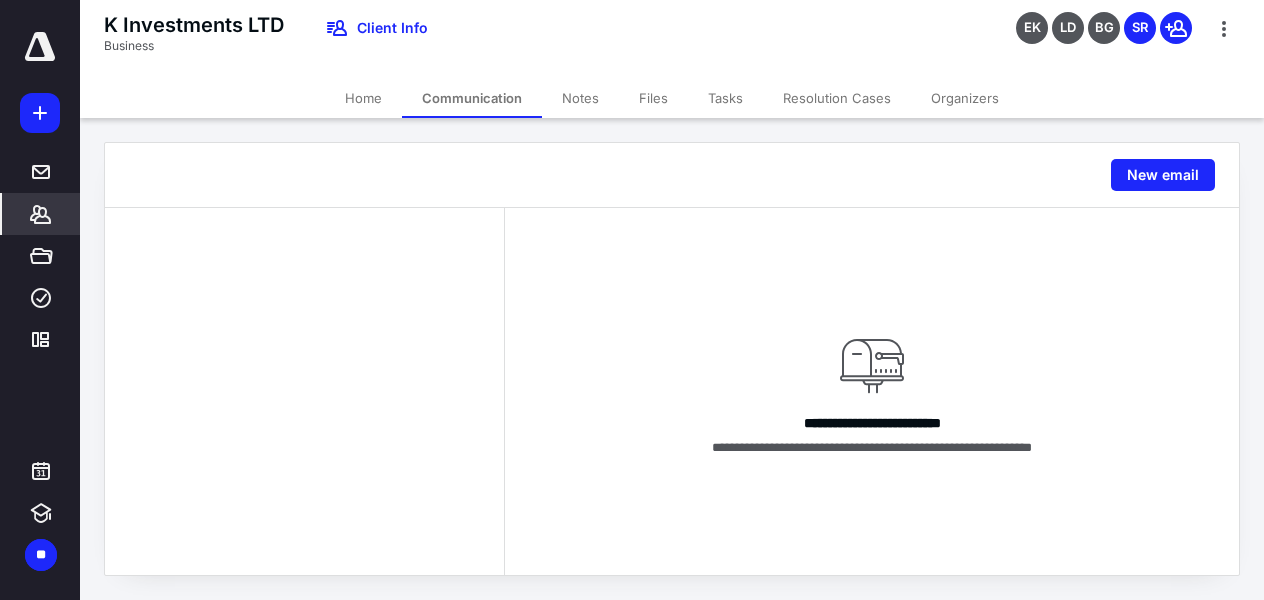 click 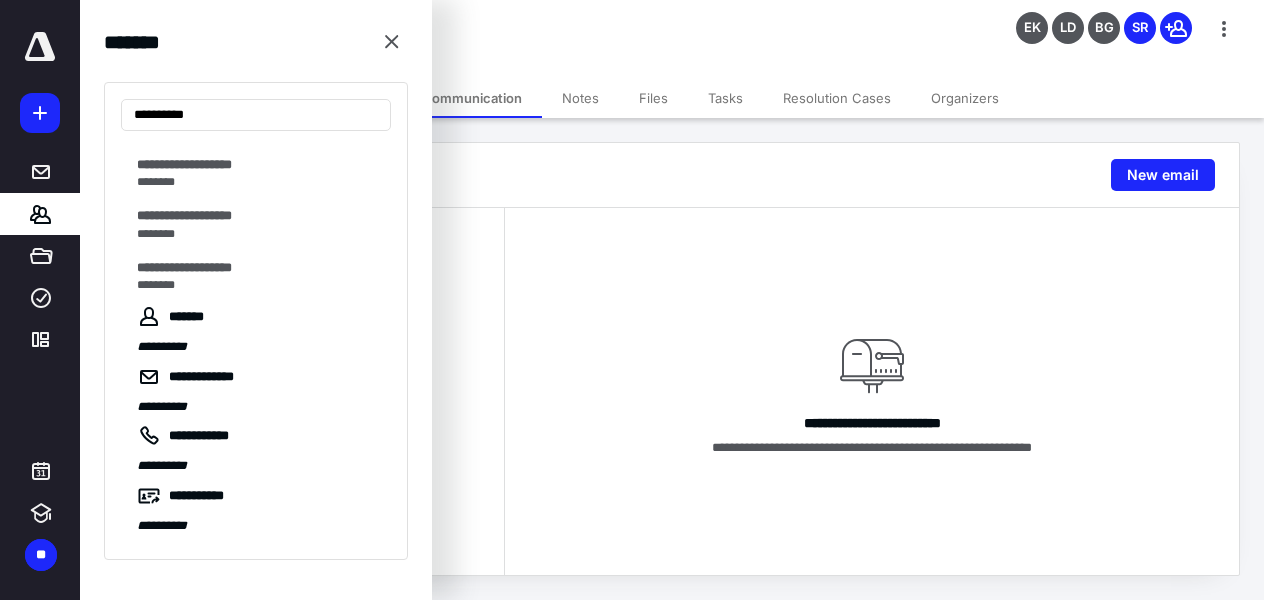 scroll, scrollTop: 375, scrollLeft: 0, axis: vertical 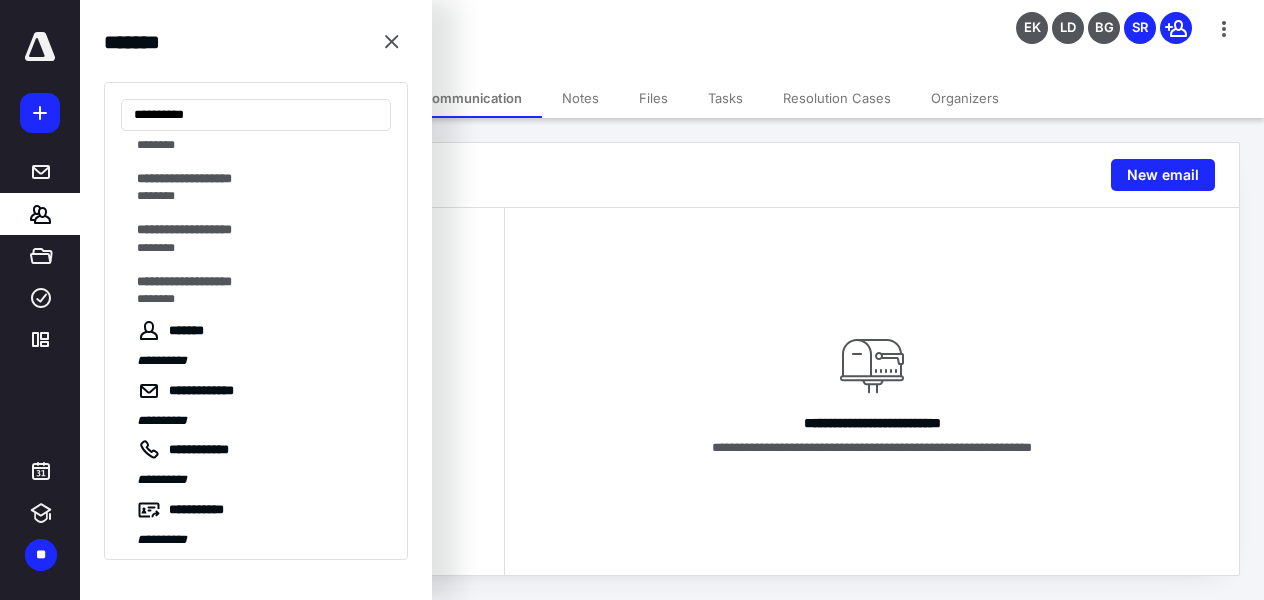 type on "*********" 